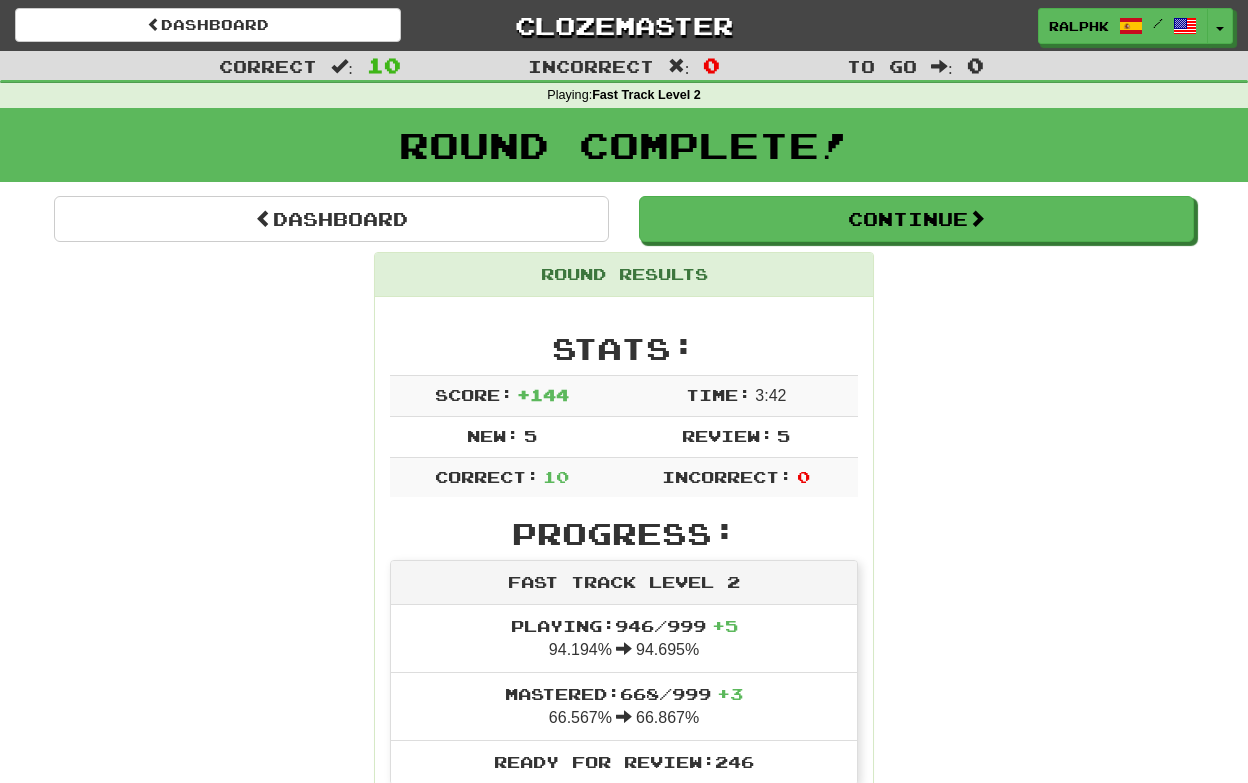 scroll, scrollTop: 1381, scrollLeft: 0, axis: vertical 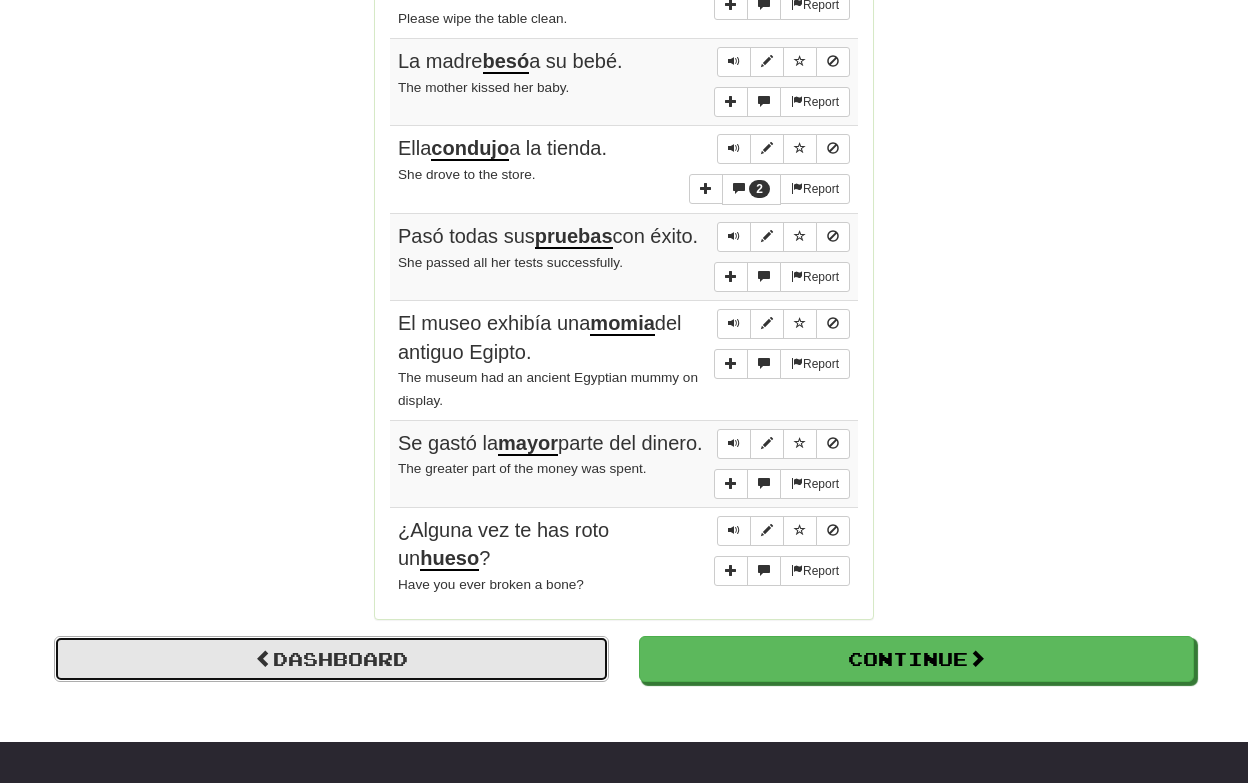 click on "Dashboard" at bounding box center [331, 659] 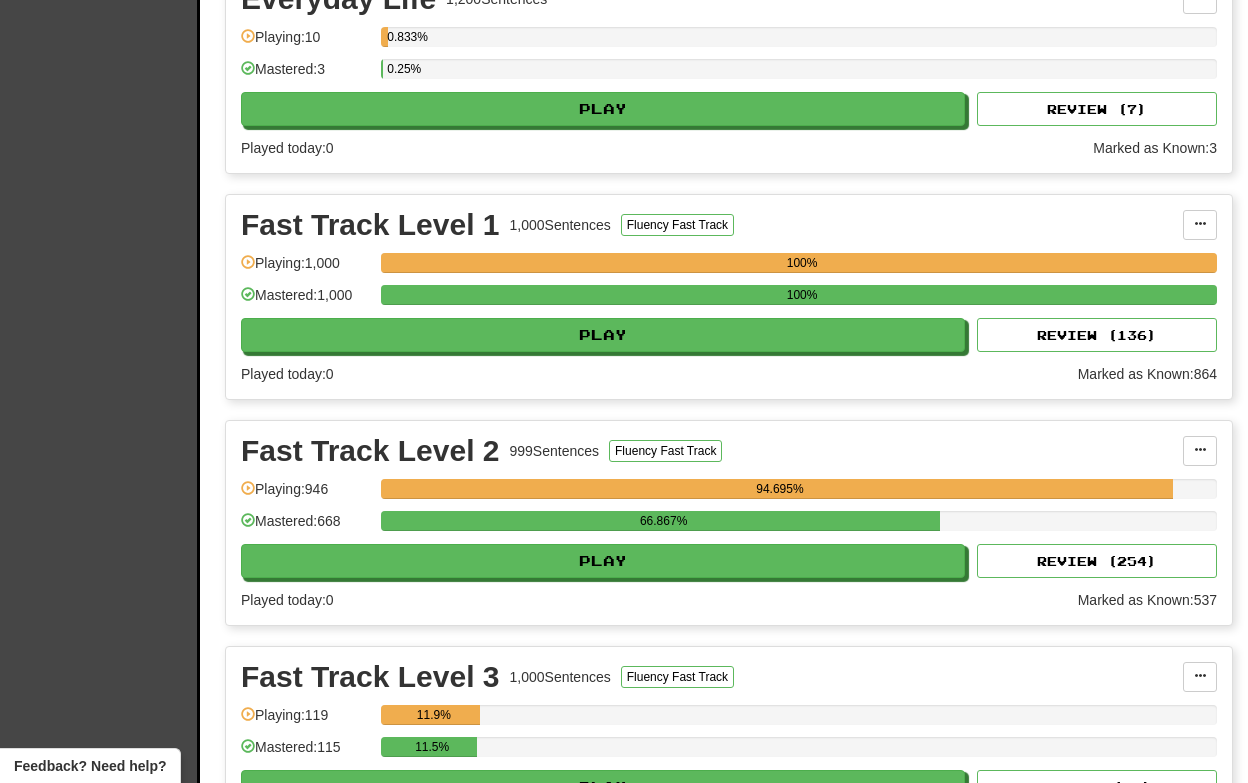scroll, scrollTop: 750, scrollLeft: 0, axis: vertical 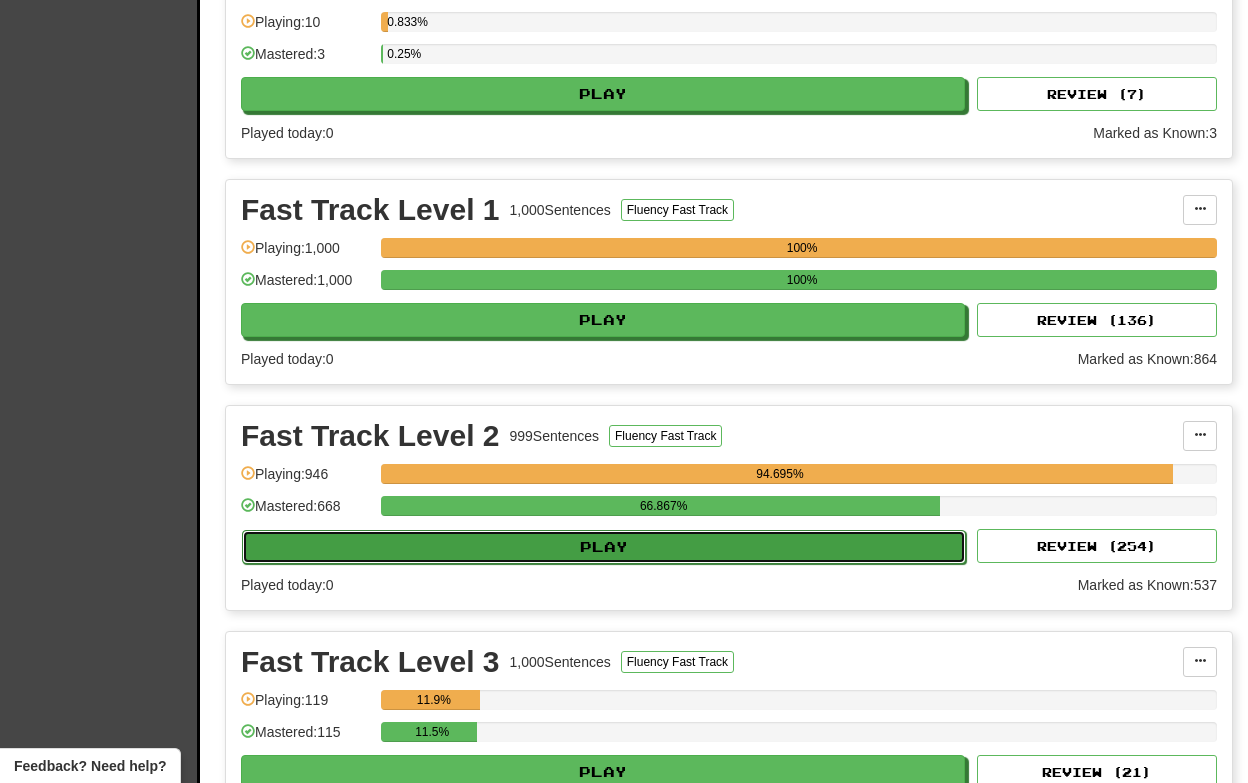 click on "Play" at bounding box center (604, 547) 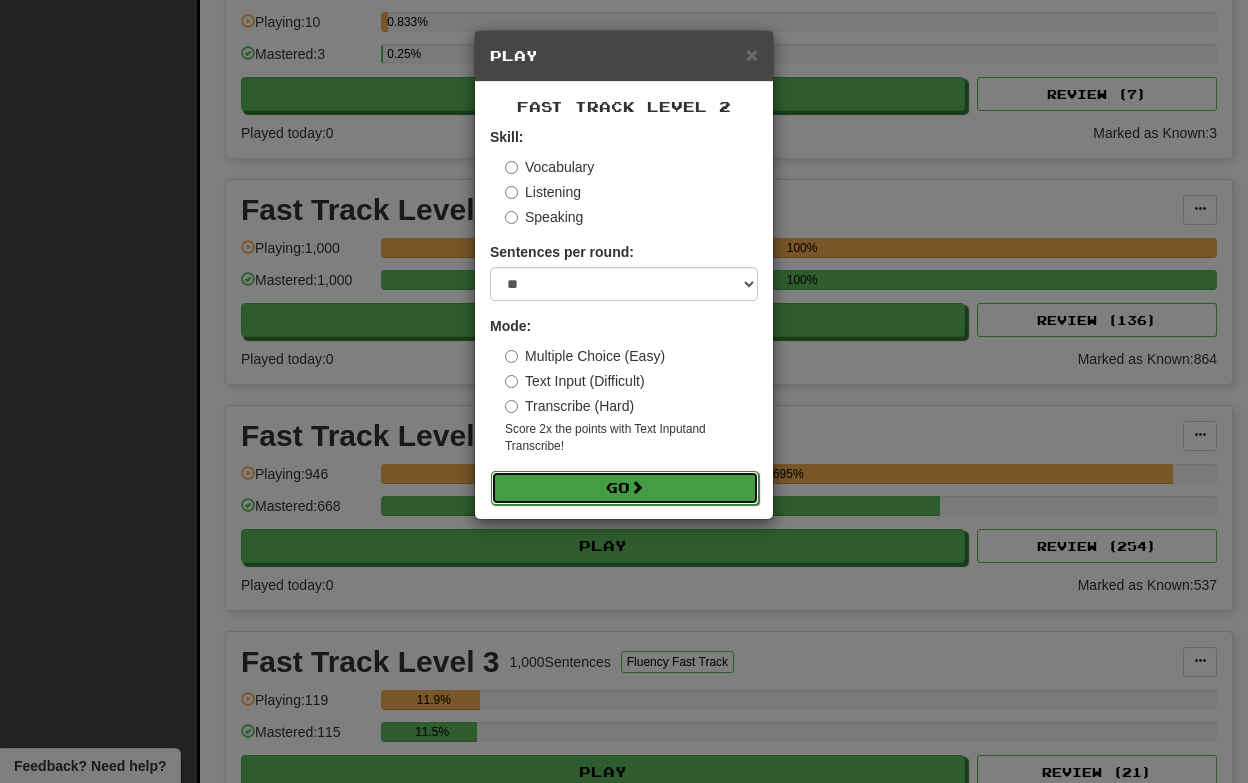 click on "Go" at bounding box center (625, 488) 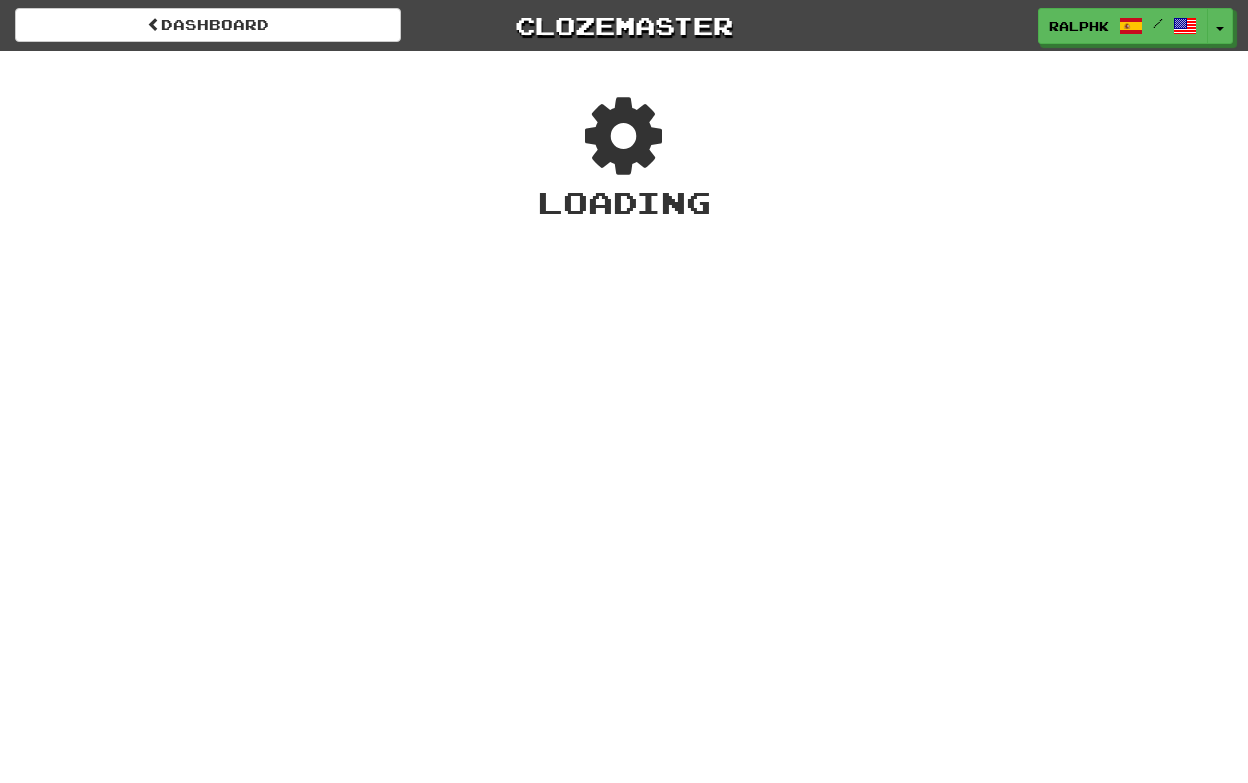 scroll, scrollTop: 0, scrollLeft: 0, axis: both 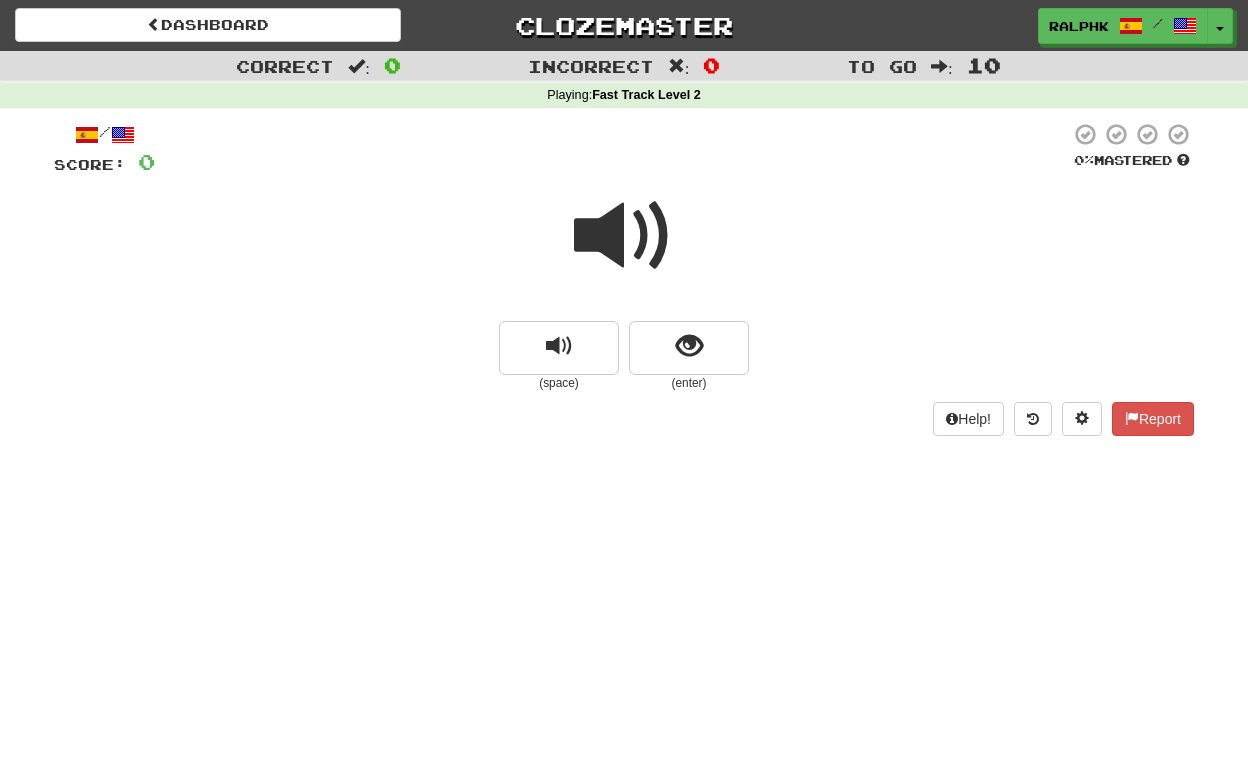 click at bounding box center (624, 236) 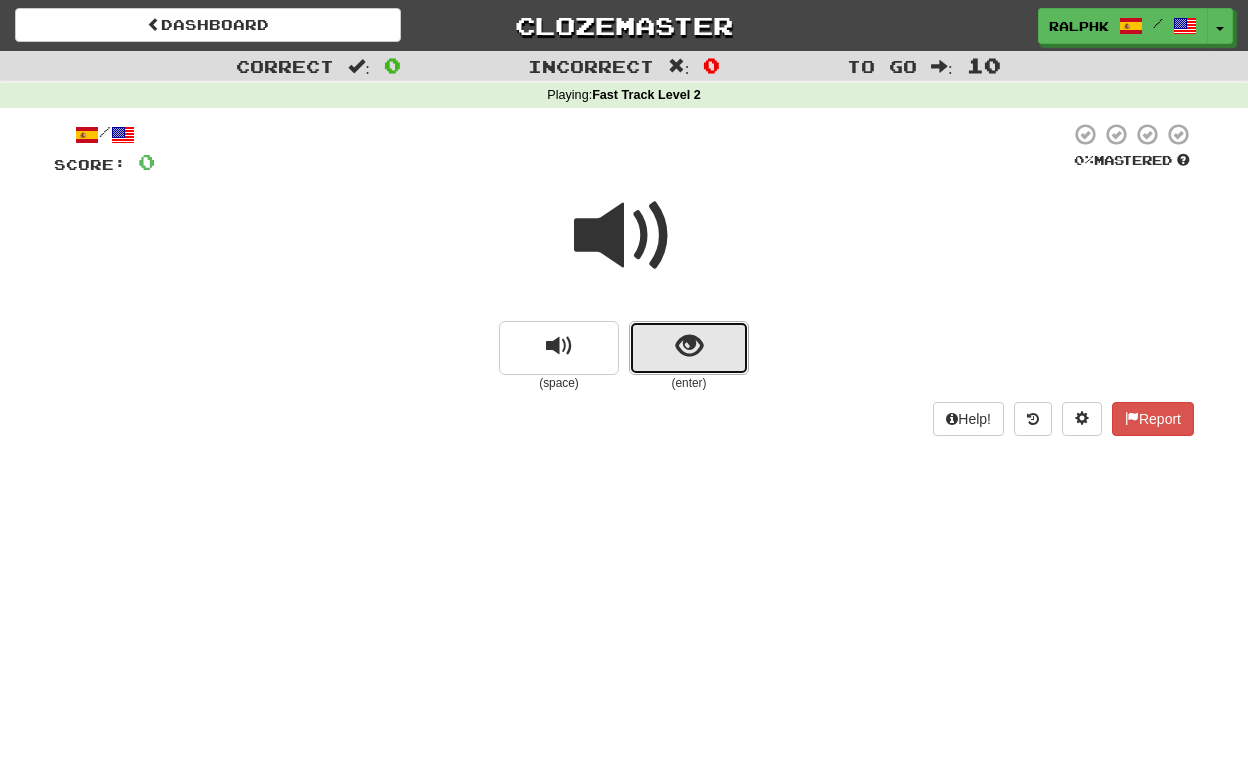 click at bounding box center (689, 348) 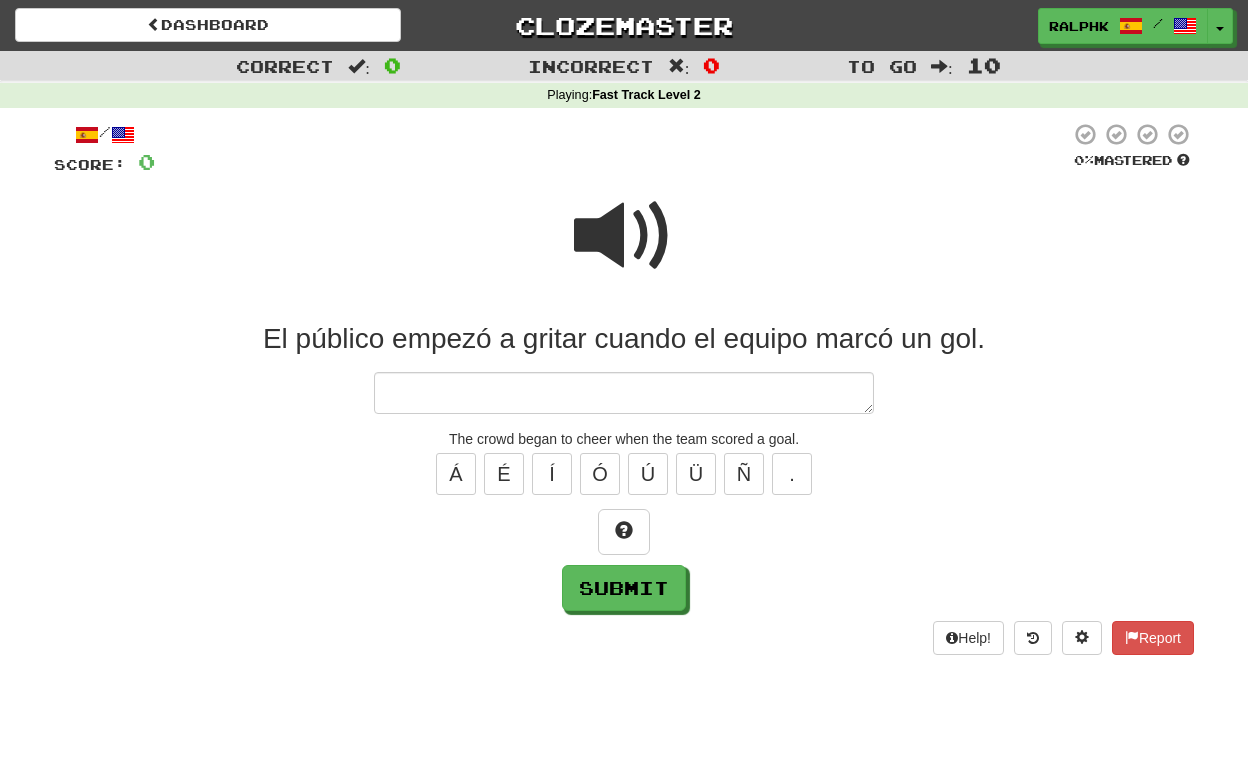 type on "*" 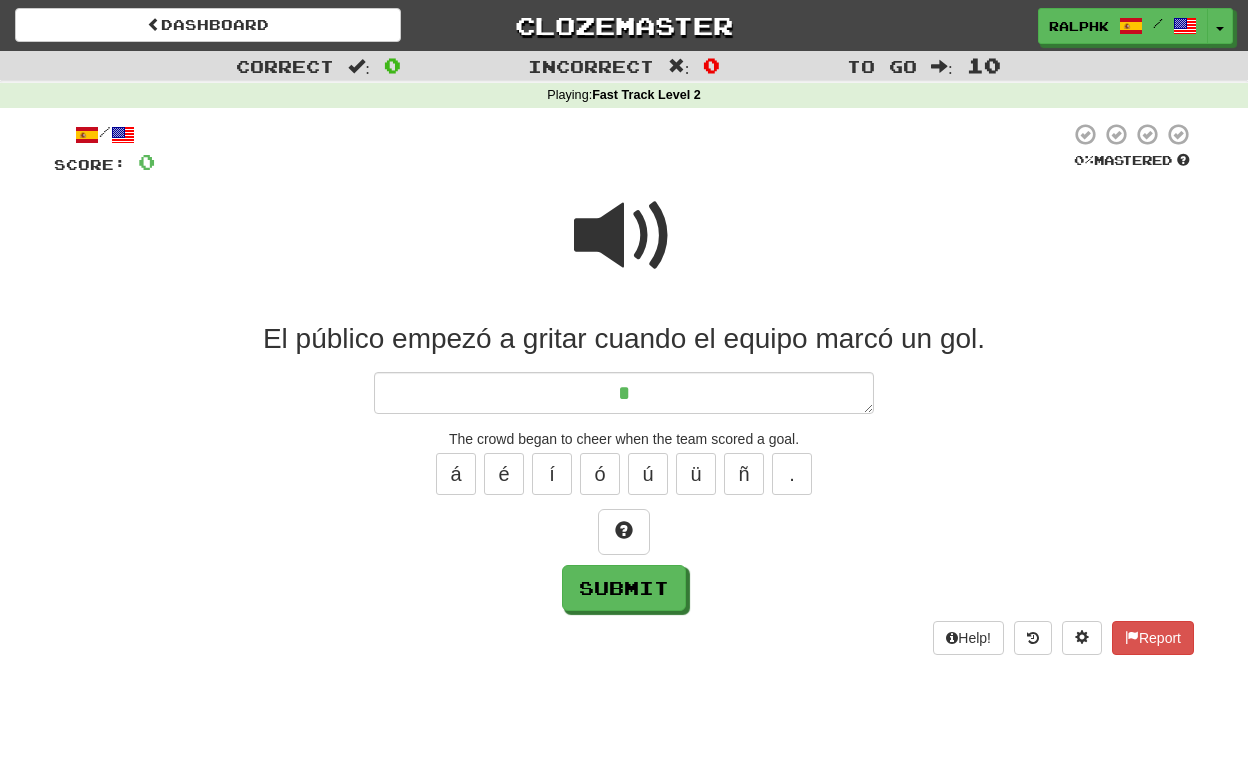 type on "*" 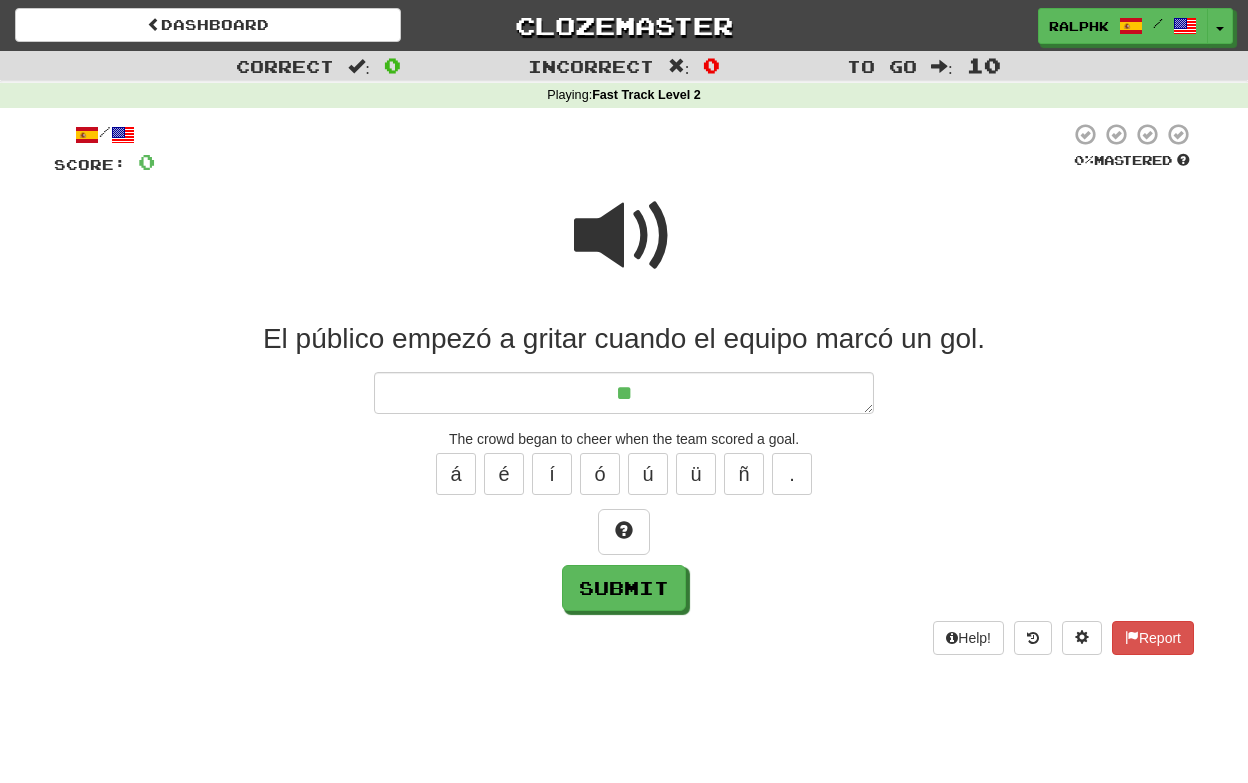 type on "*" 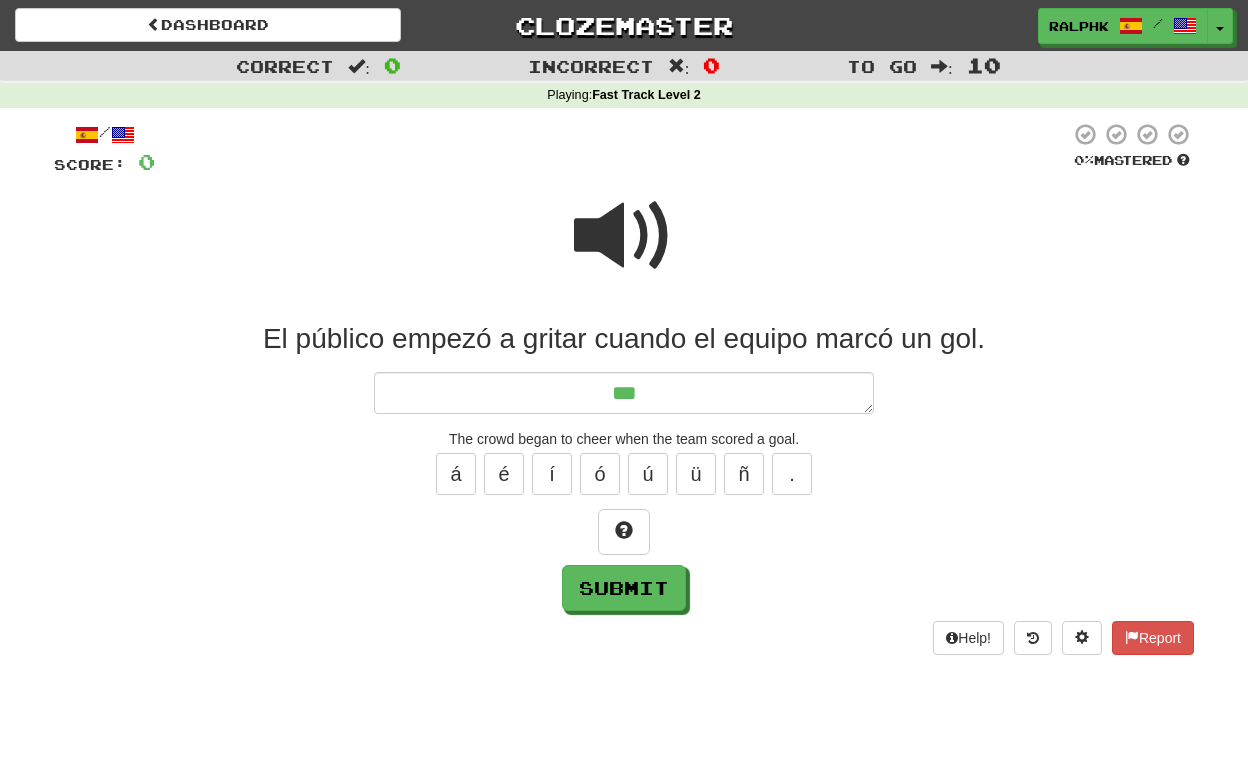 type on "*" 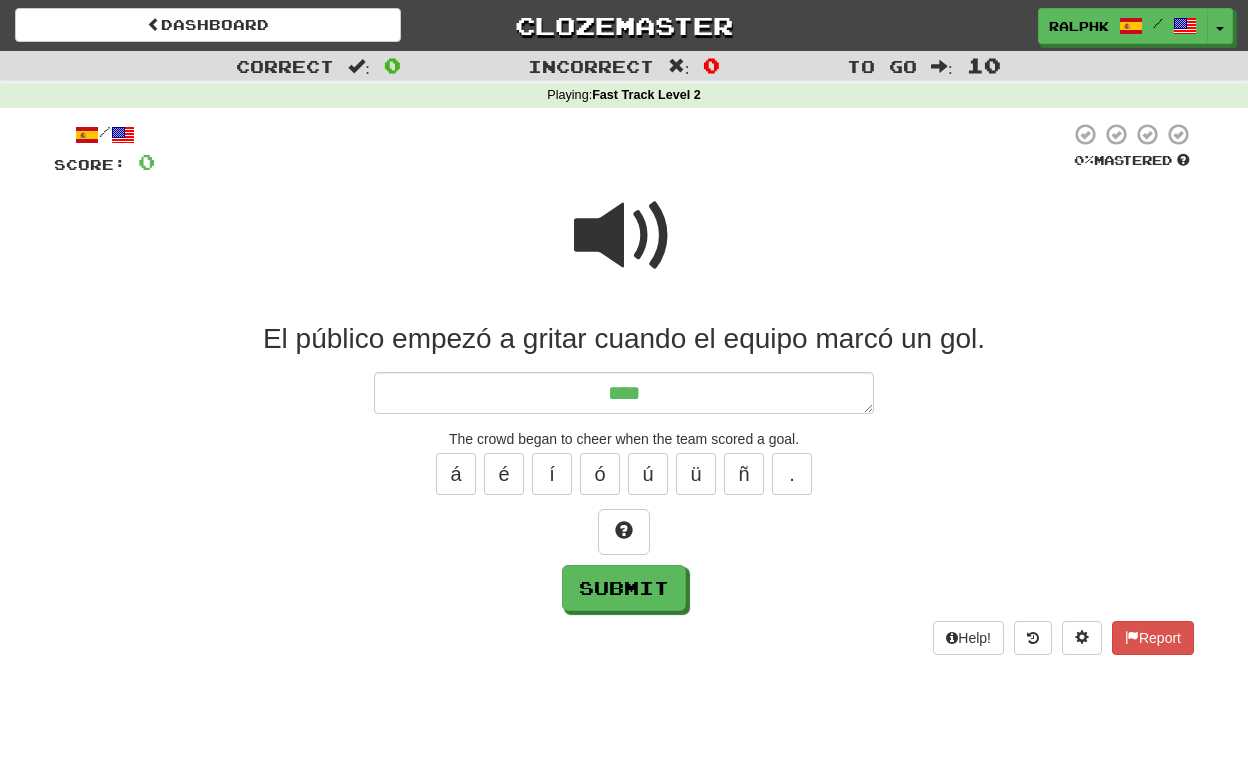 type on "*" 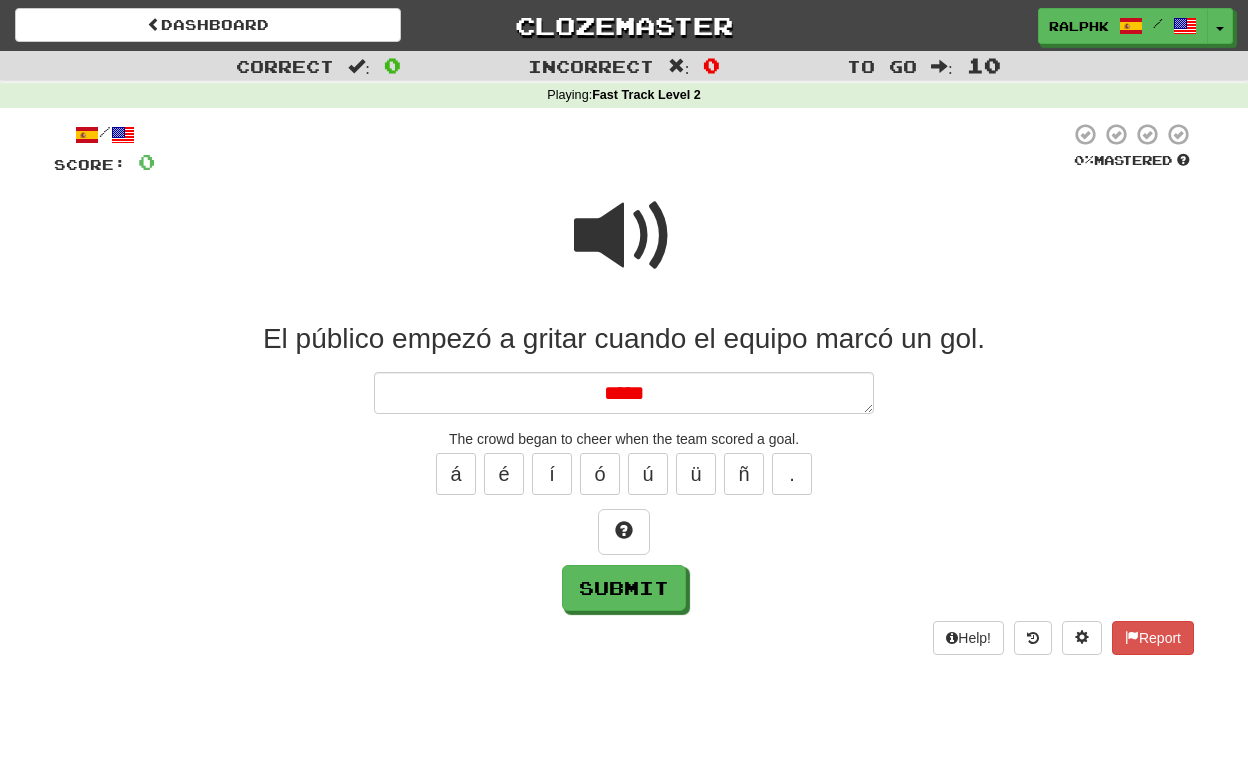 type on "*" 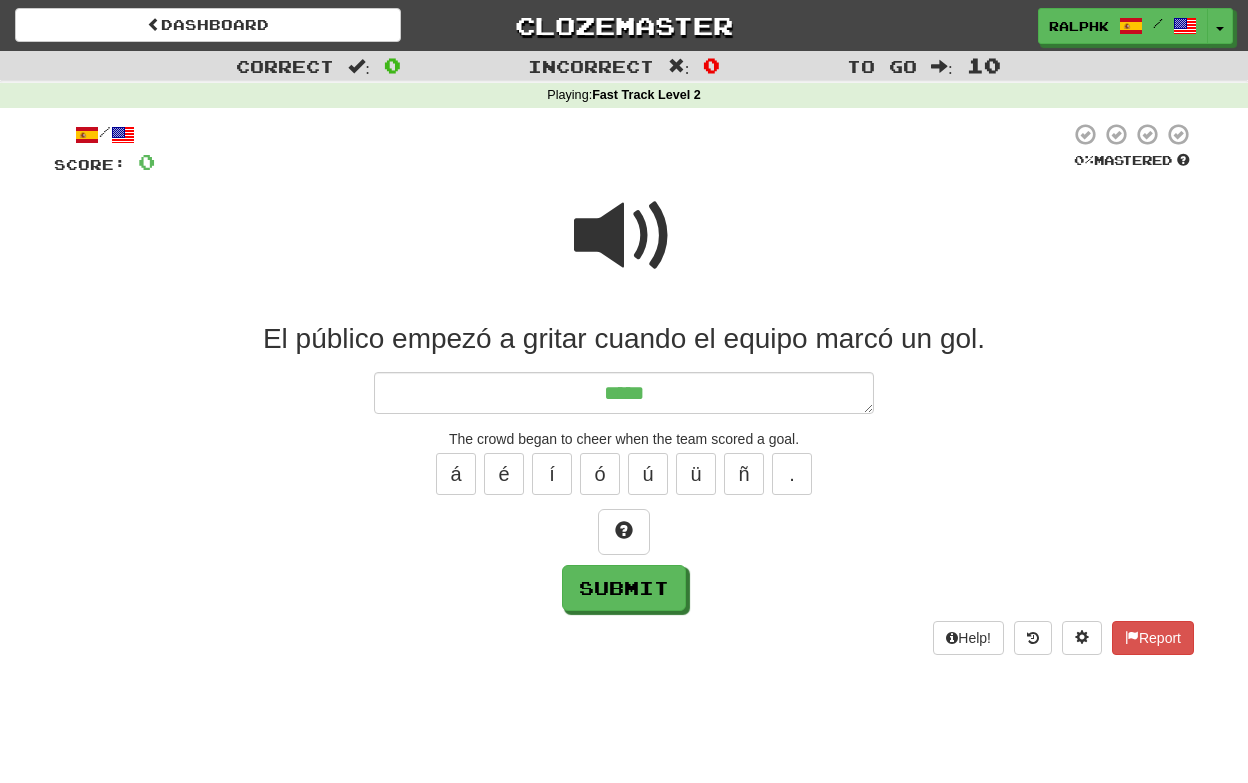 type on "*" 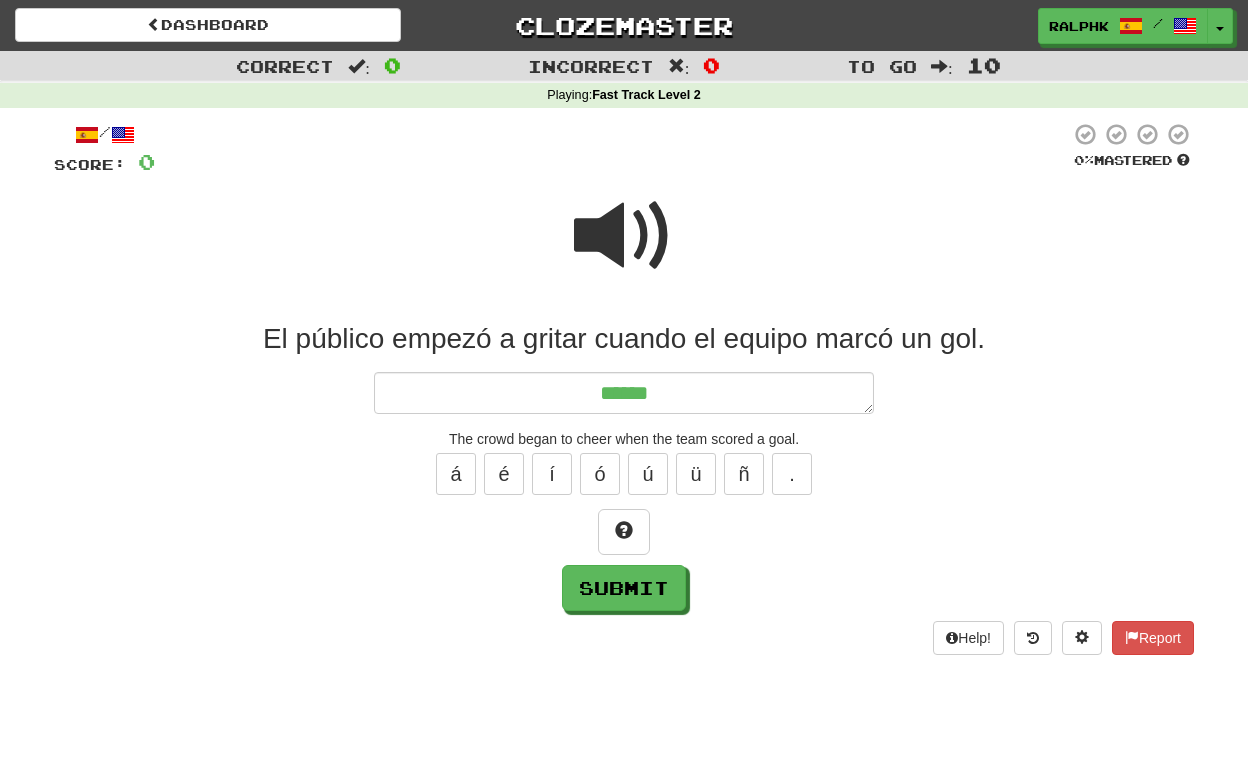 type on "*" 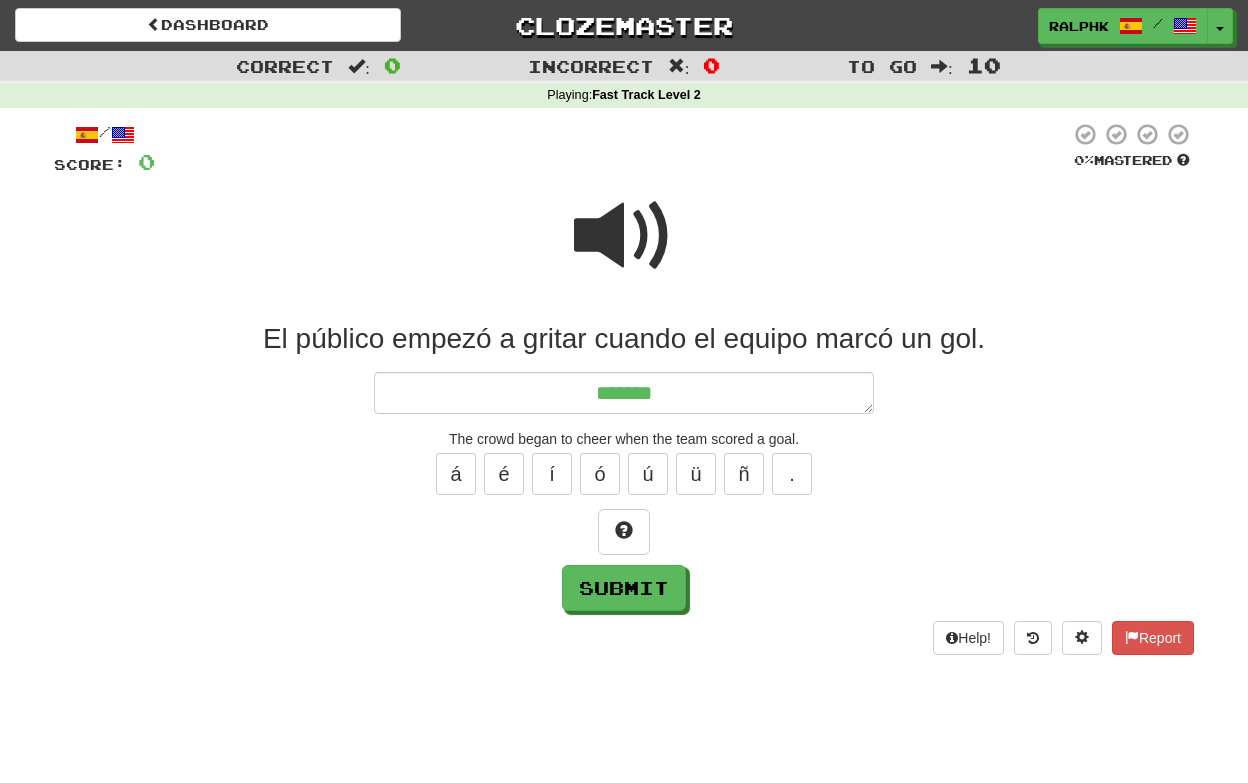 type on "*" 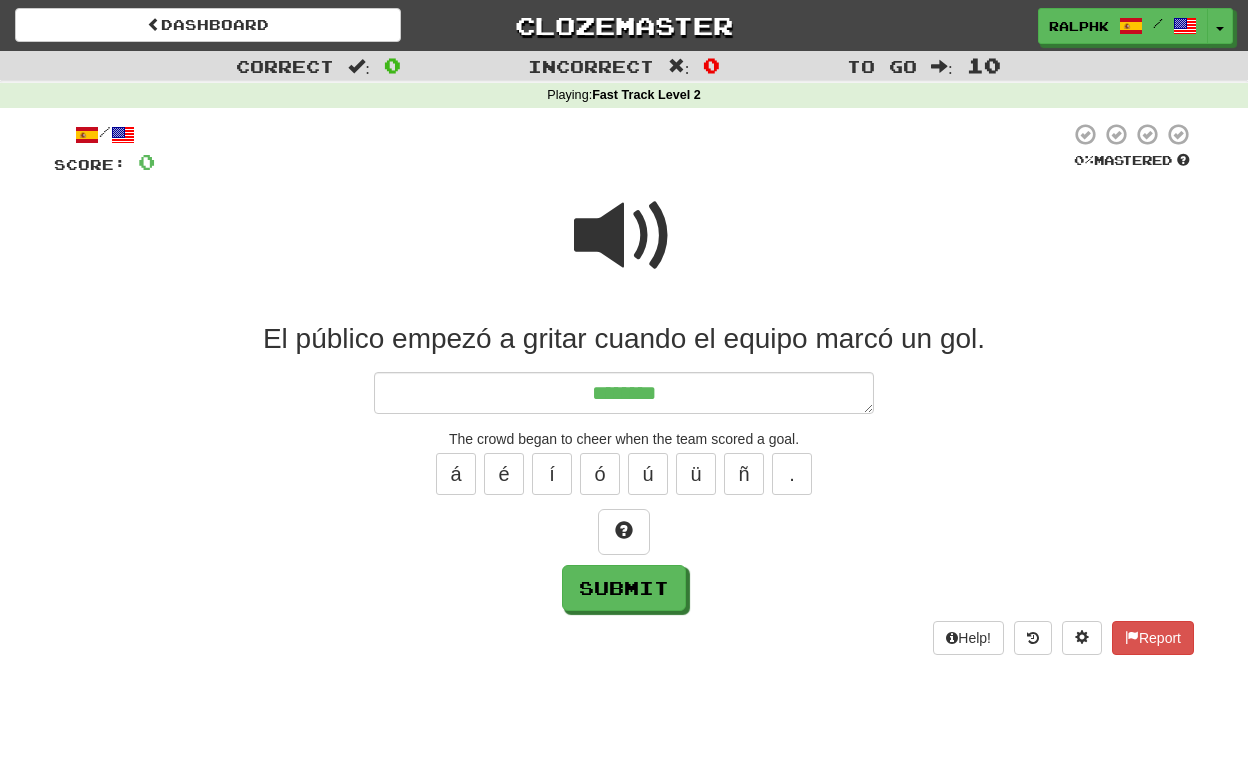 type on "*" 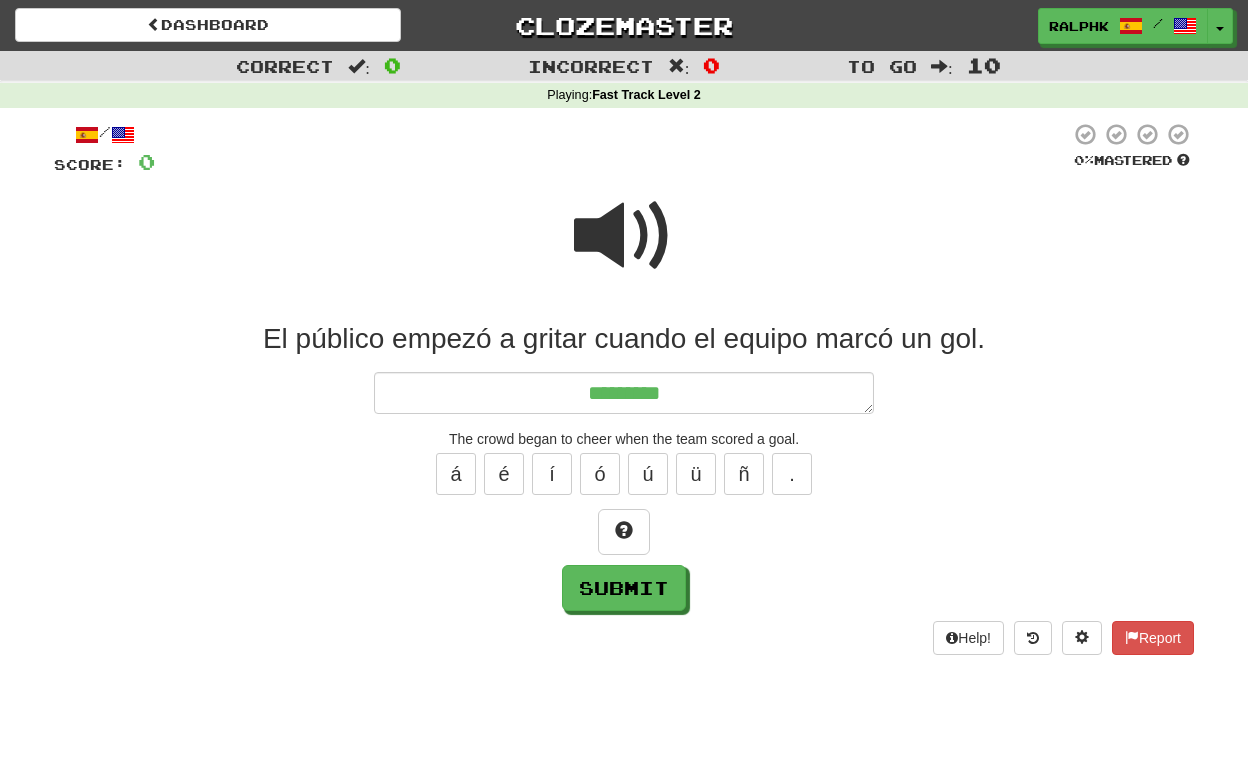 type on "*" 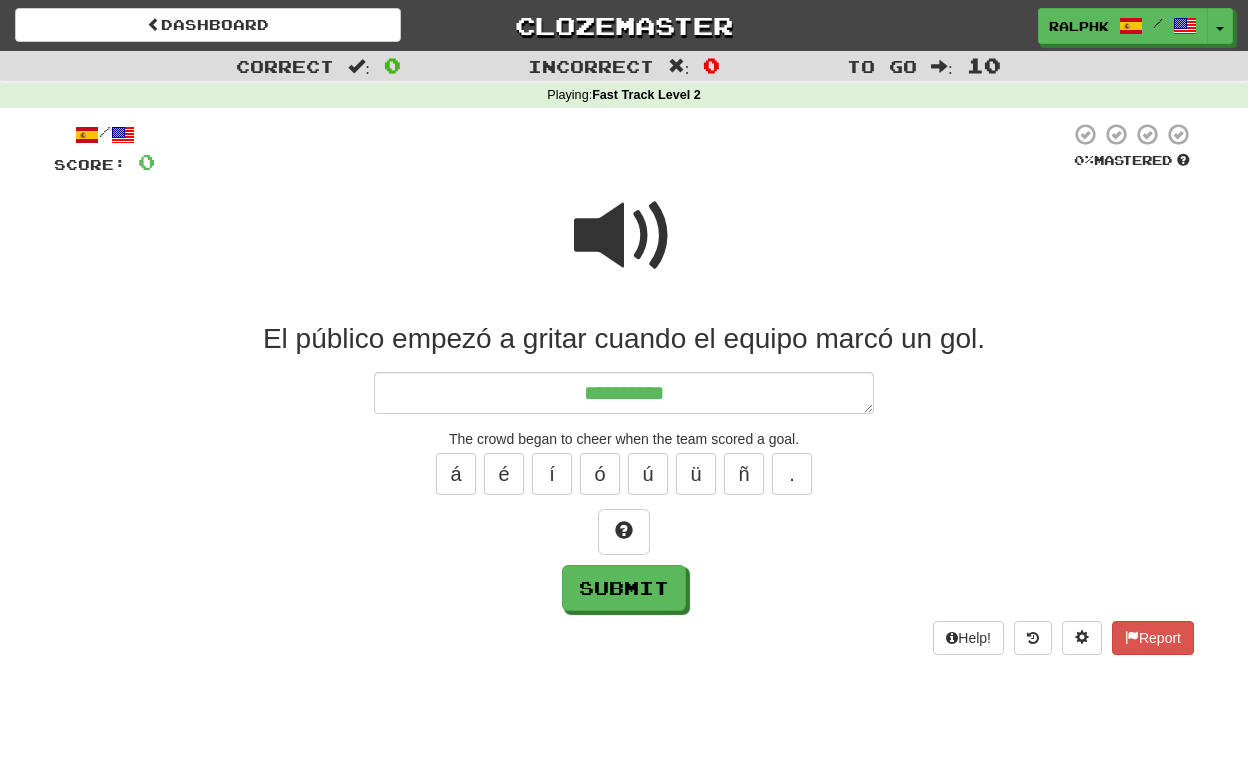type on "*" 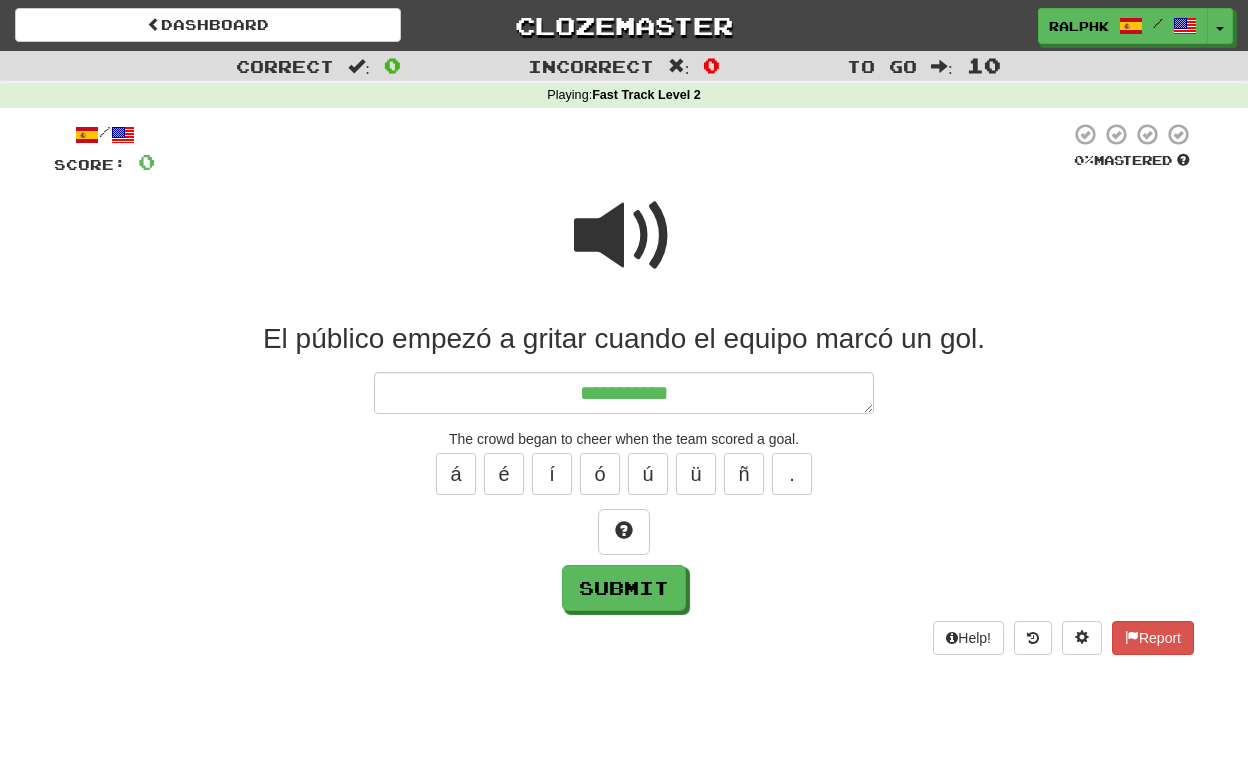 type on "*" 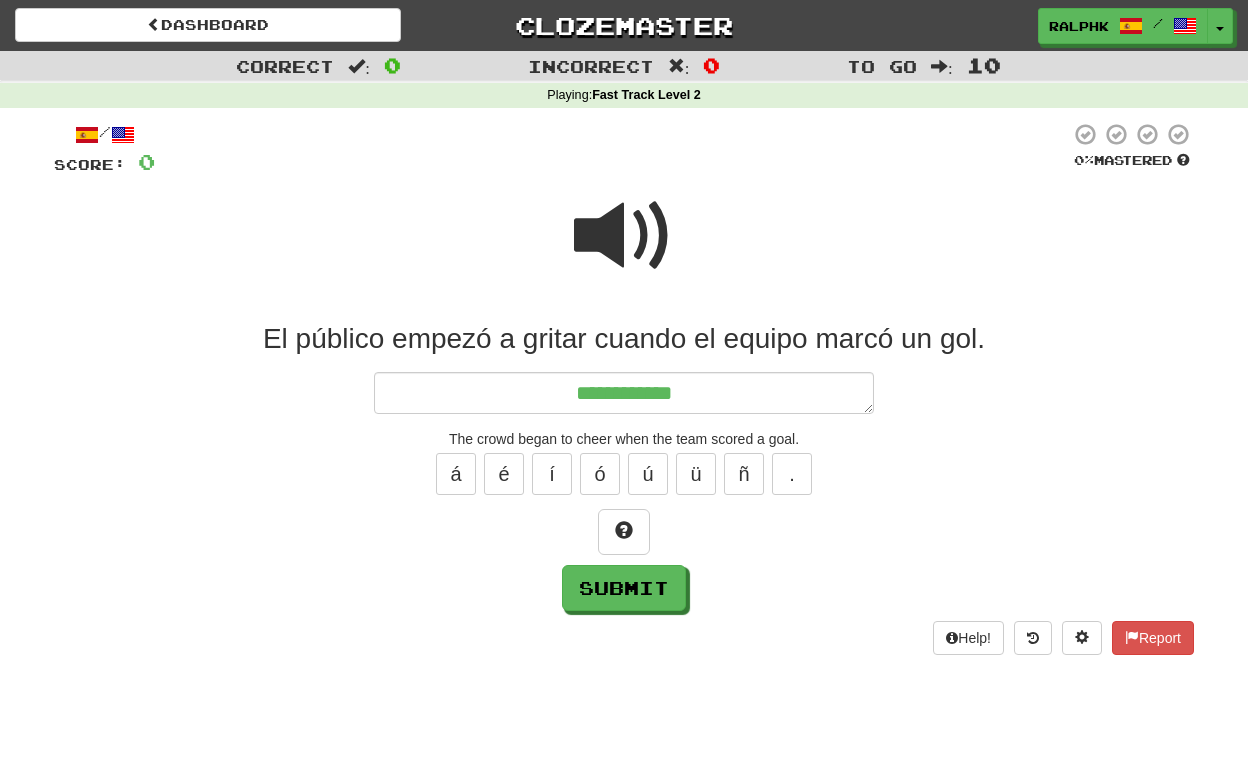 type on "*" 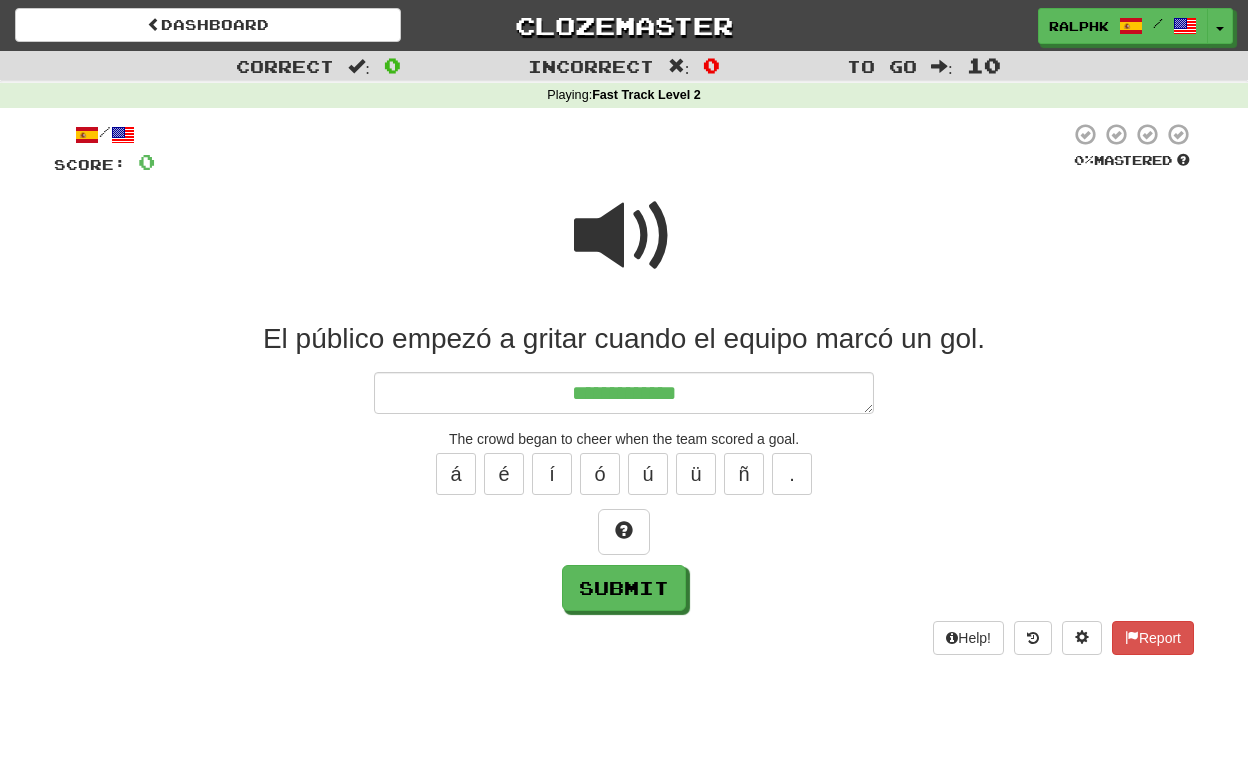 type on "*" 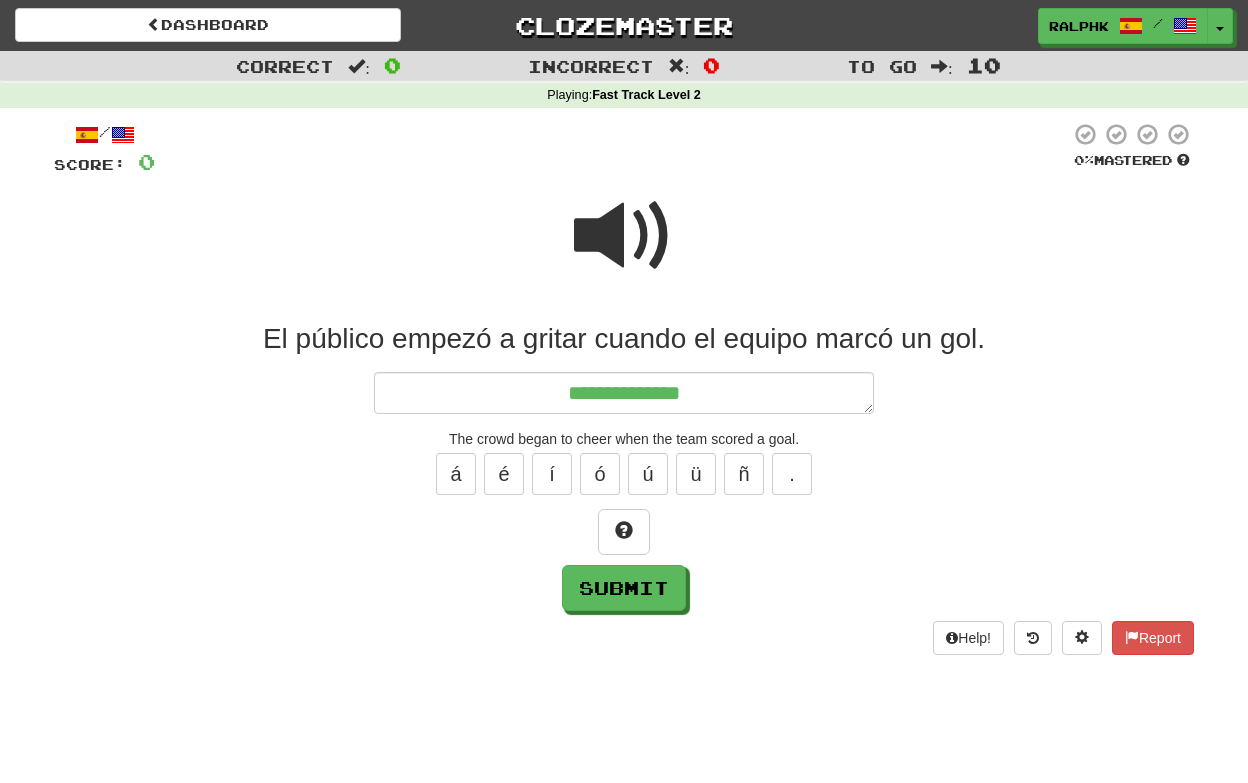 type on "*" 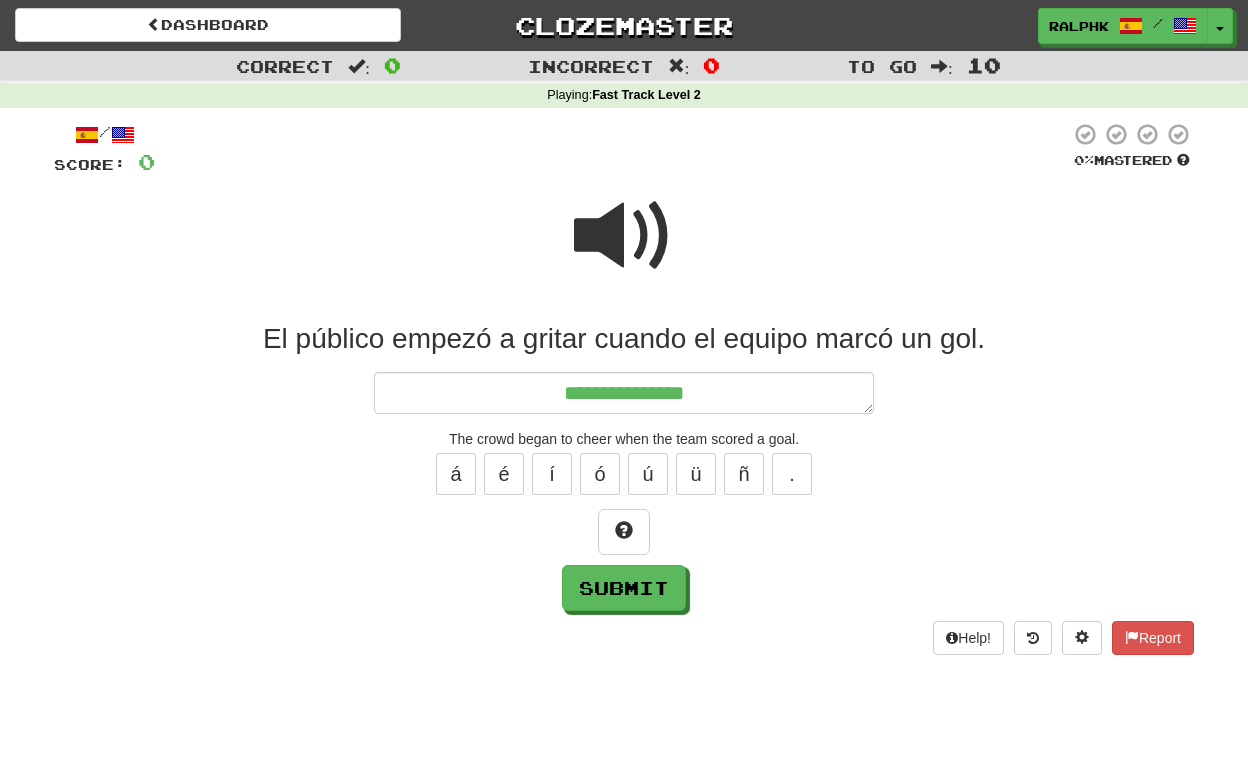type on "*" 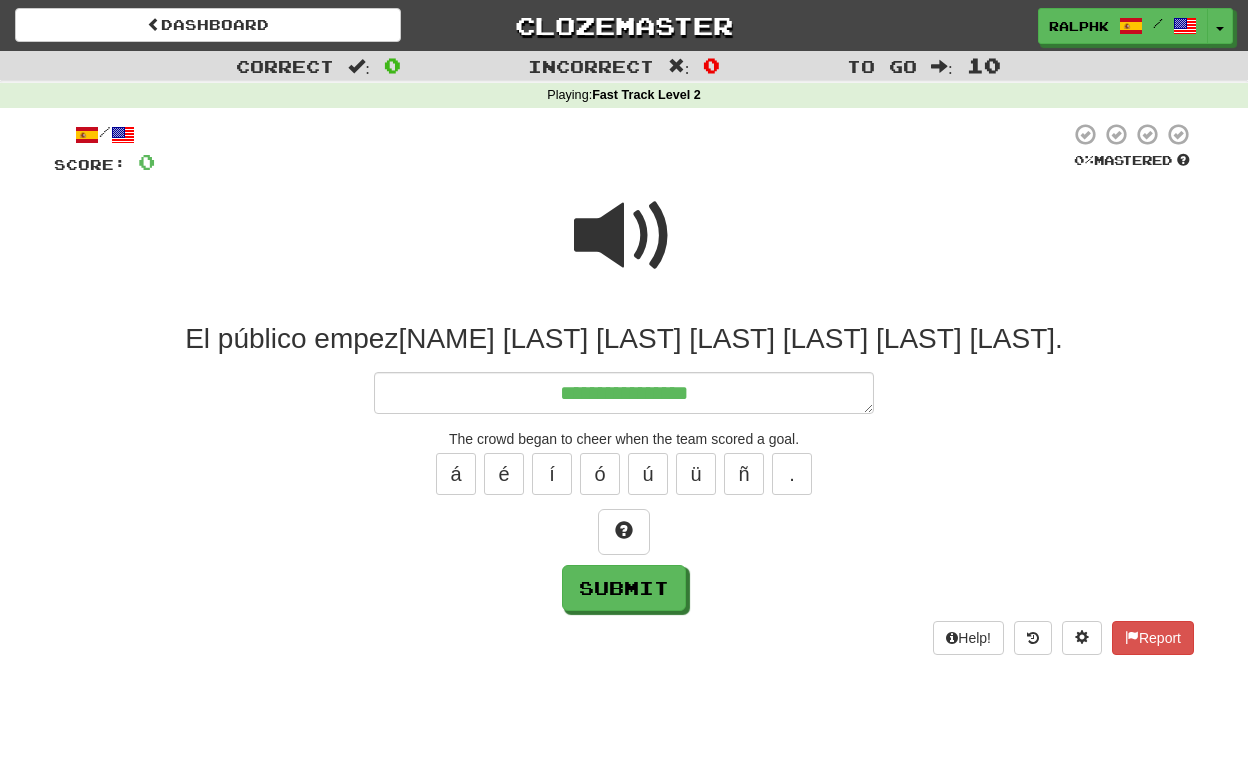 type on "*" 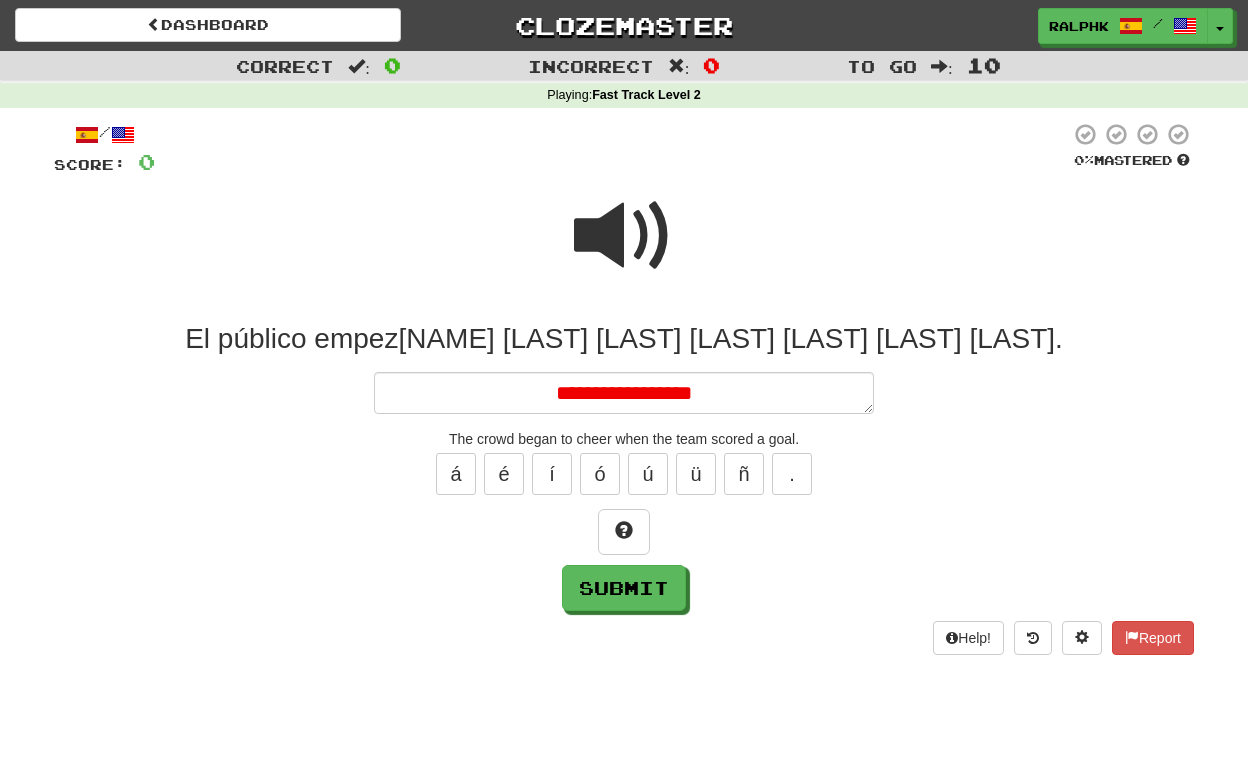type on "*" 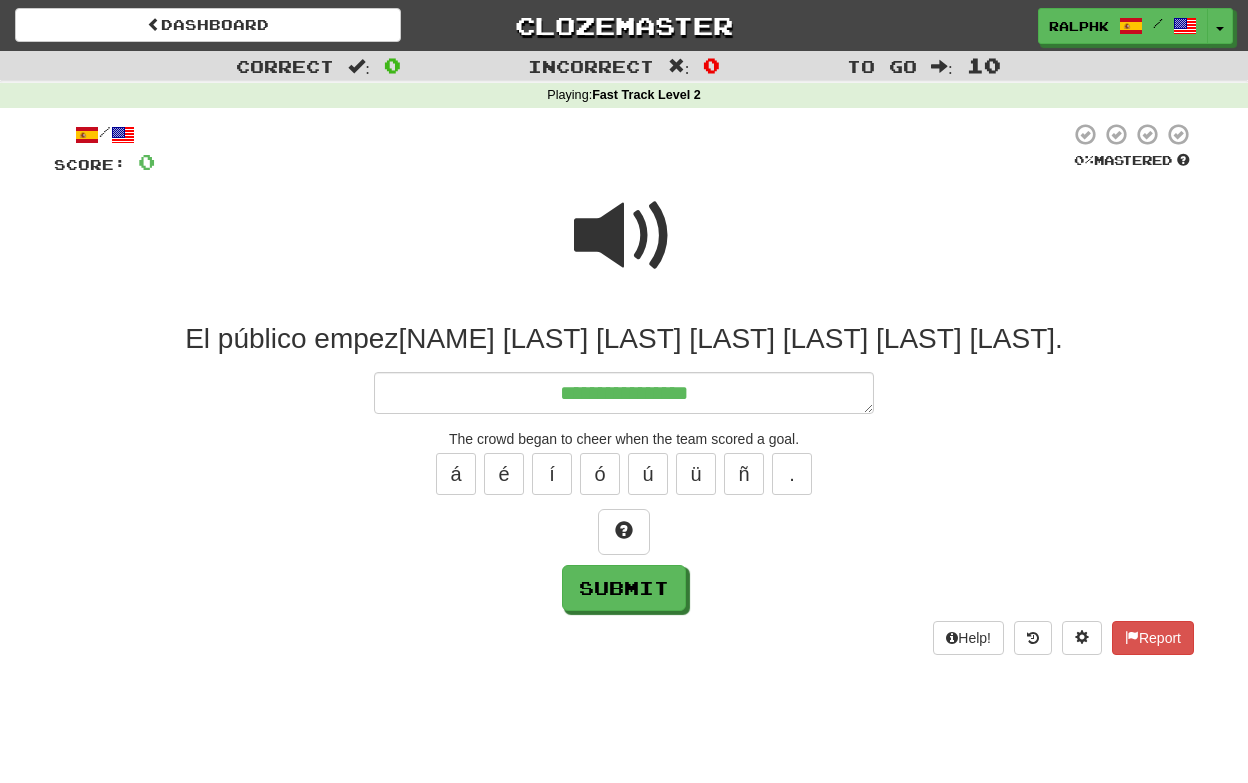 type on "*" 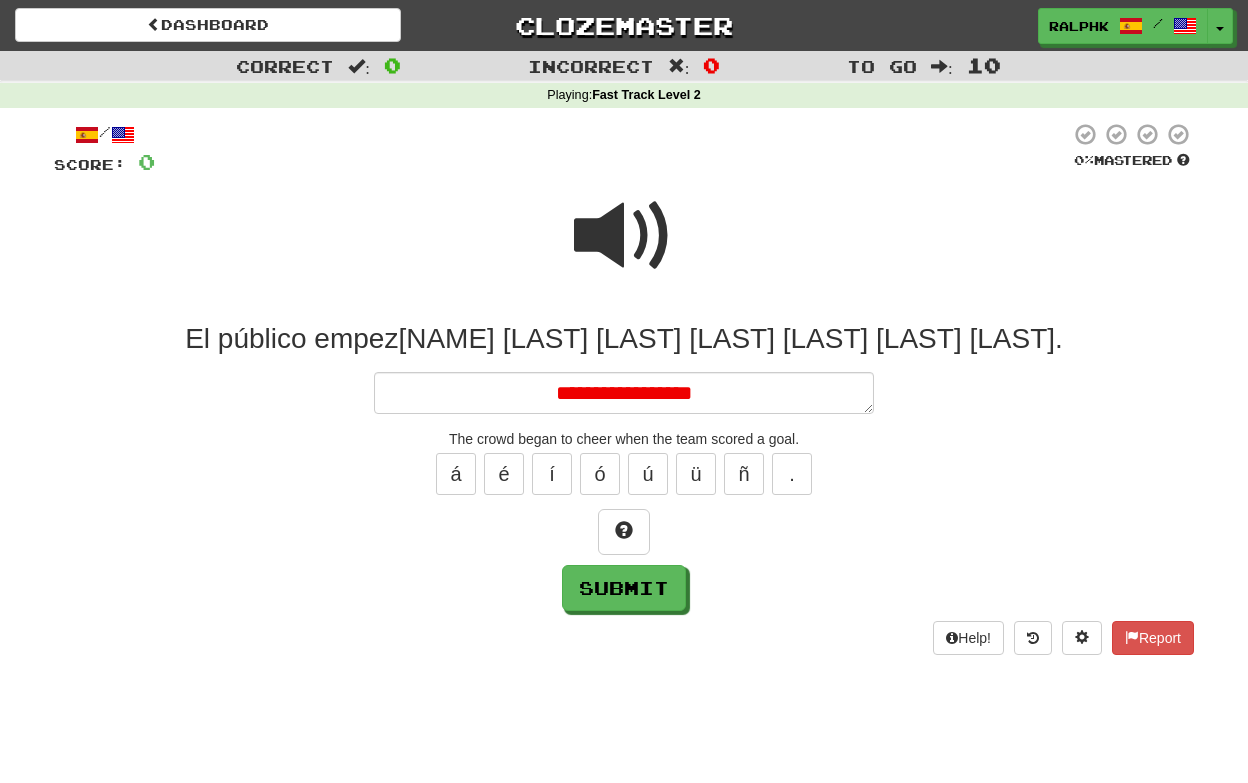 type on "*" 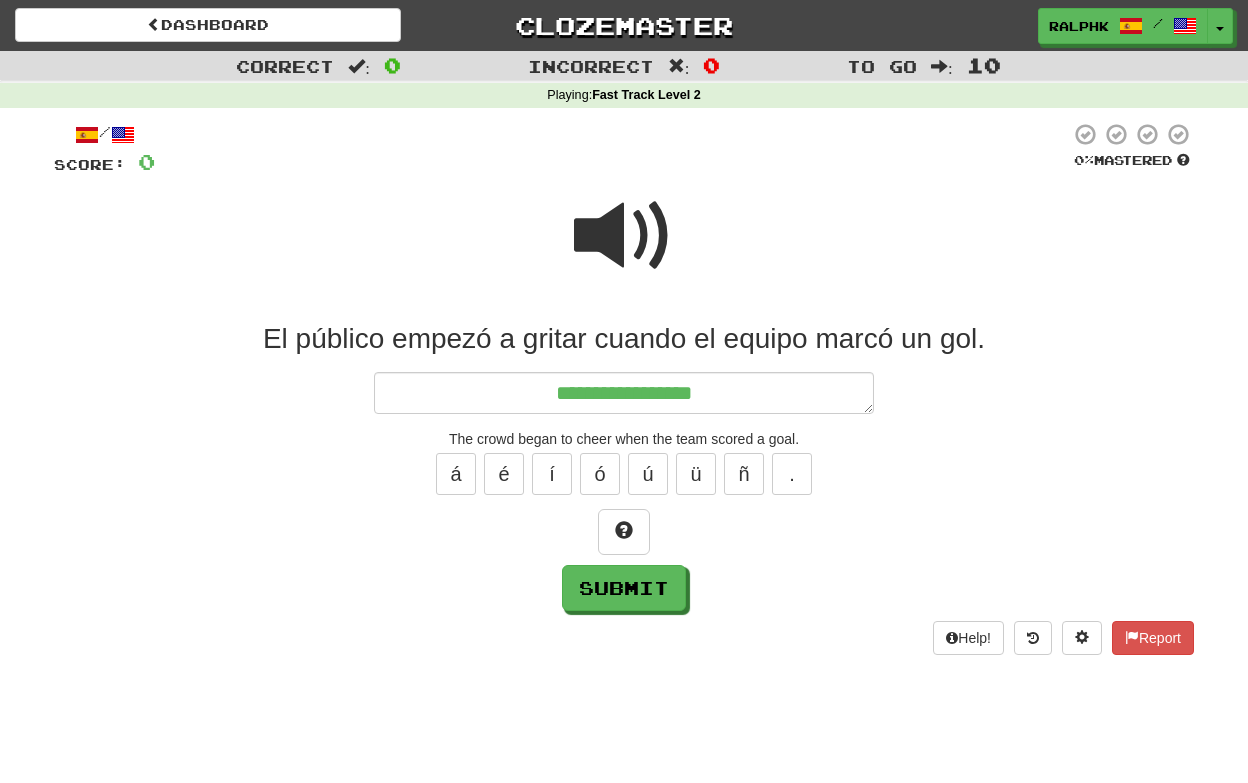 type on "*" 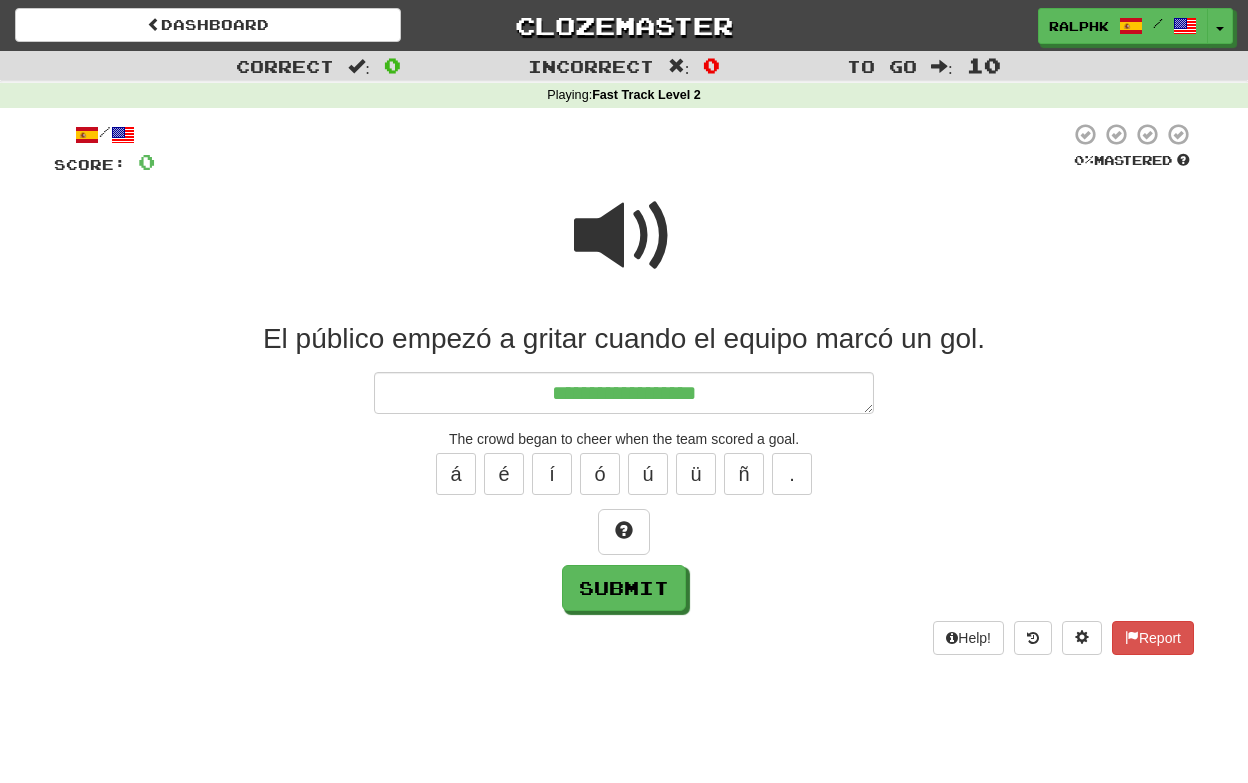 type on "*" 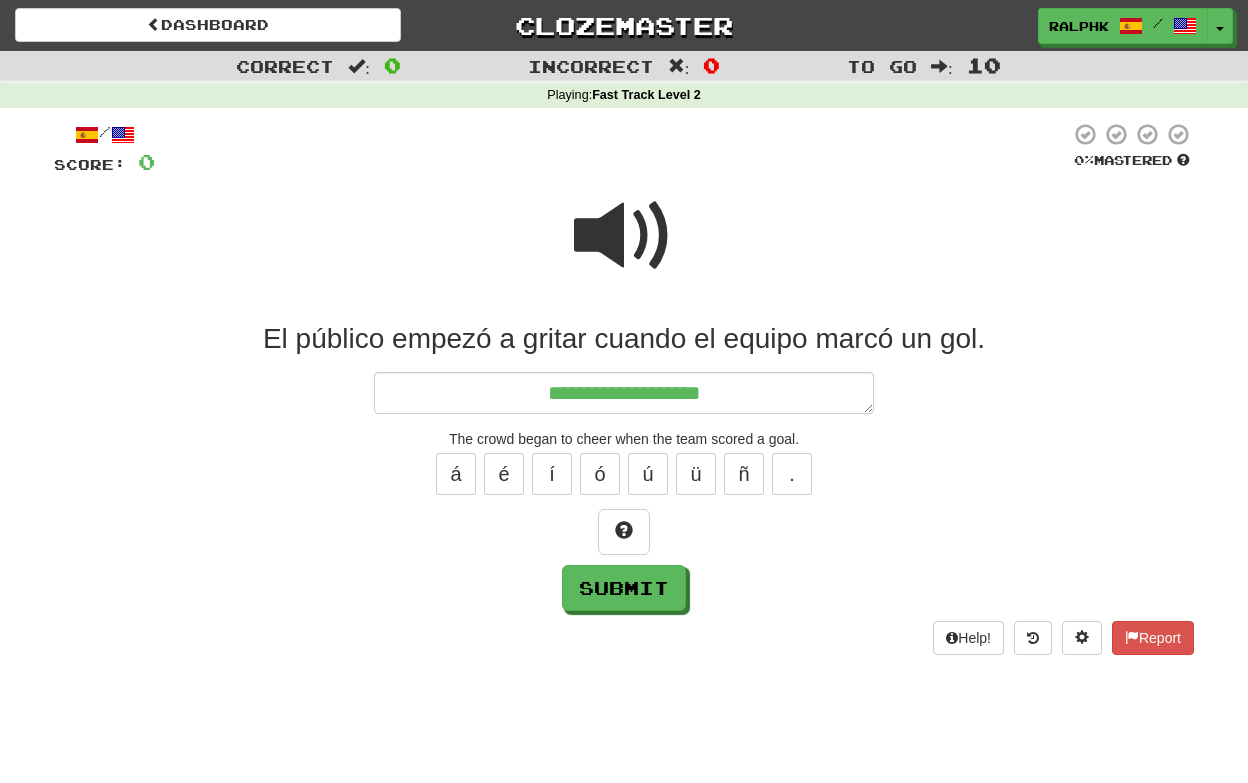 type on "*" 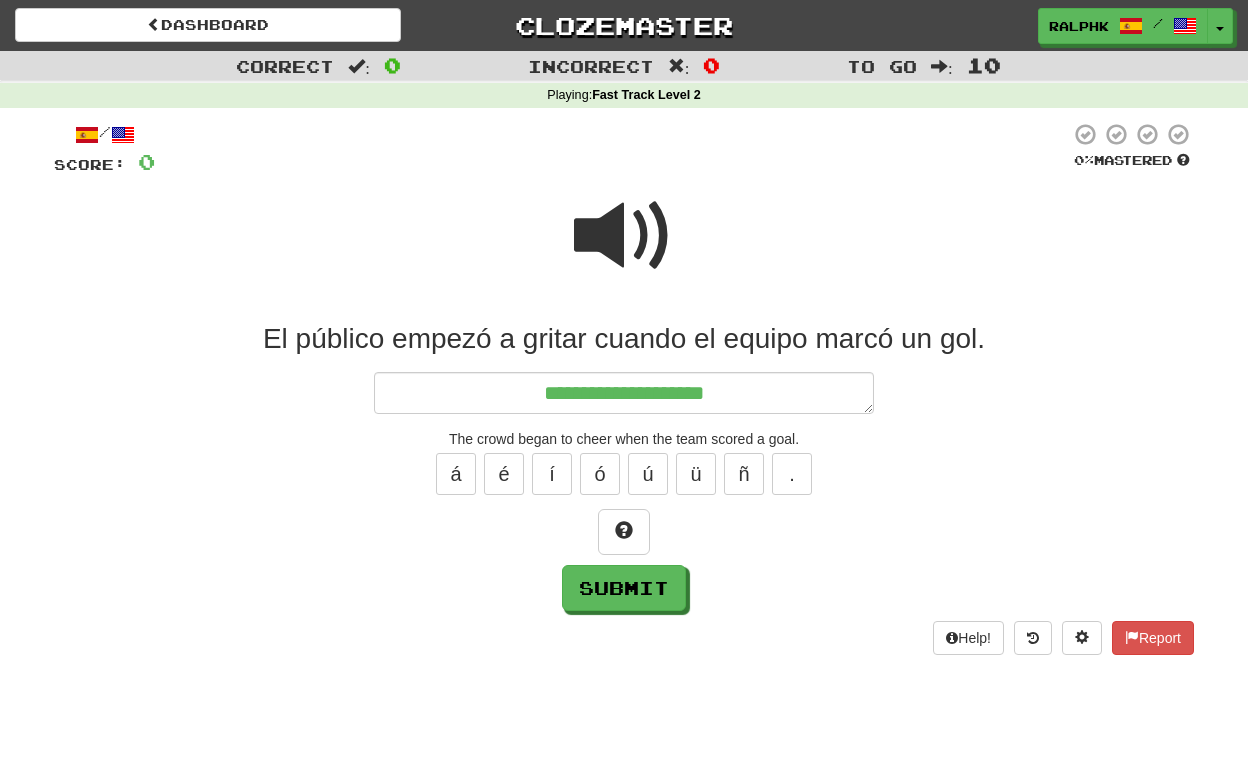 type on "*" 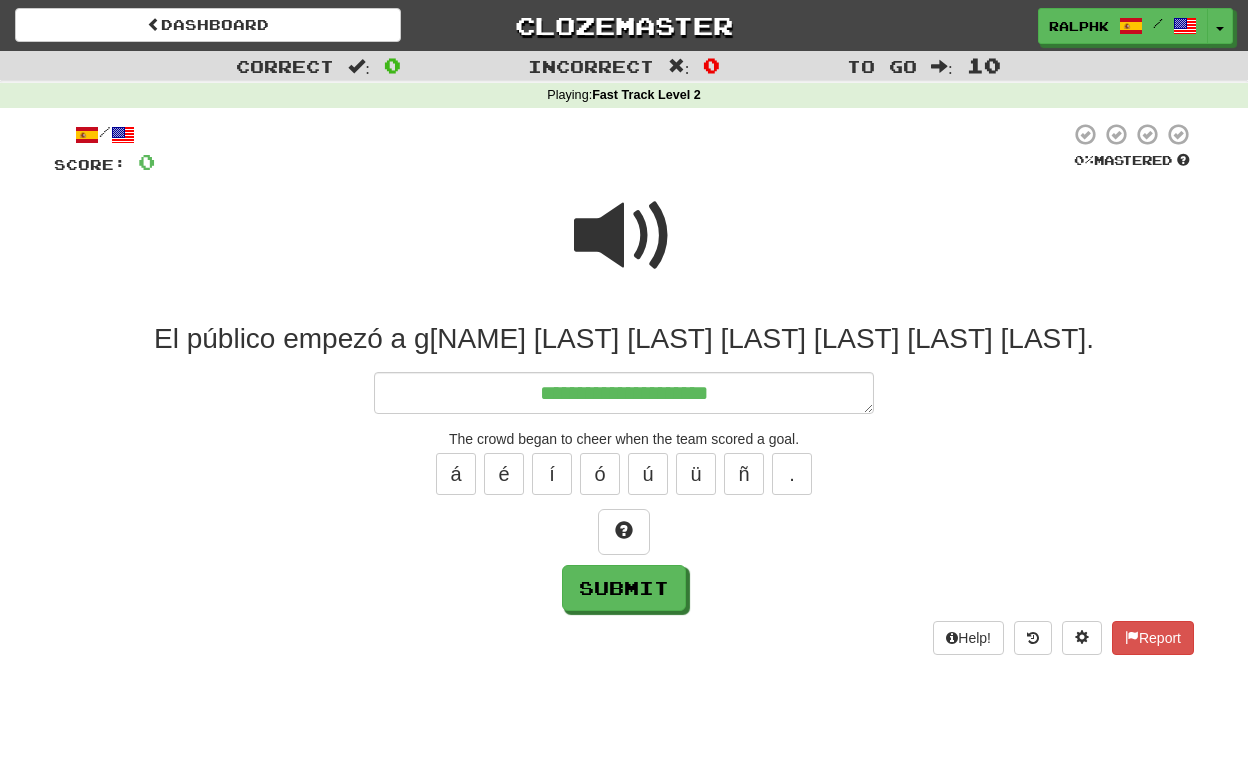 type on "*" 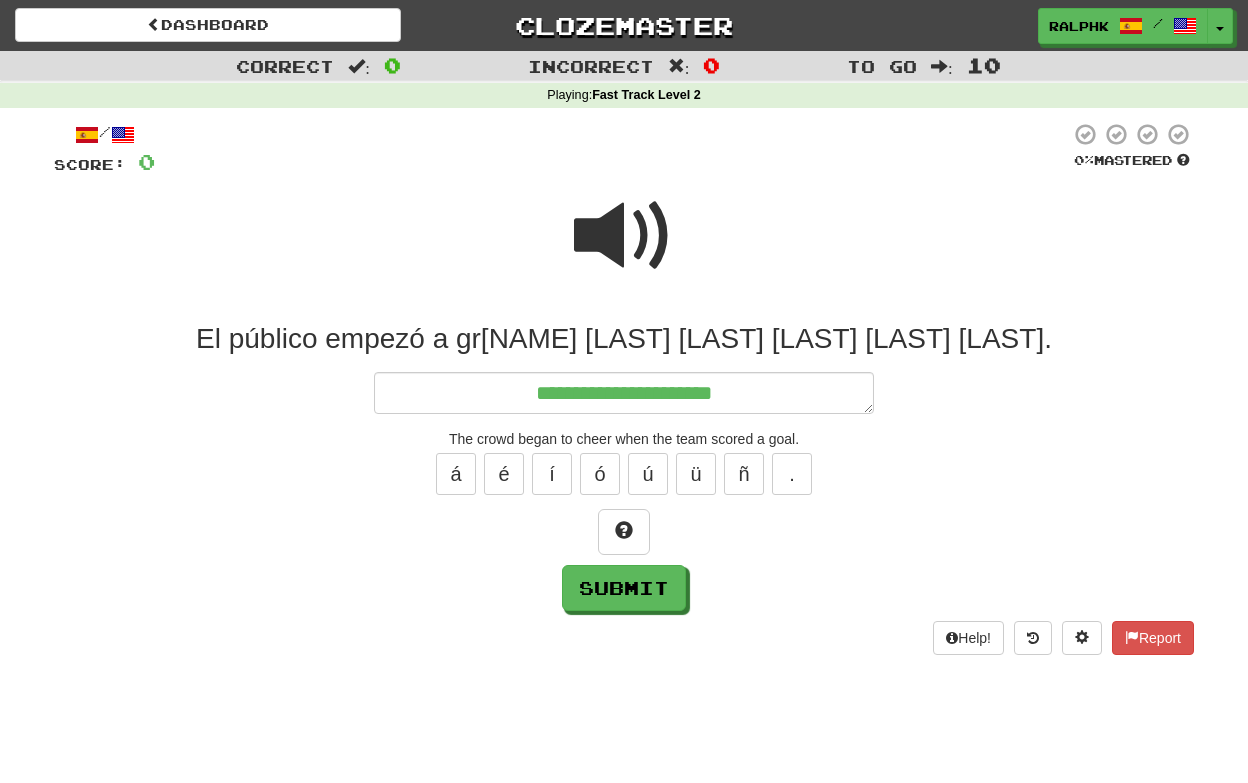 type on "*" 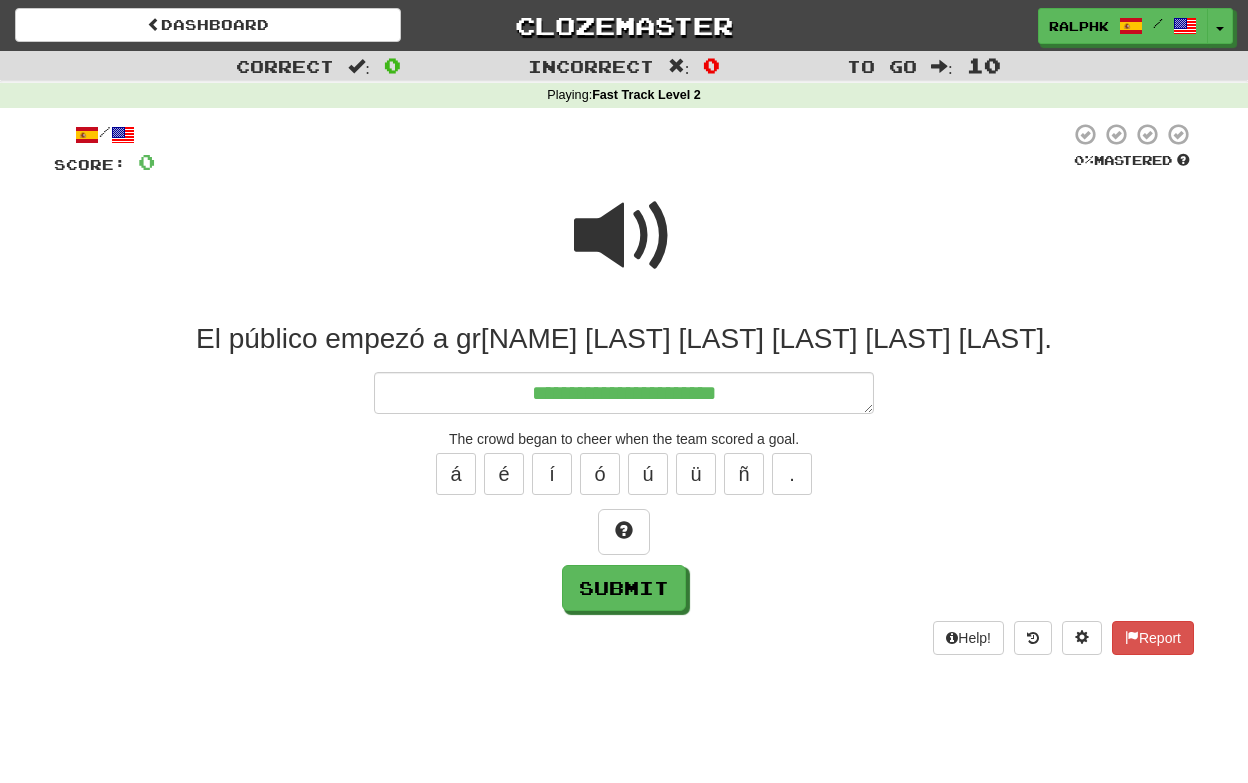 type on "*" 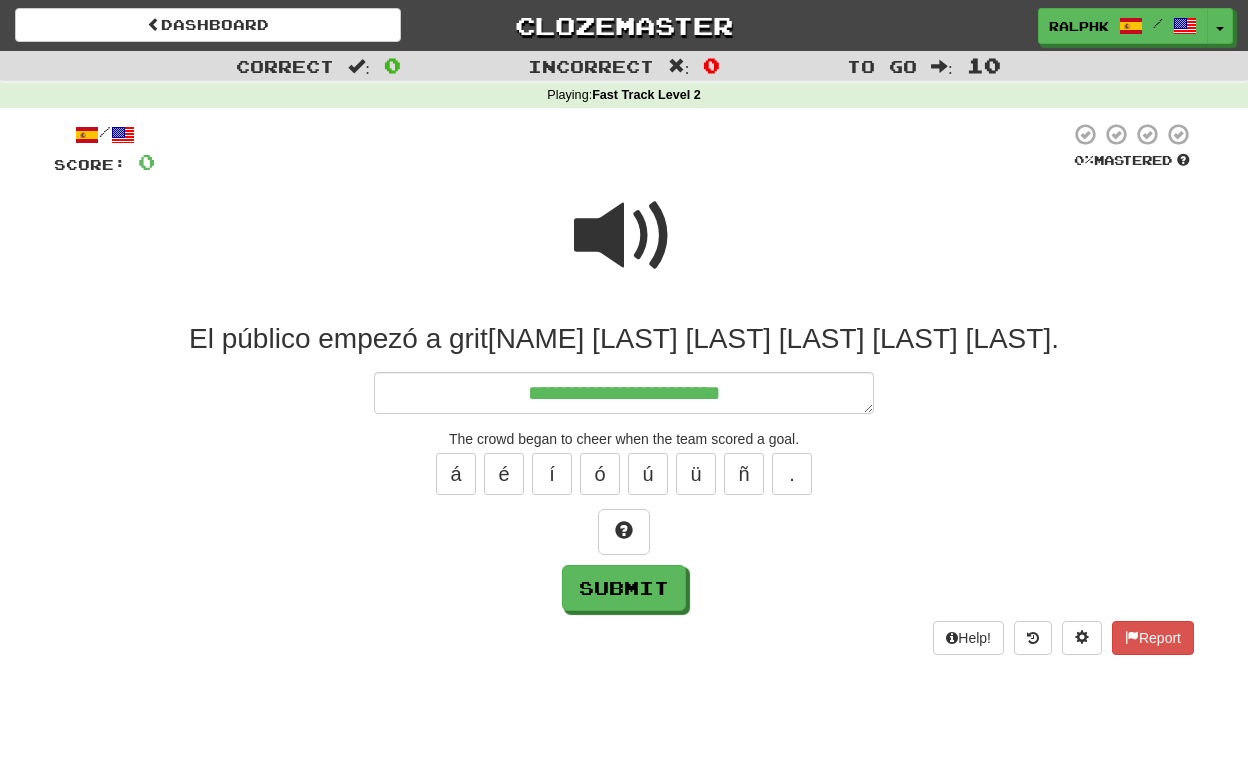 type on "*" 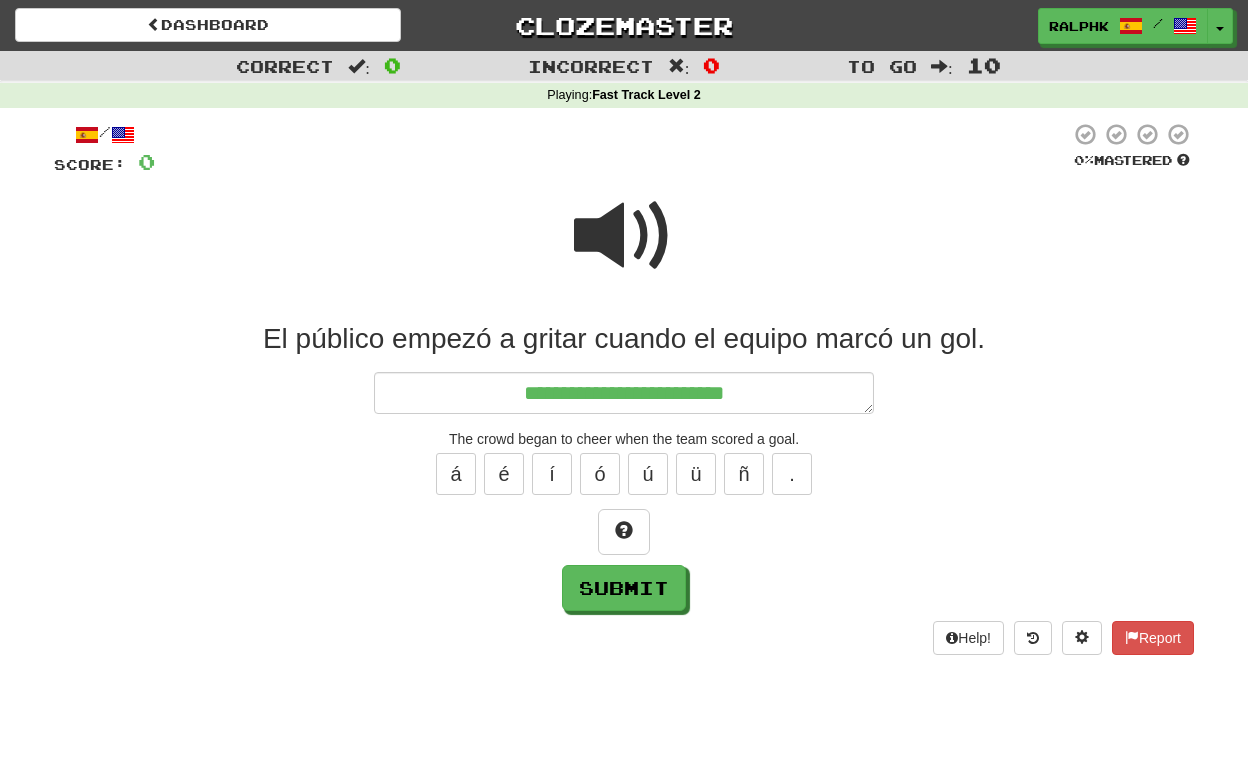 type on "*" 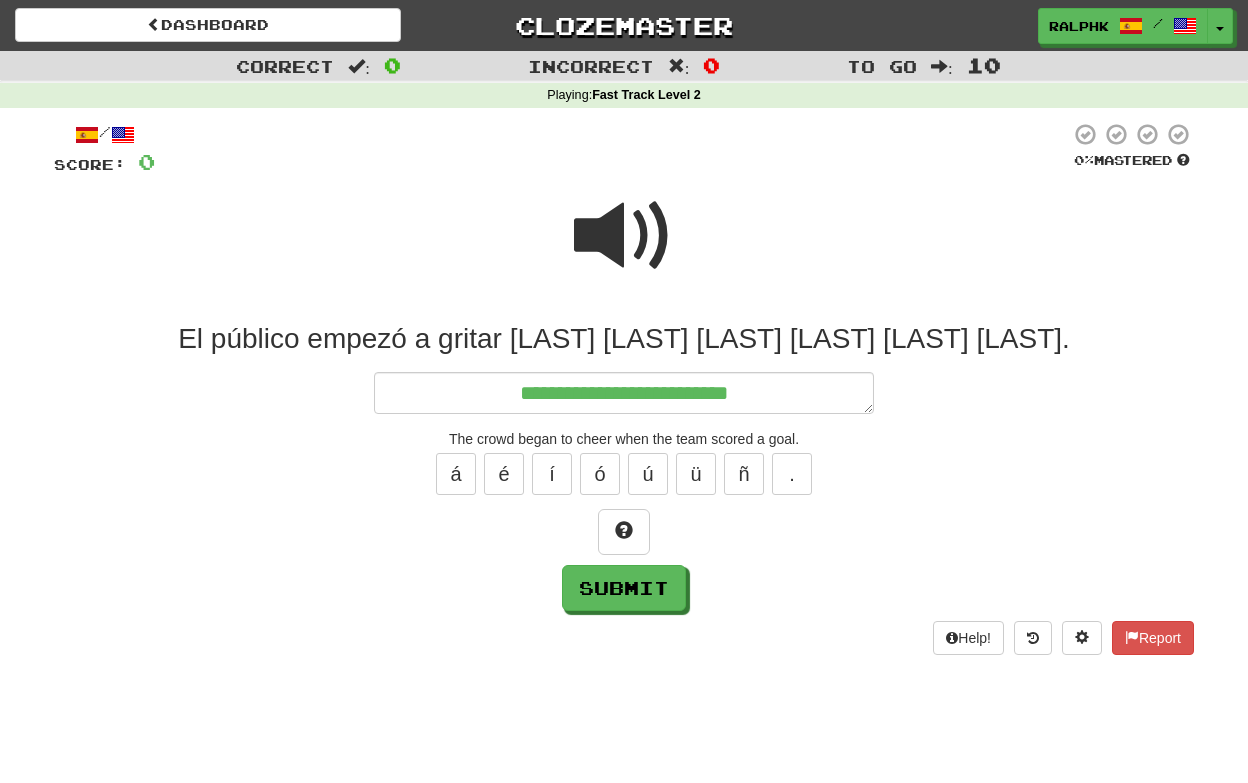 type on "*" 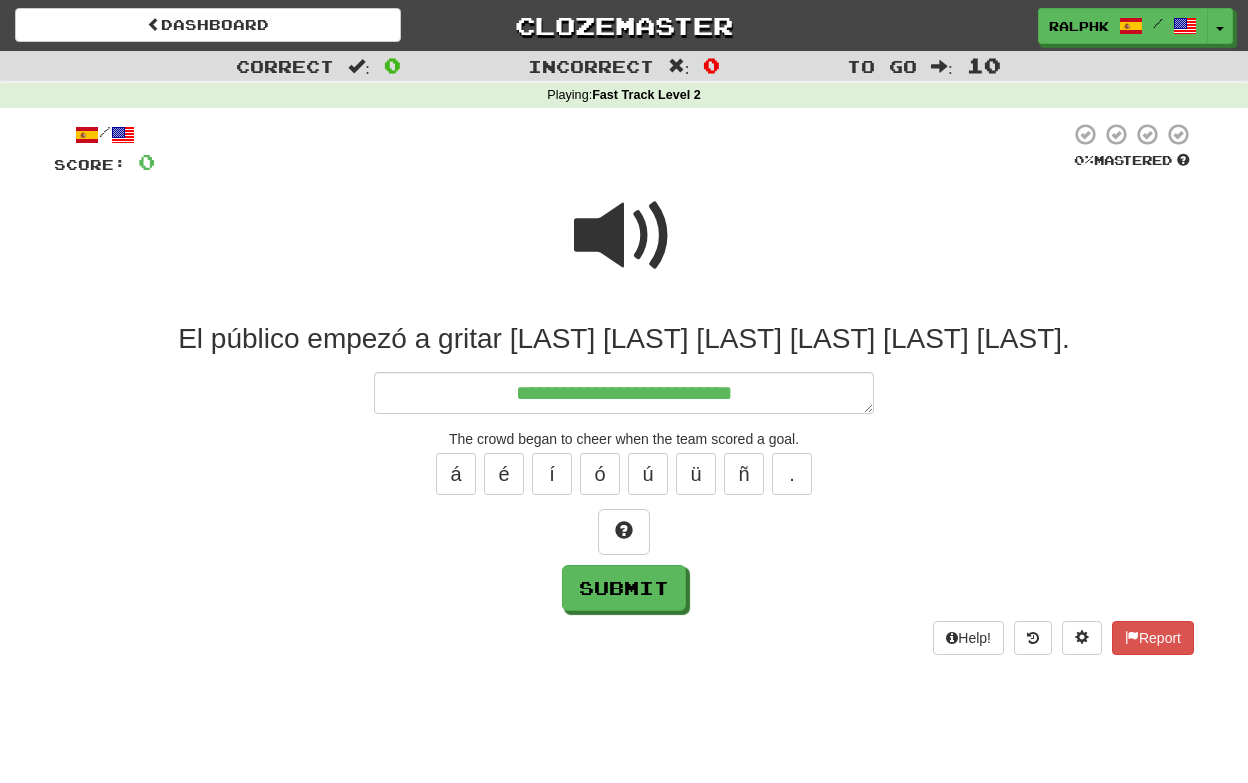 type on "*" 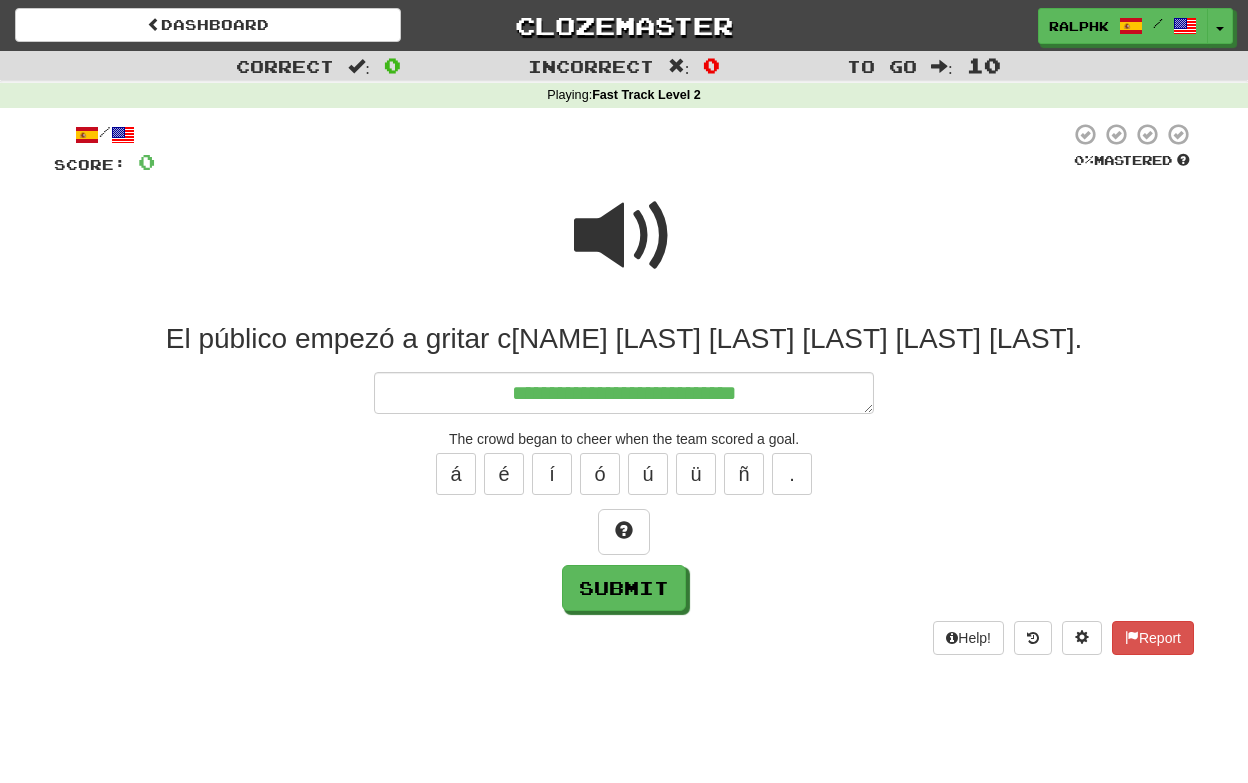 type on "*" 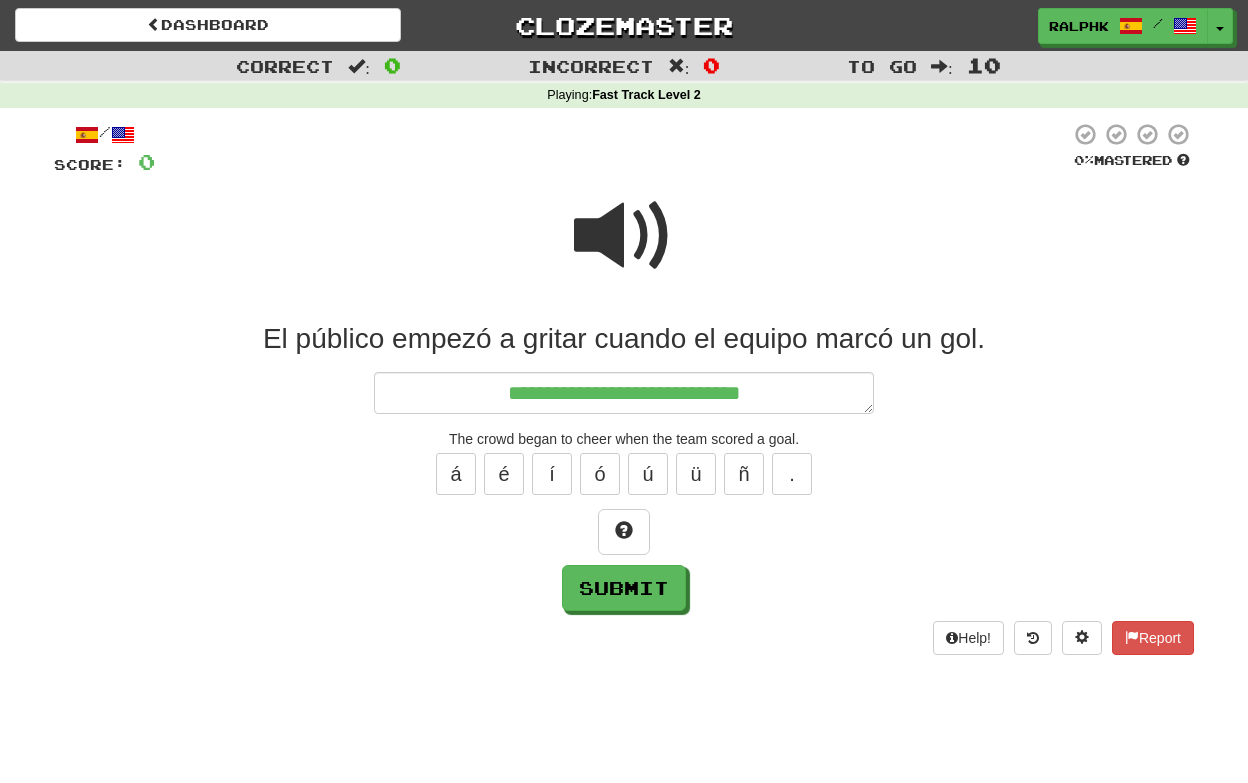 type on "*" 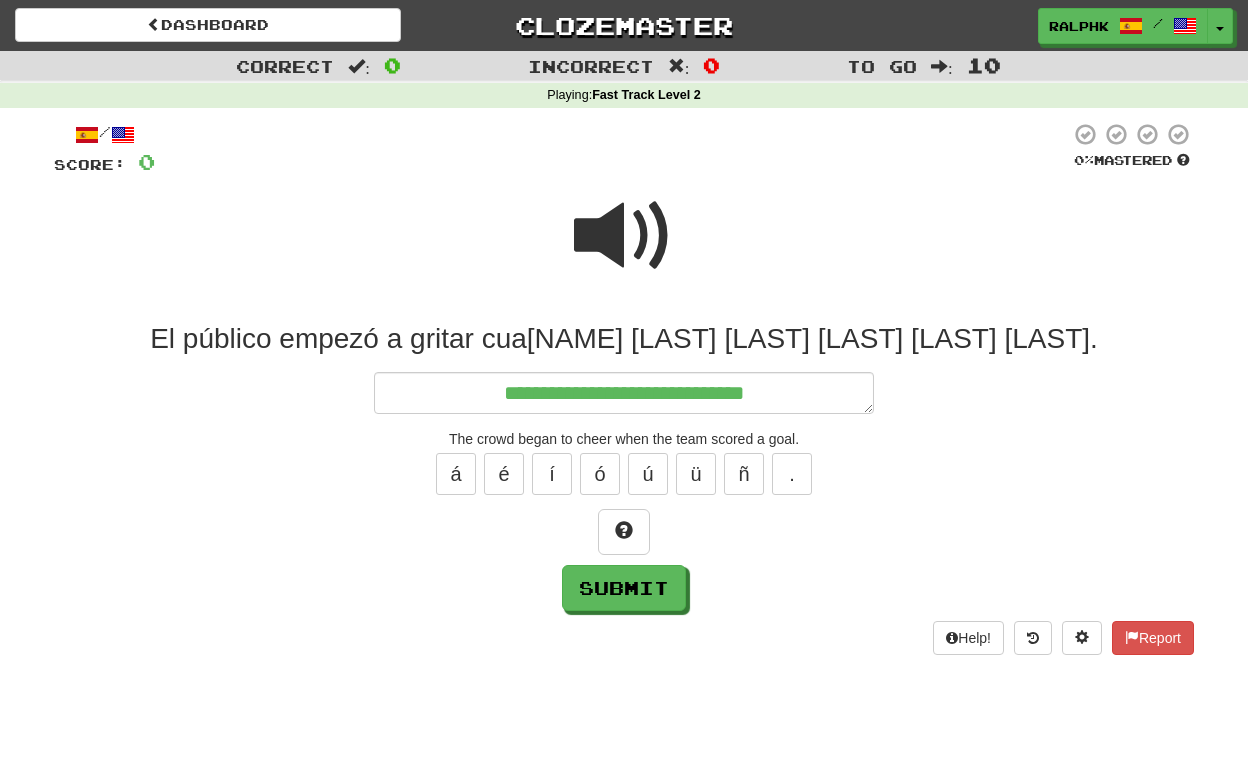 type on "*" 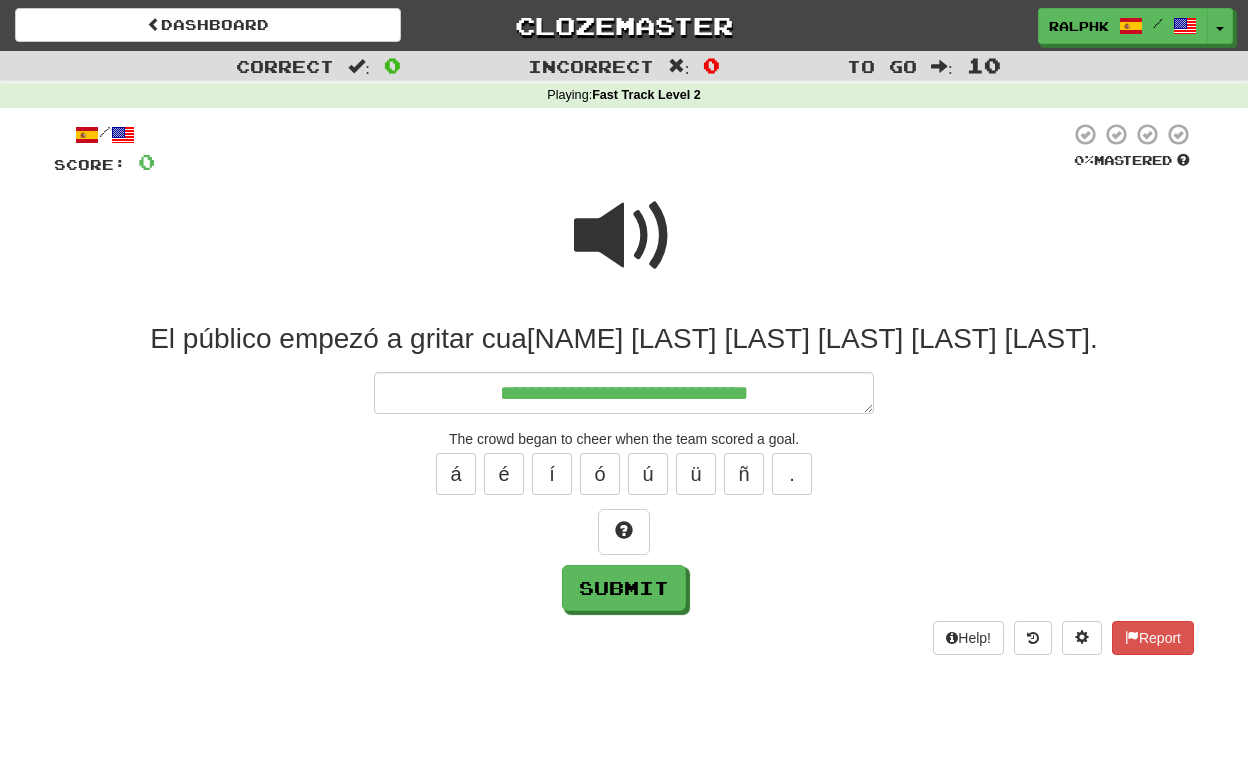 type on "*" 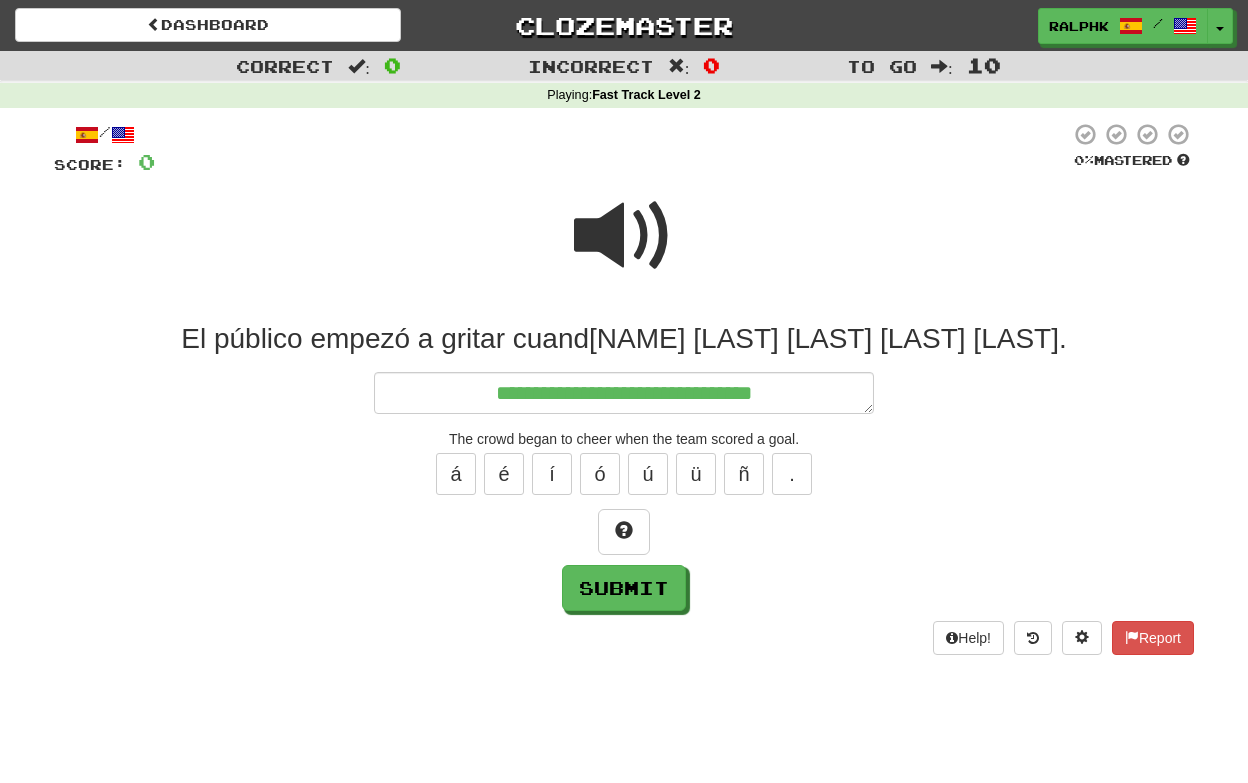 type on "*" 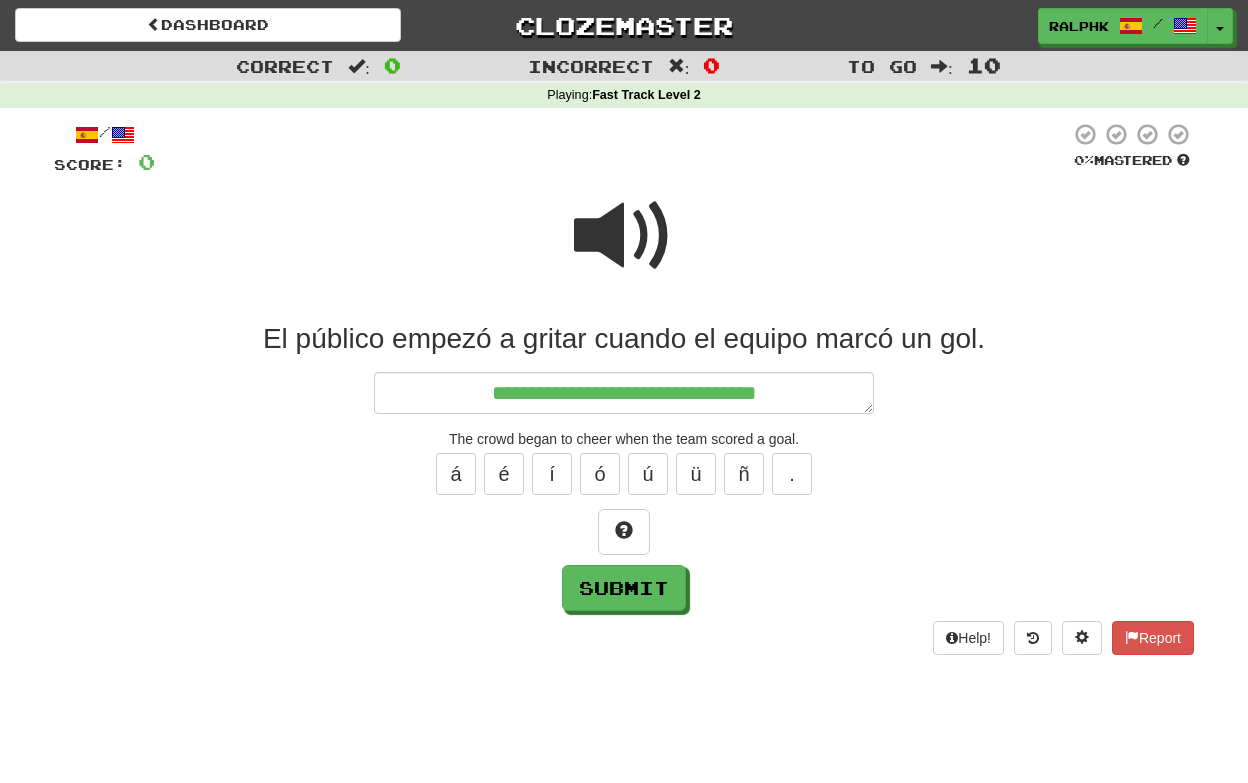 type on "*" 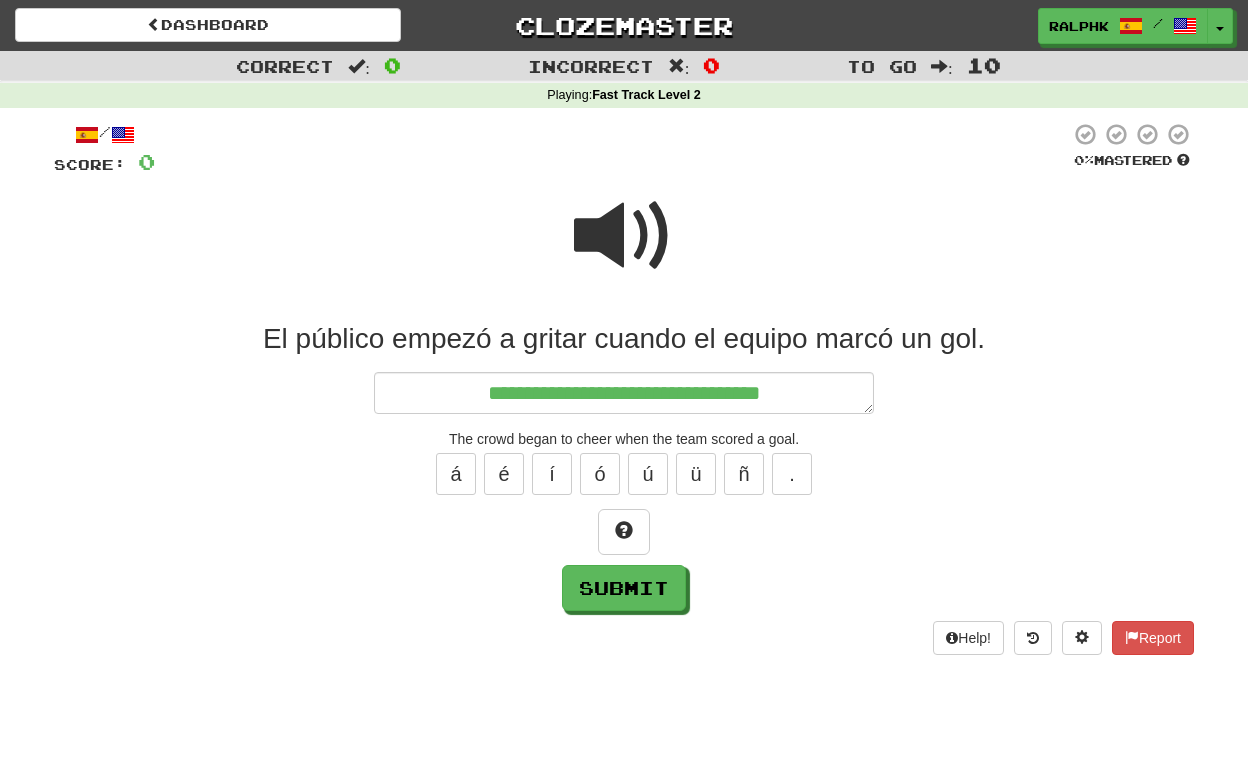 type on "*" 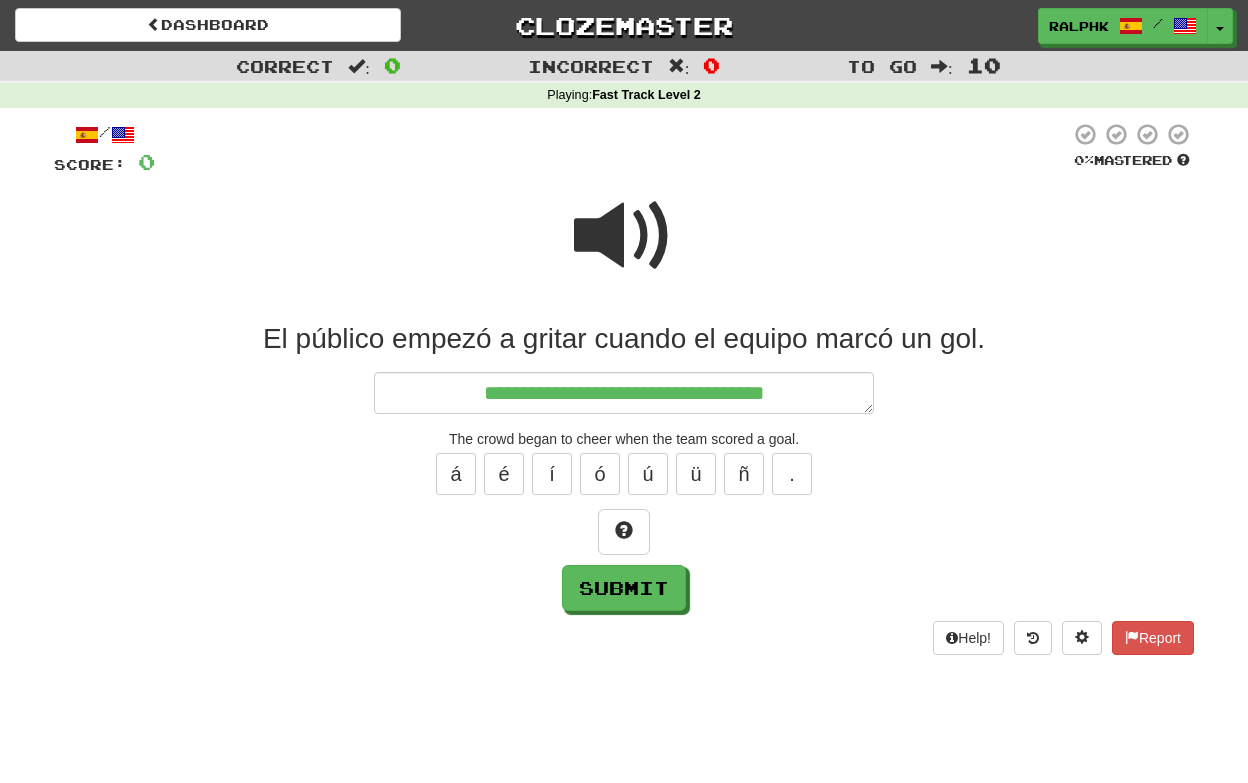 type on "*" 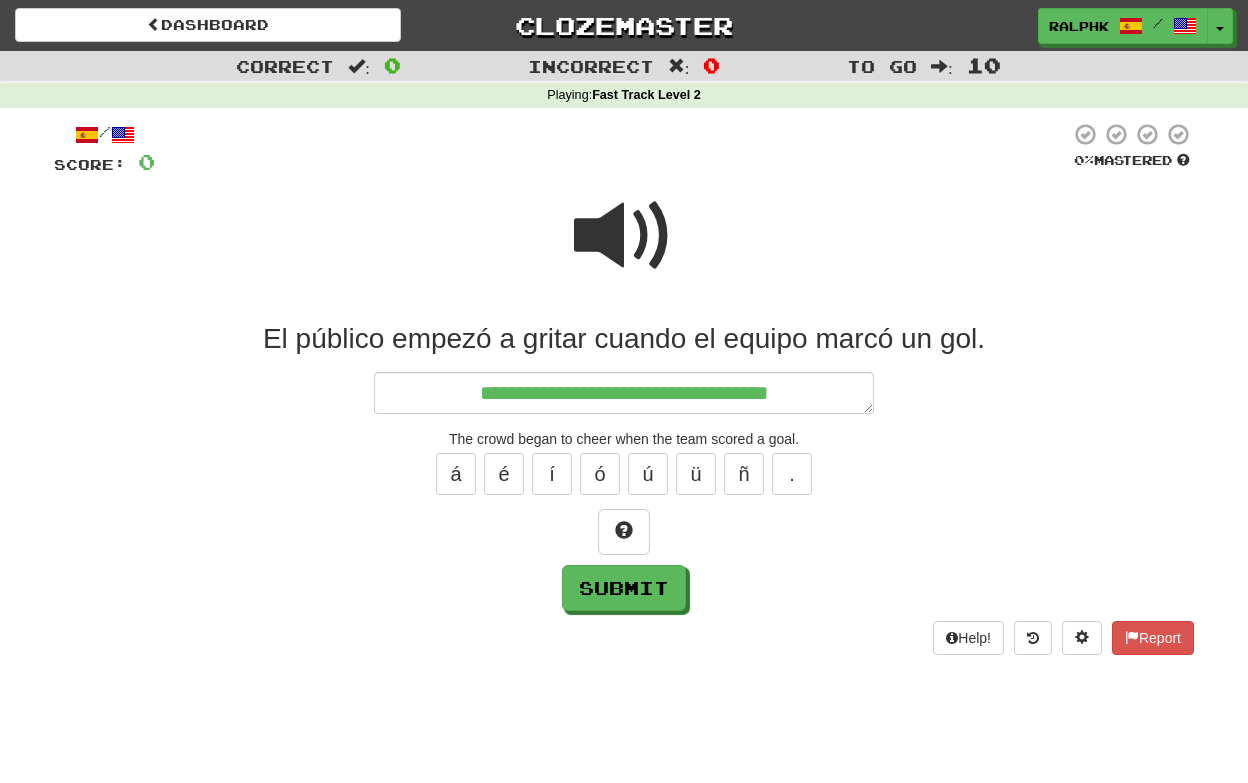 type on "*" 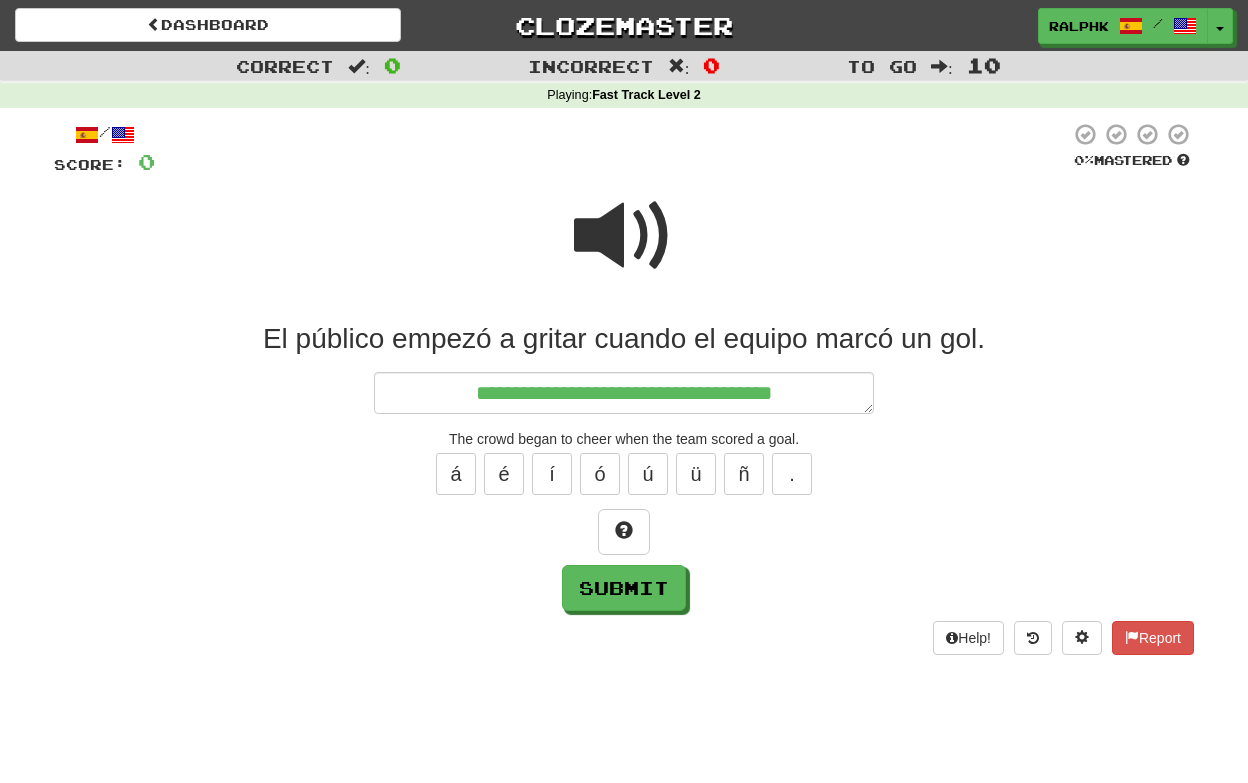 type on "*" 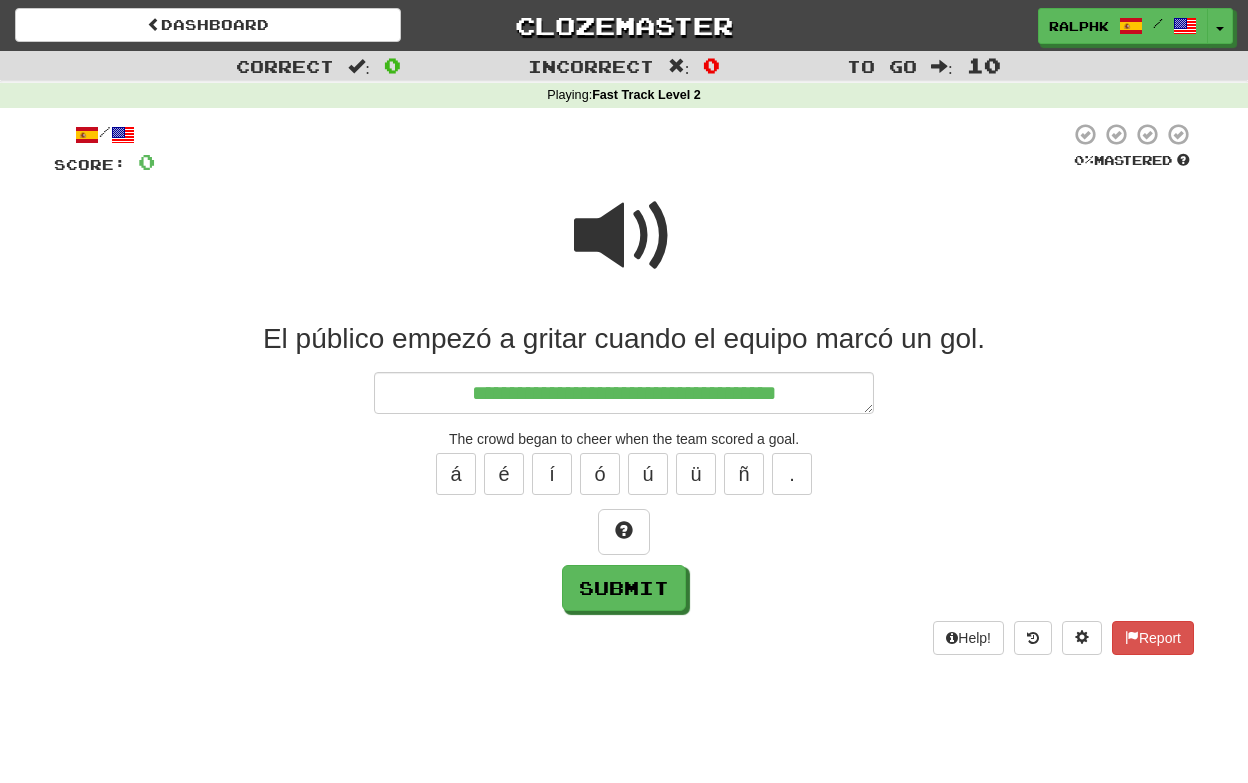 type on "*" 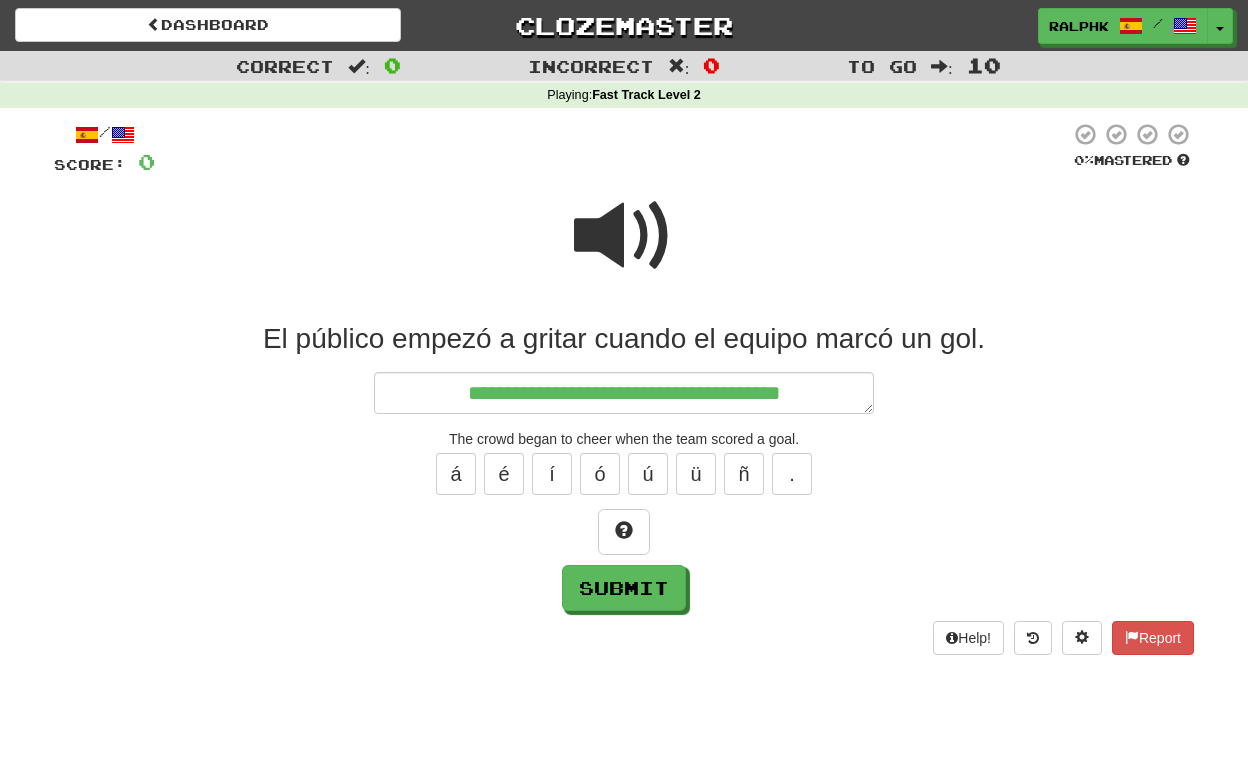 type on "*" 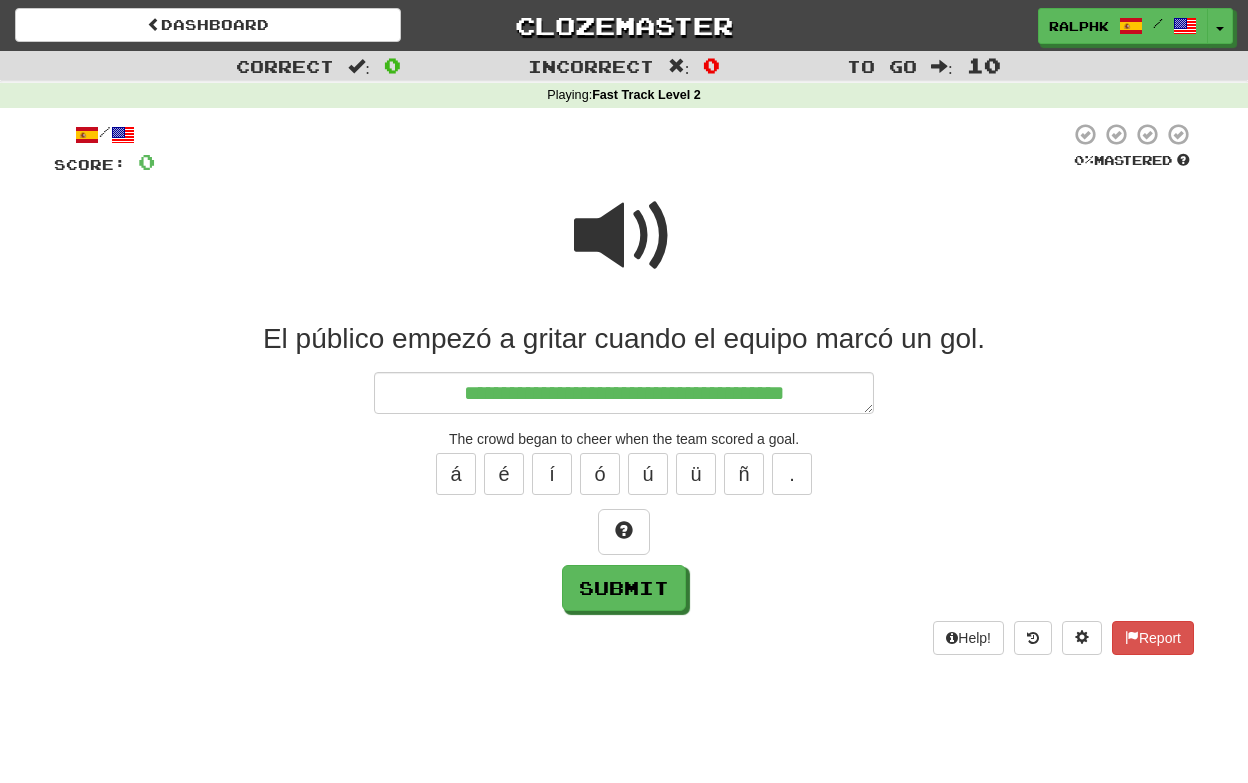 type on "*" 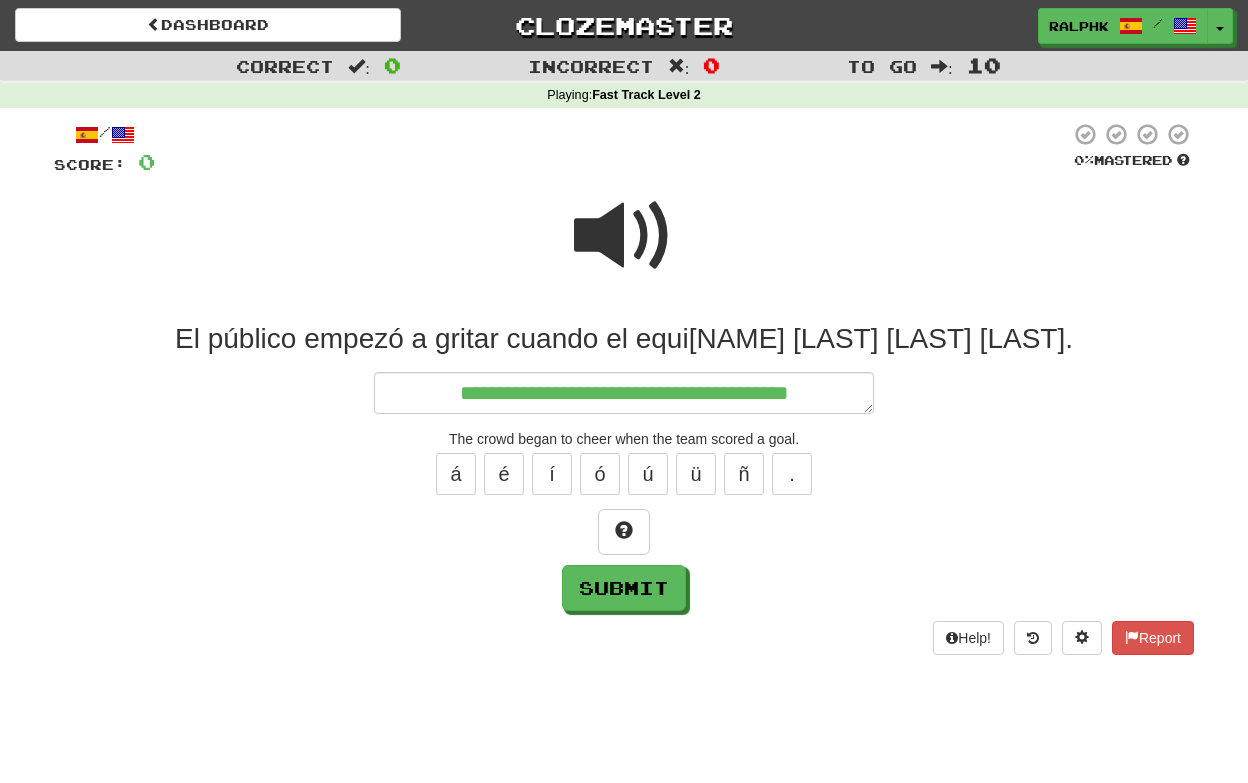 type on "*" 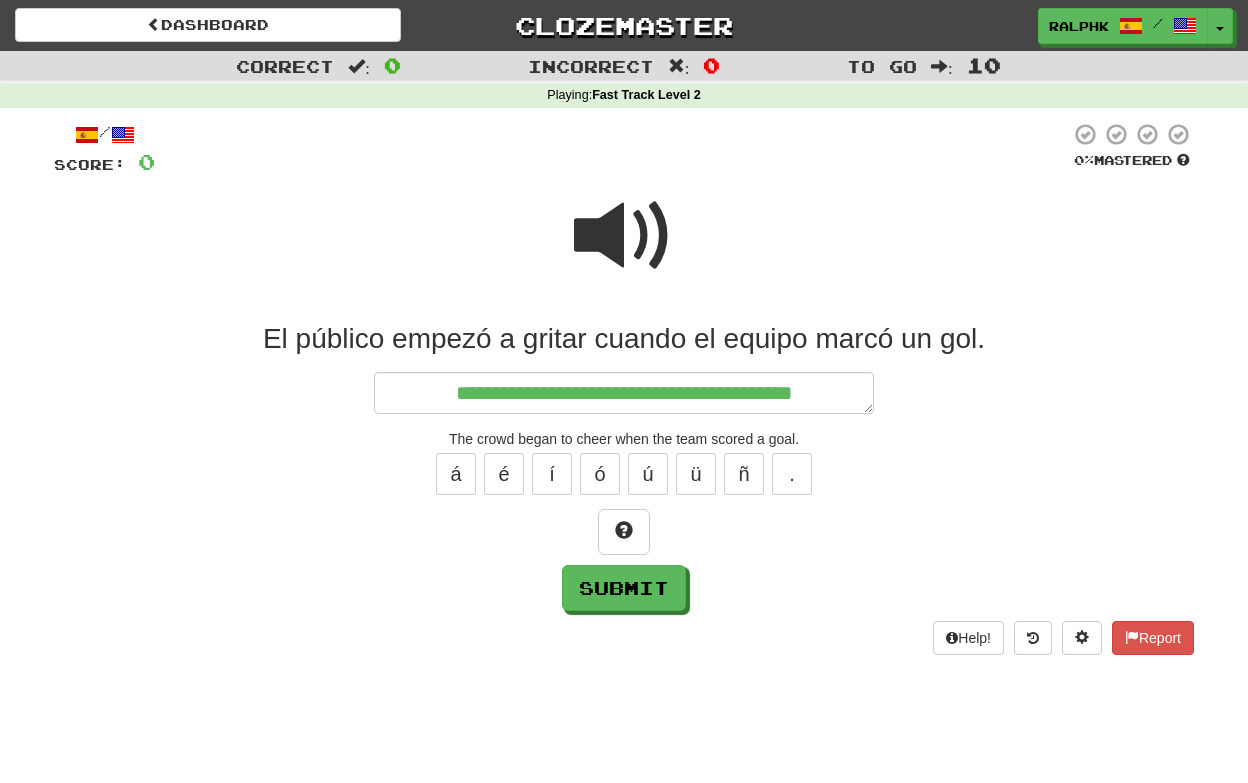 type on "*" 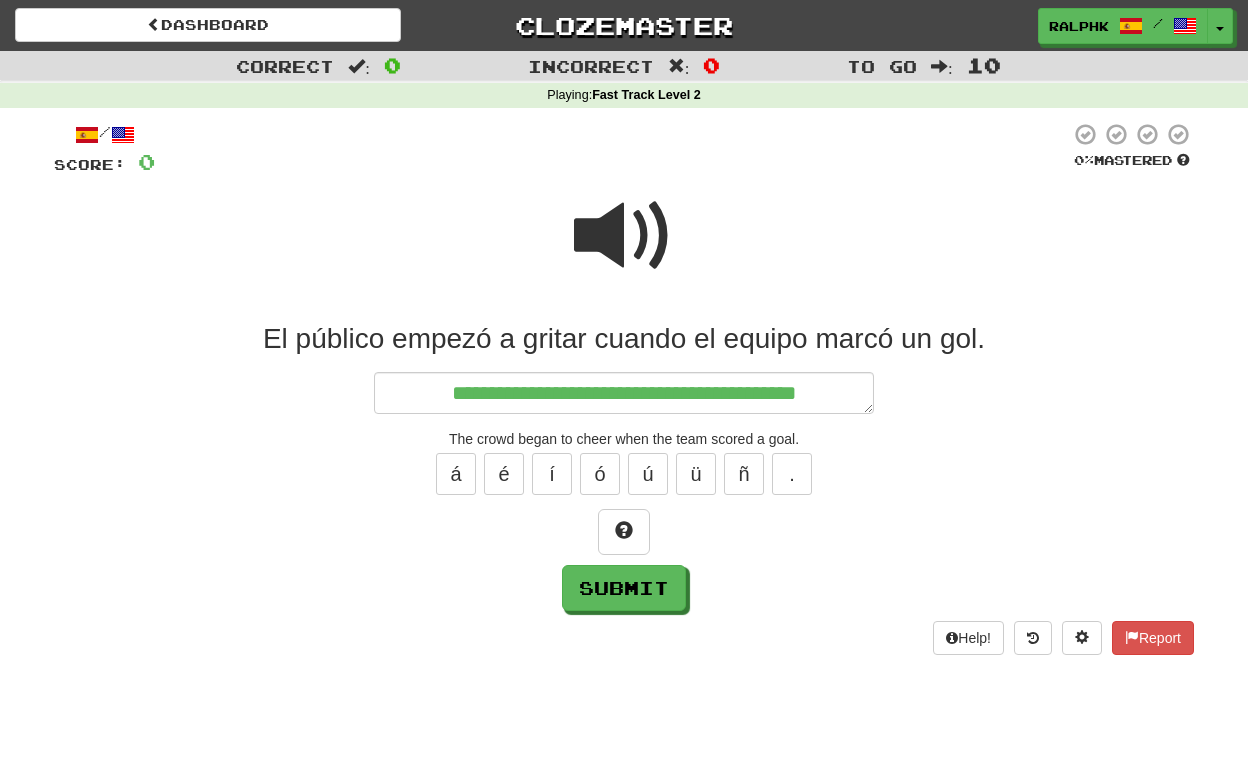 type on "*" 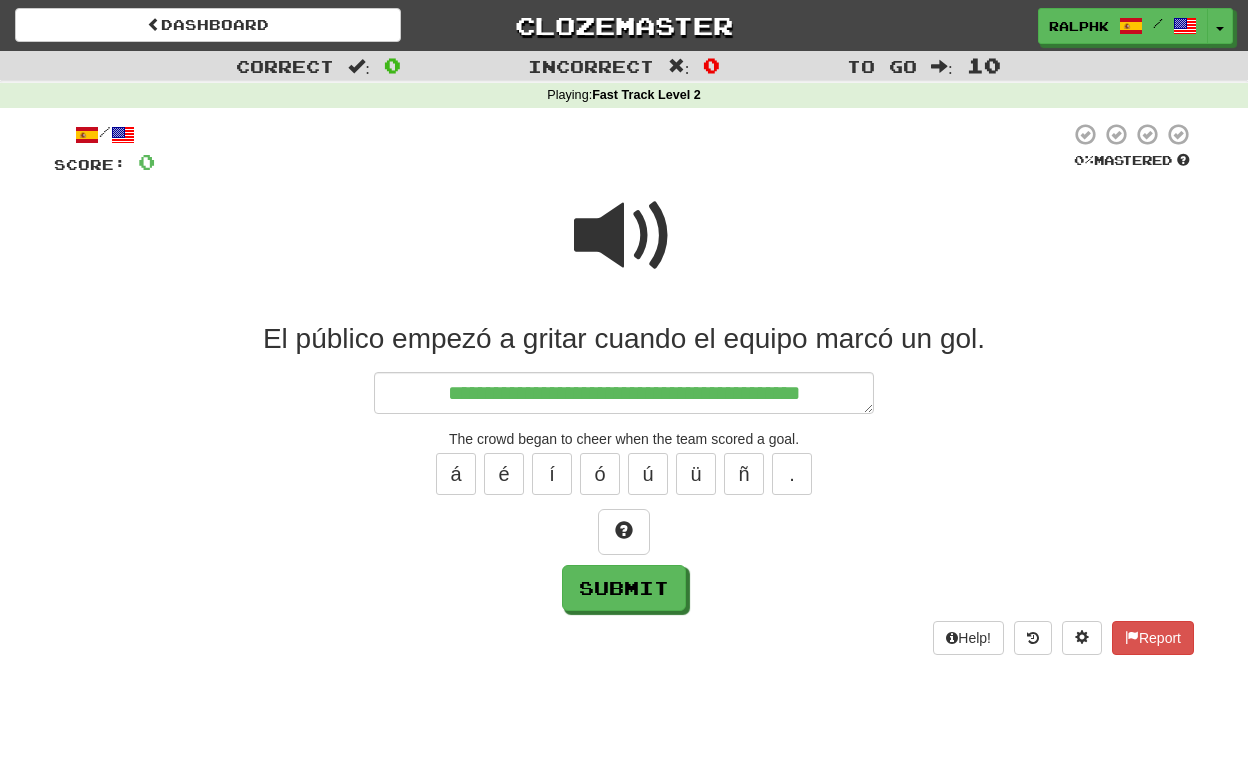 type on "*" 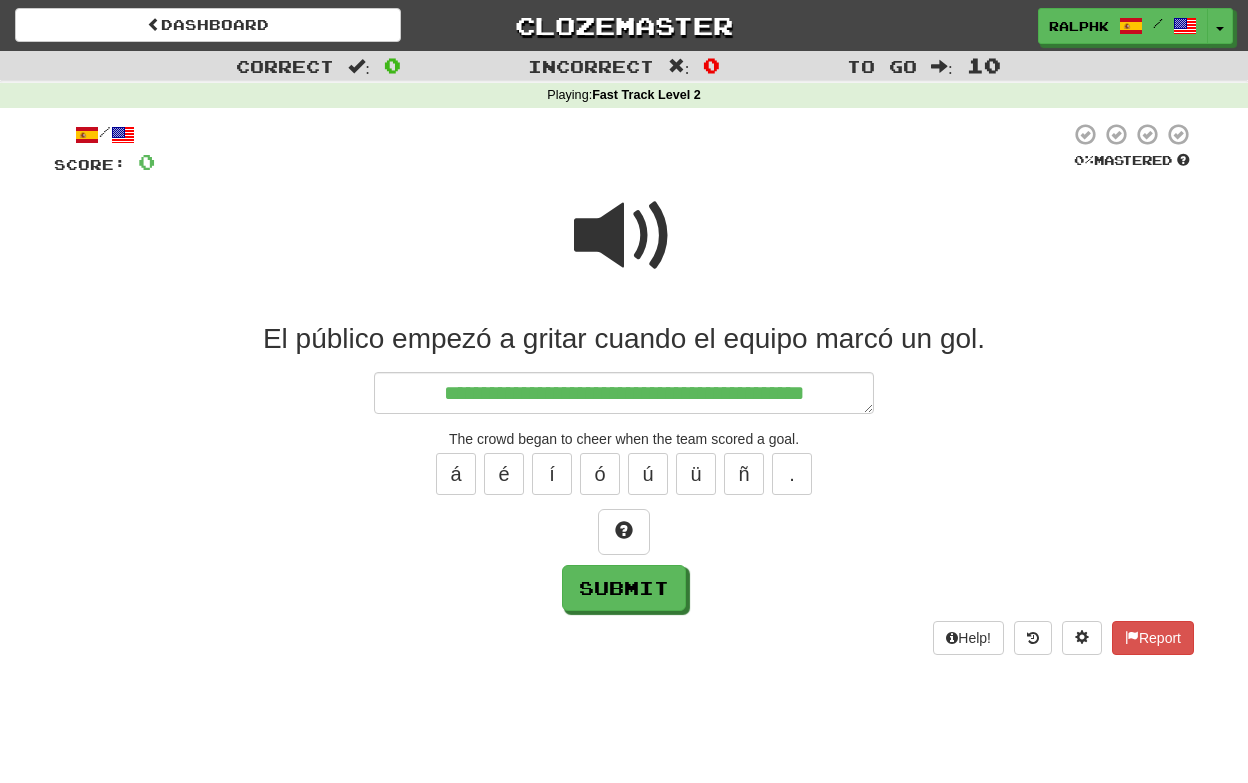 type on "*" 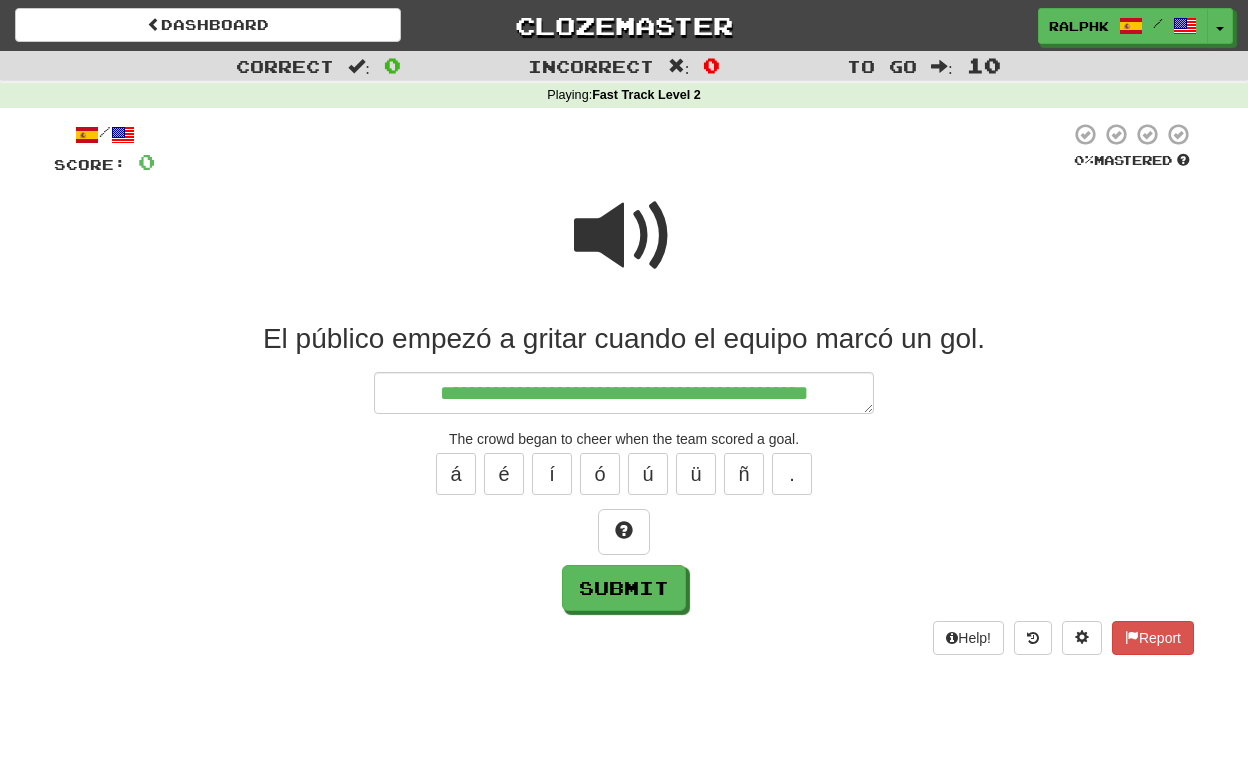 type on "*" 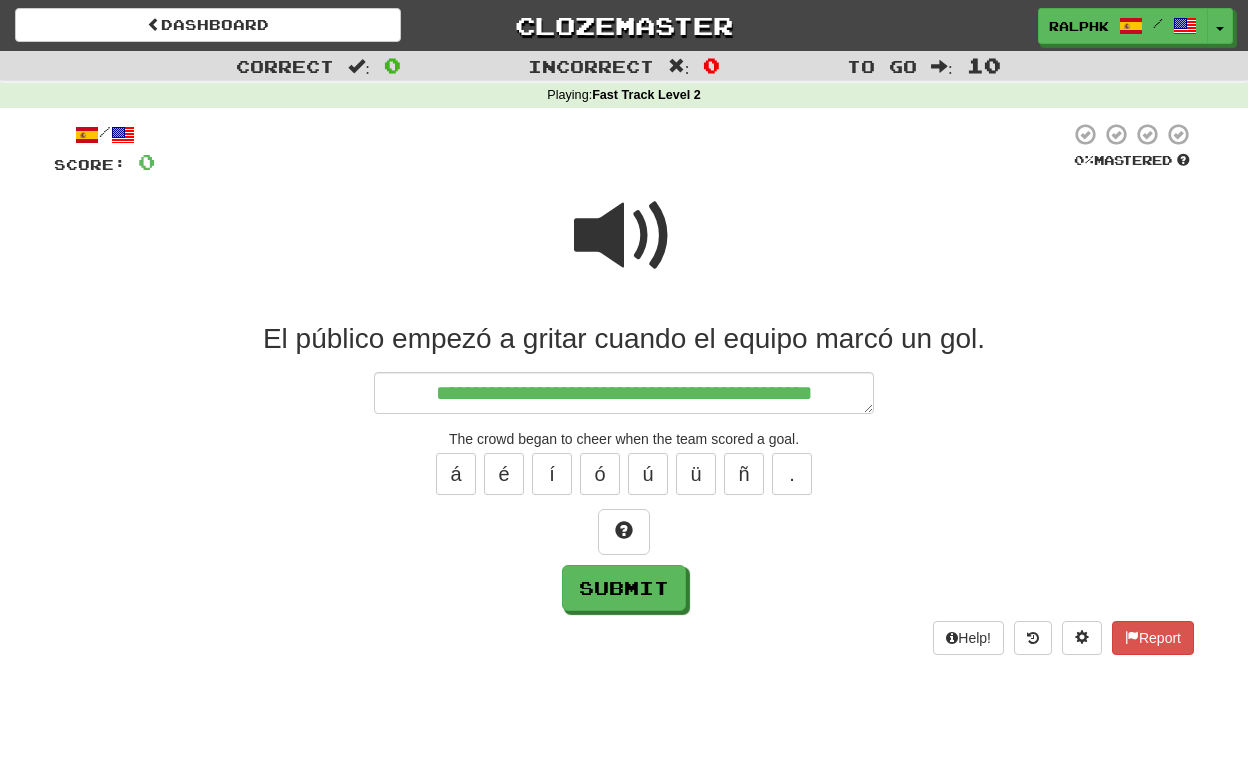 type on "*" 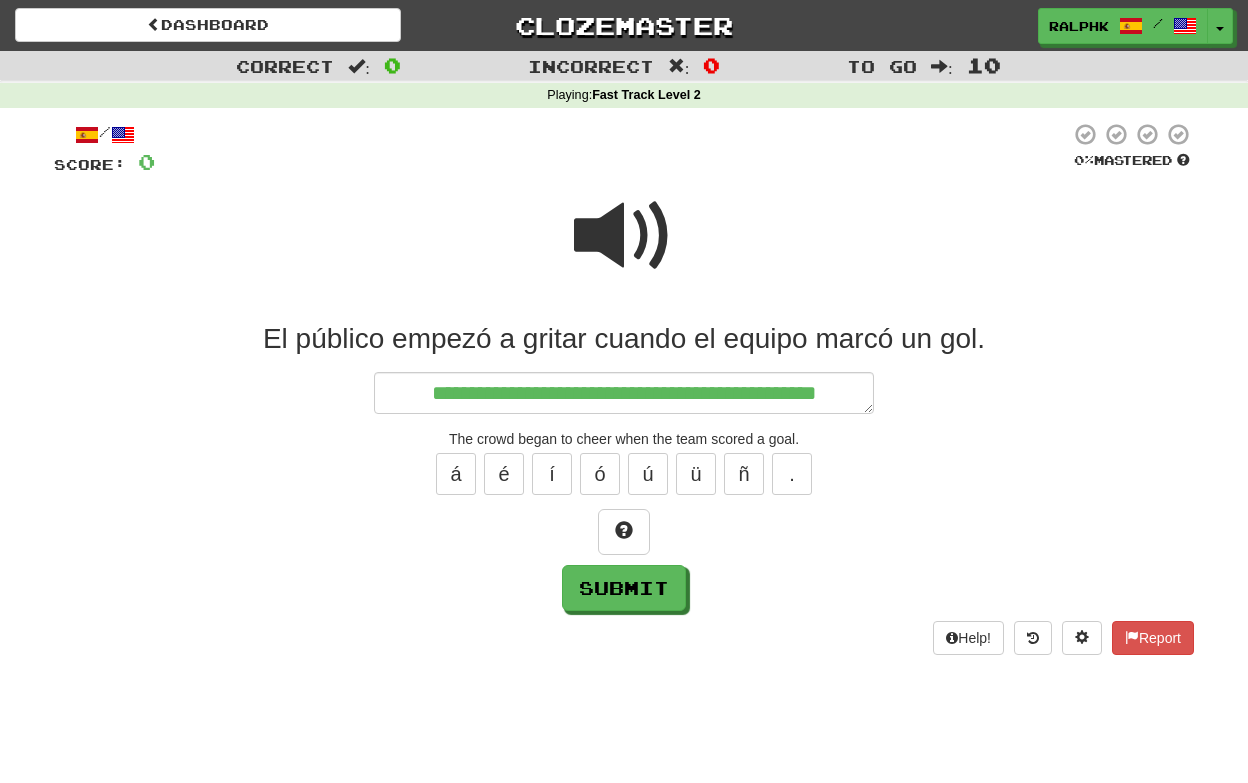 type on "*" 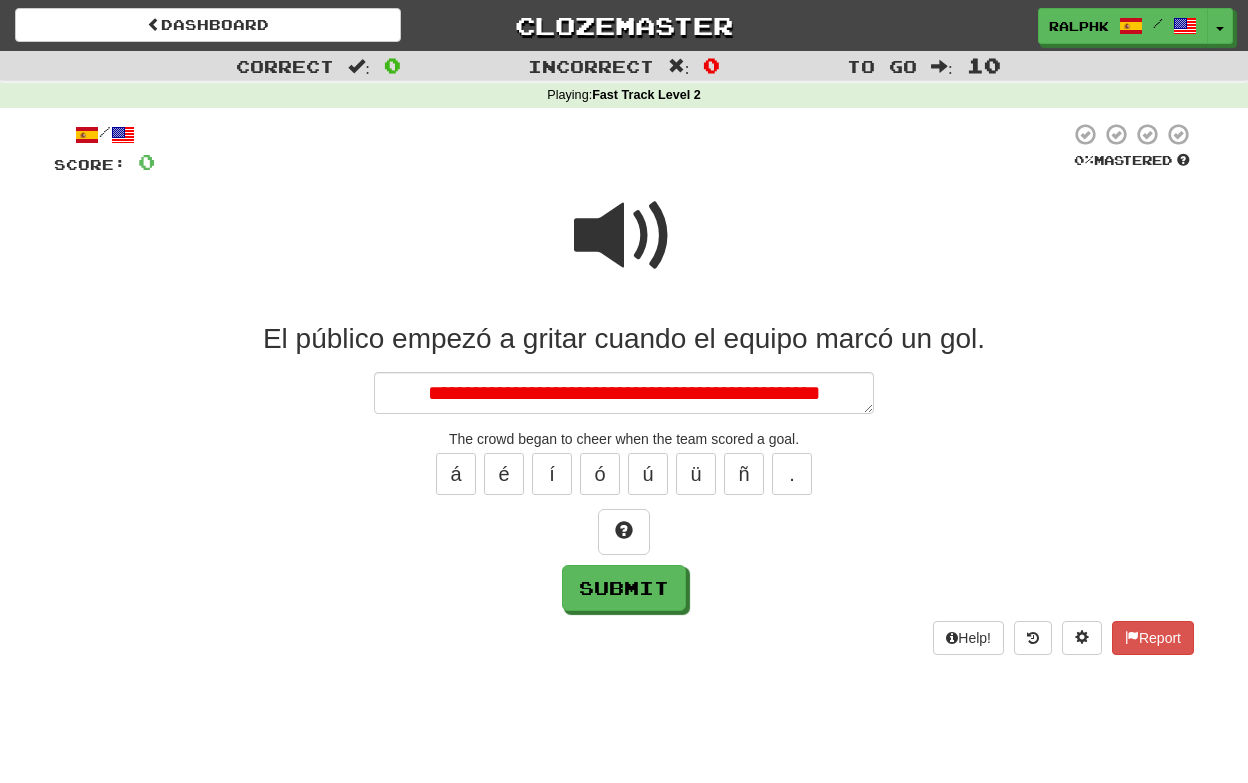 type on "*" 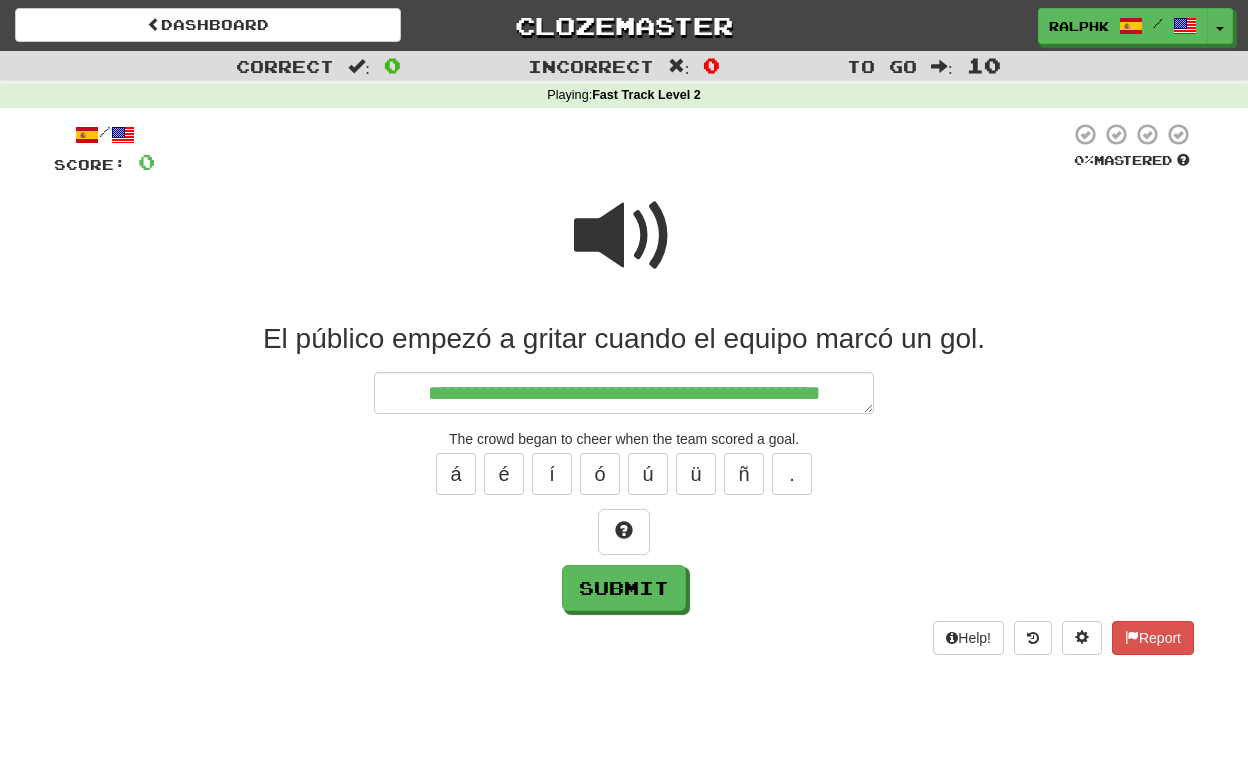 type on "*" 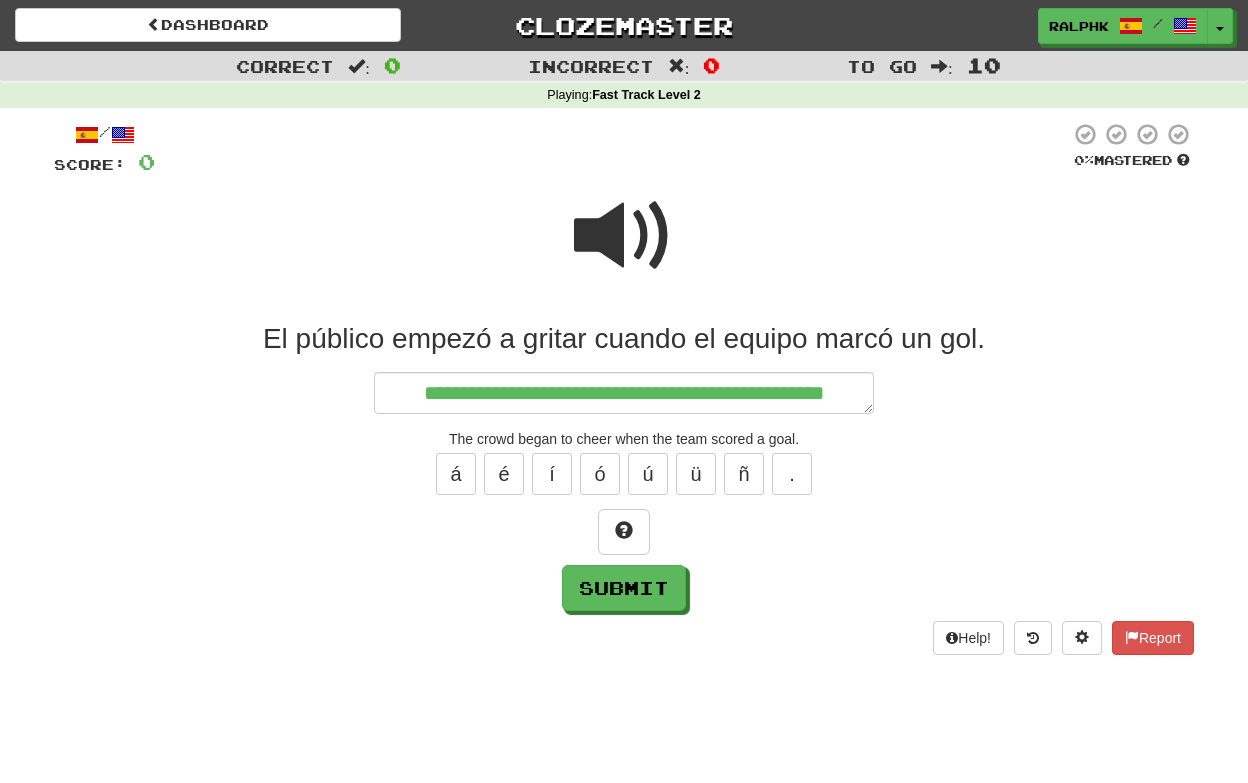 type on "*" 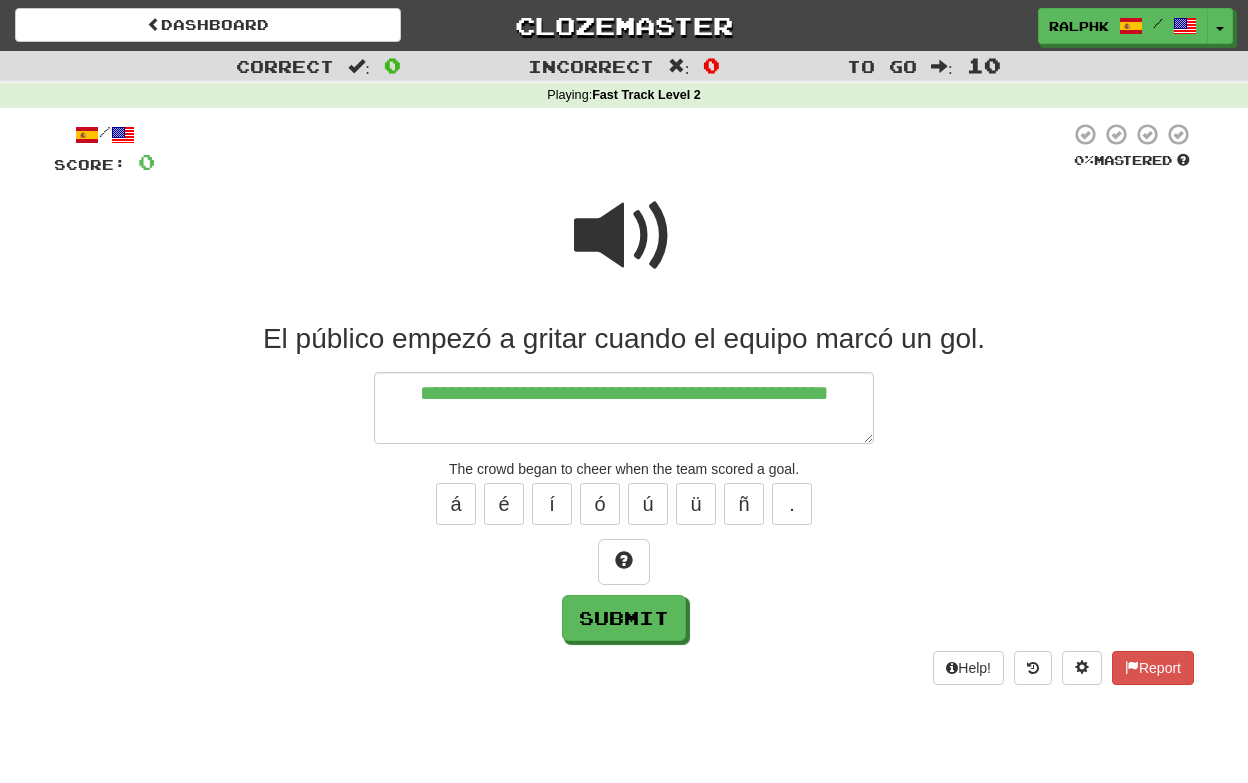 type on "*" 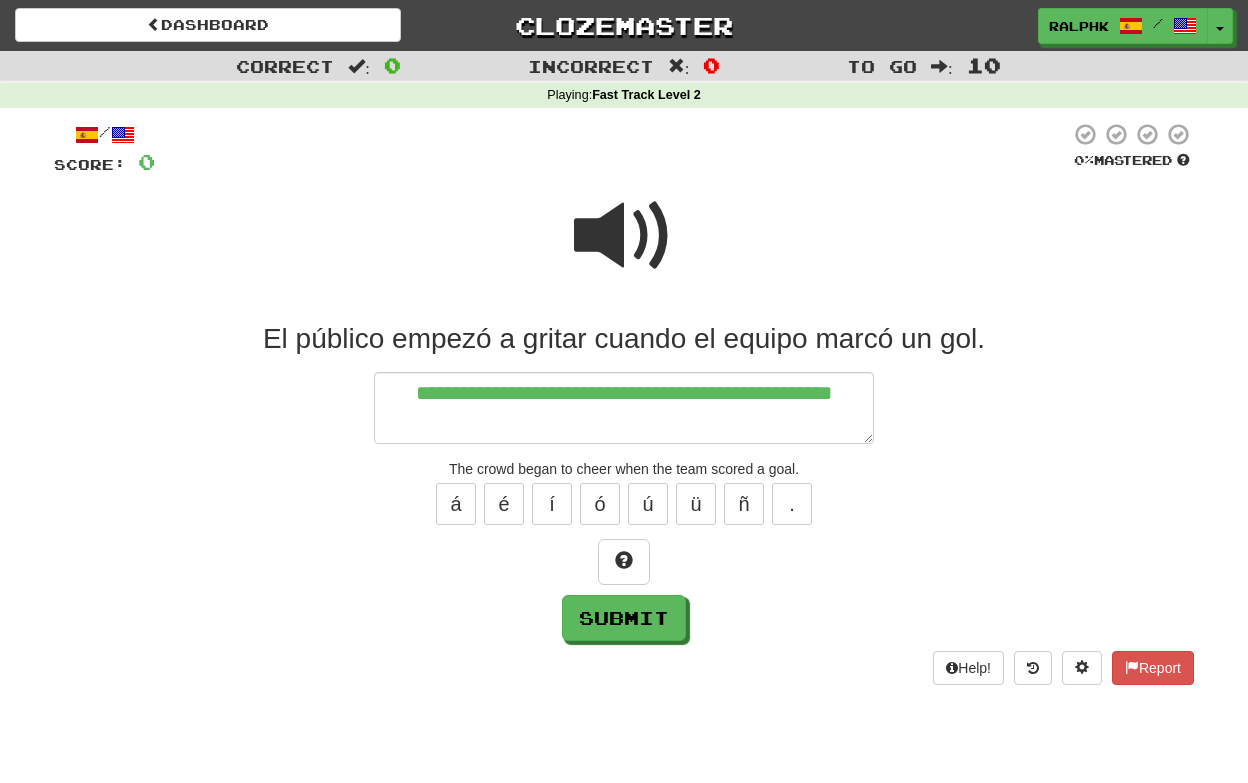 type on "*" 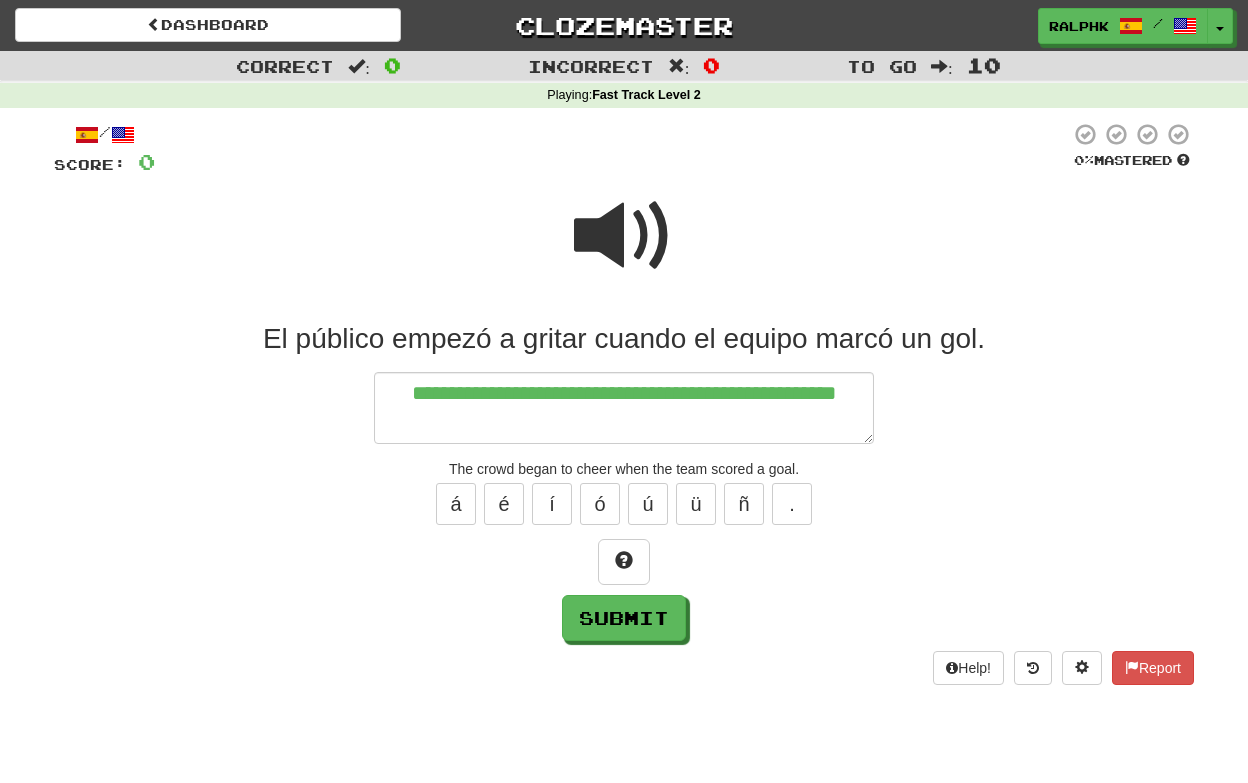 type on "*" 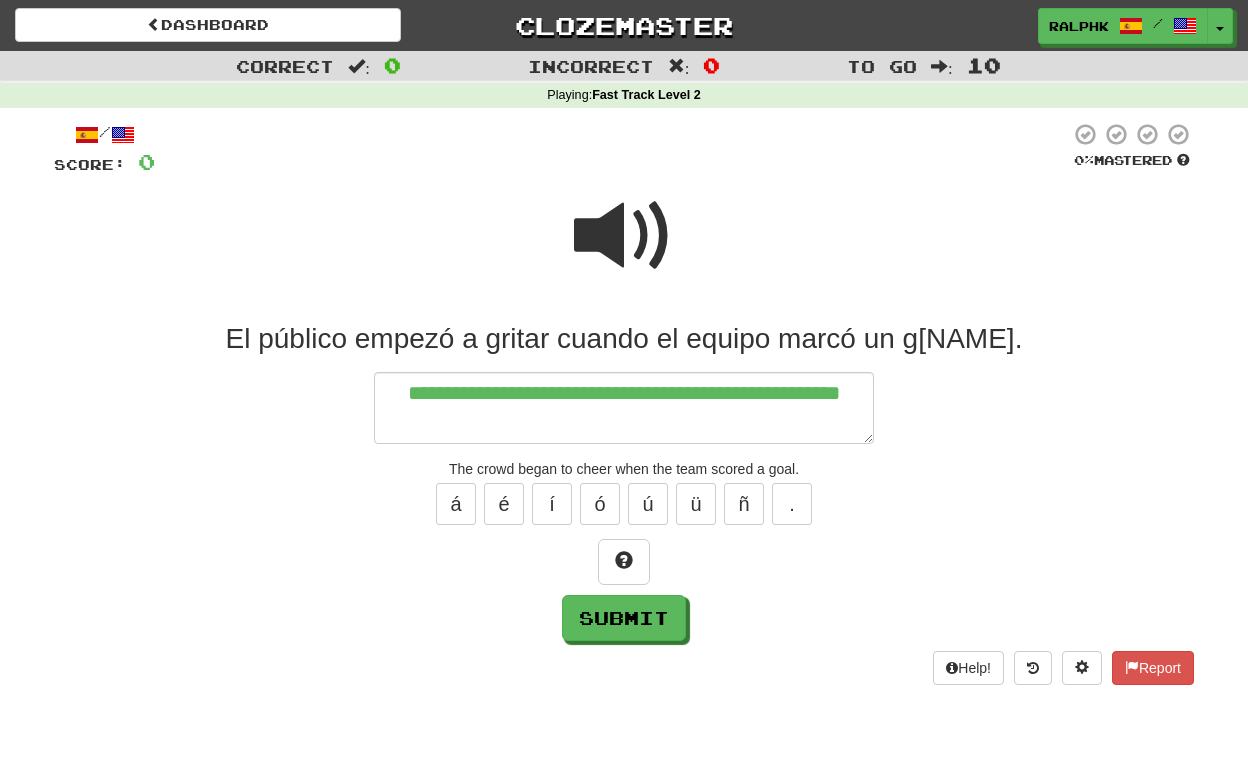type on "*" 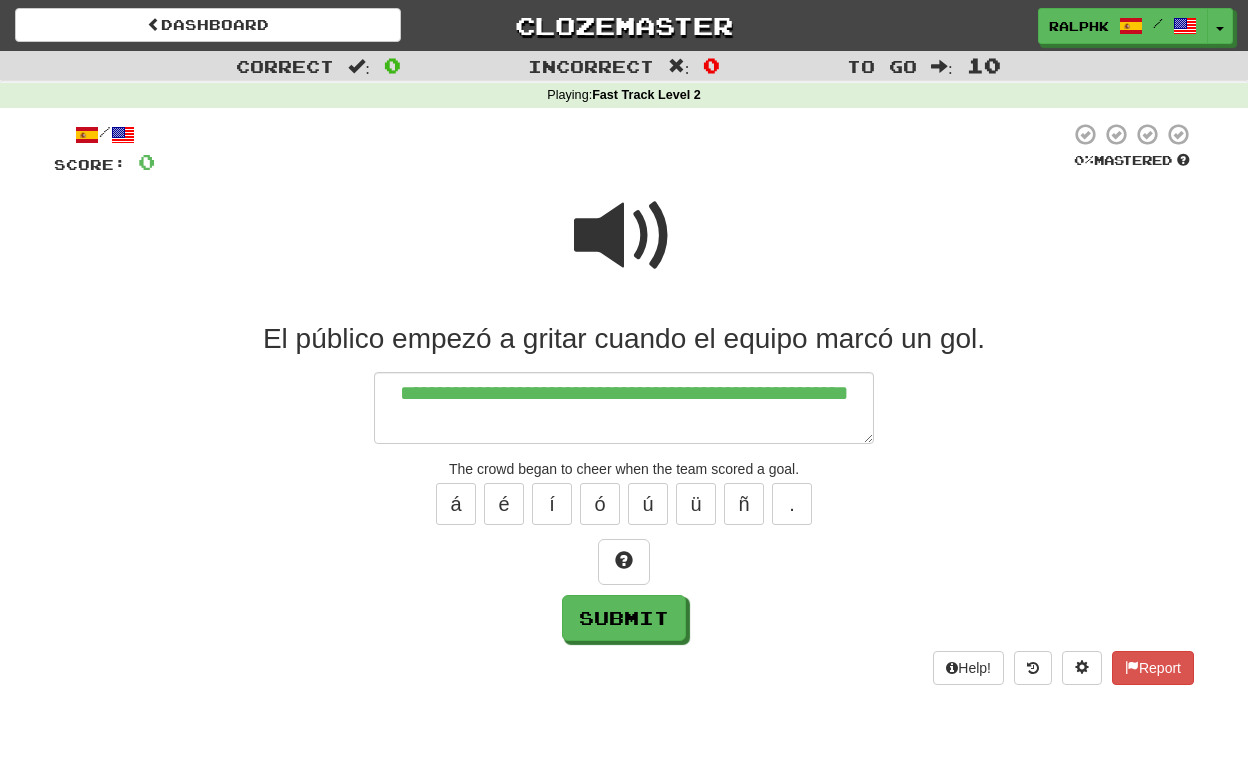 type on "*" 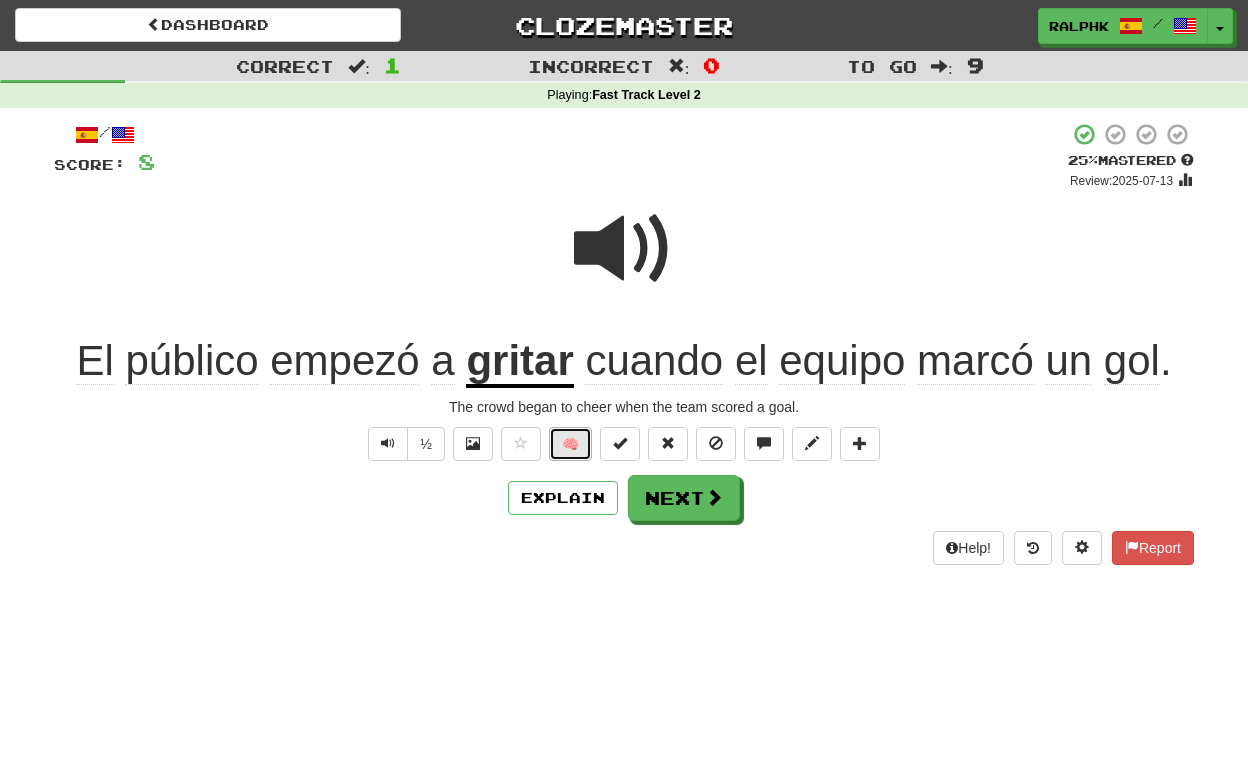 click on "🧠" at bounding box center [570, 444] 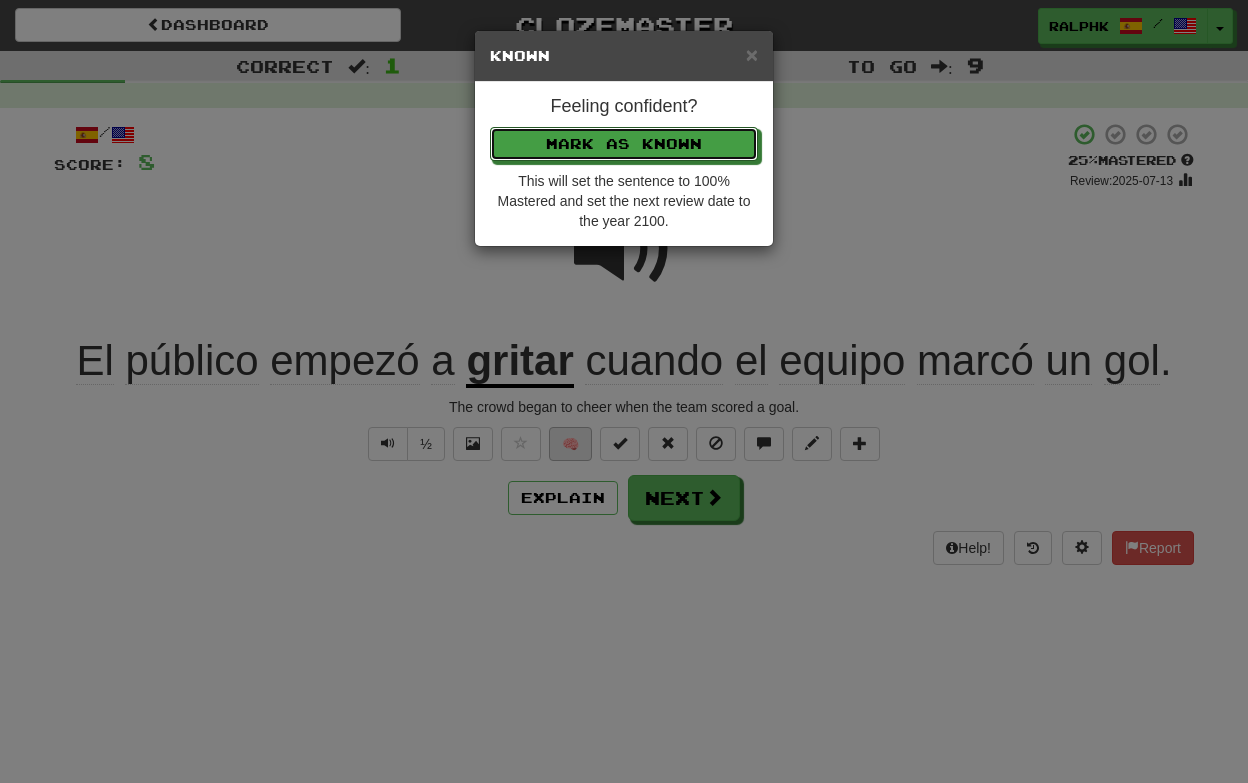 type 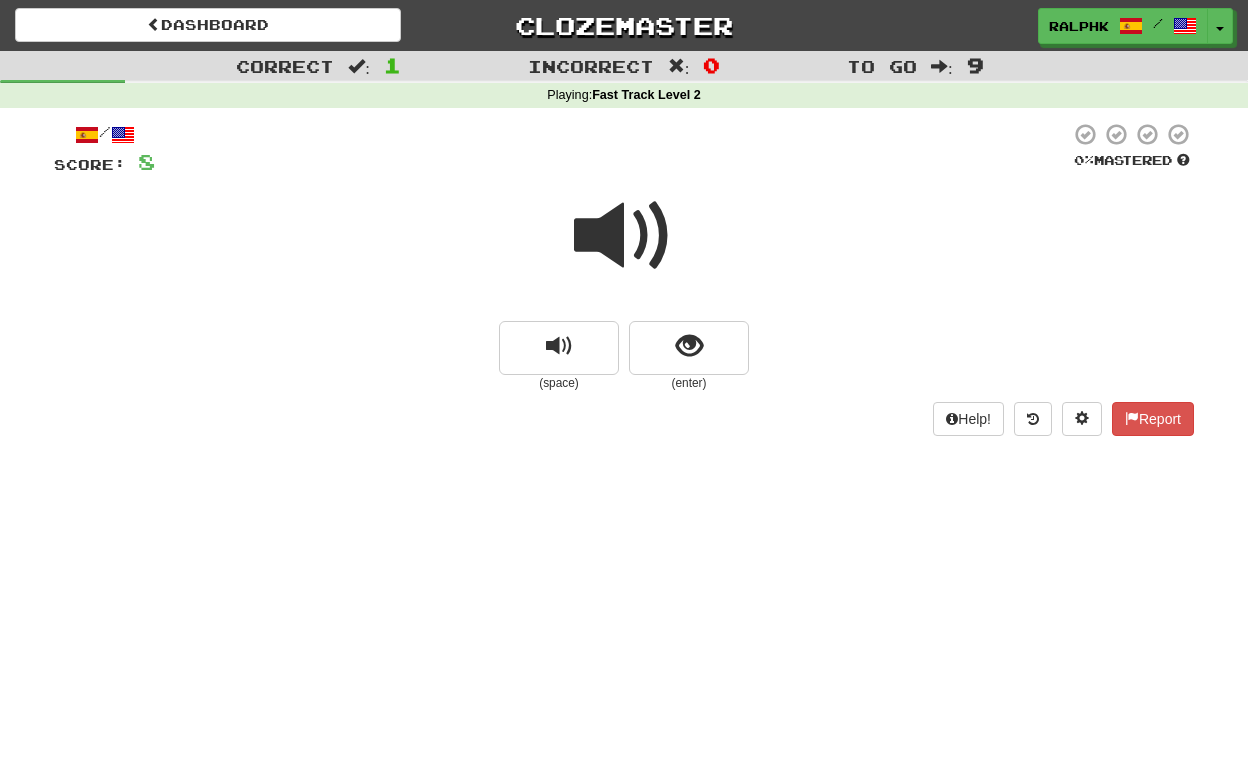 click at bounding box center [624, 236] 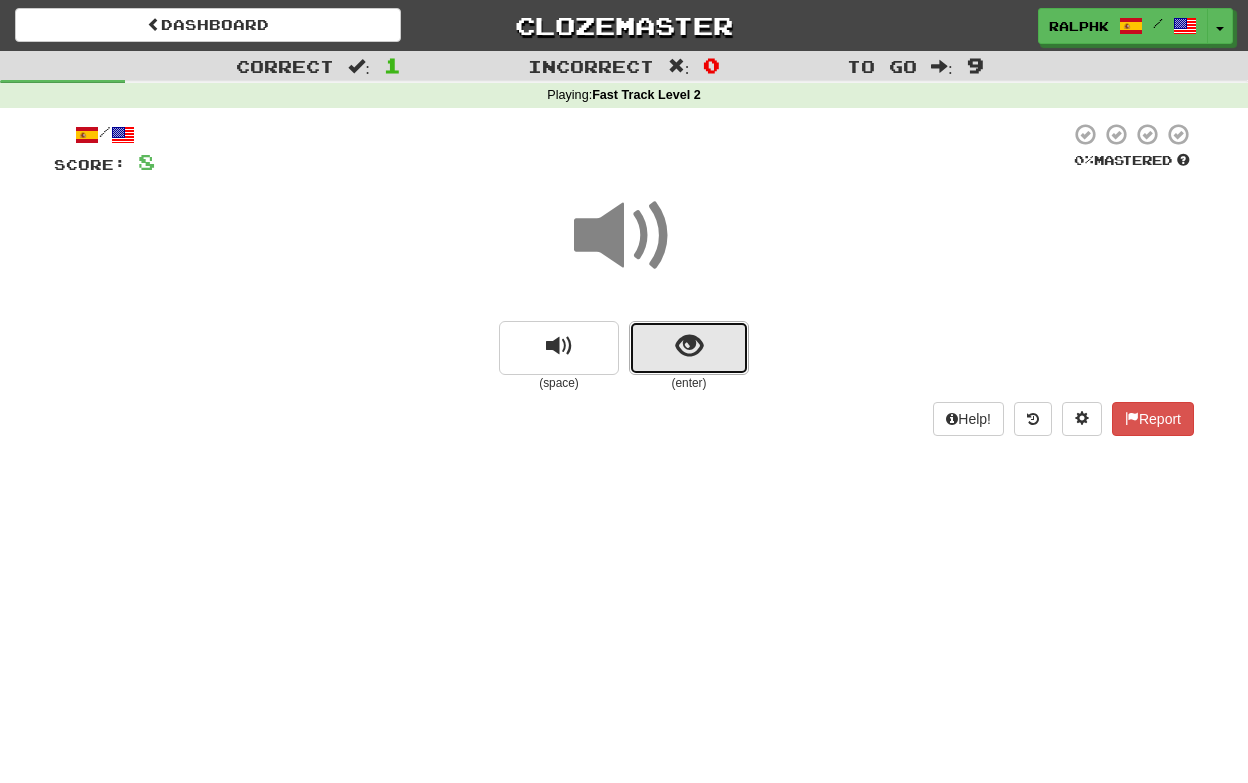 click at bounding box center (689, 346) 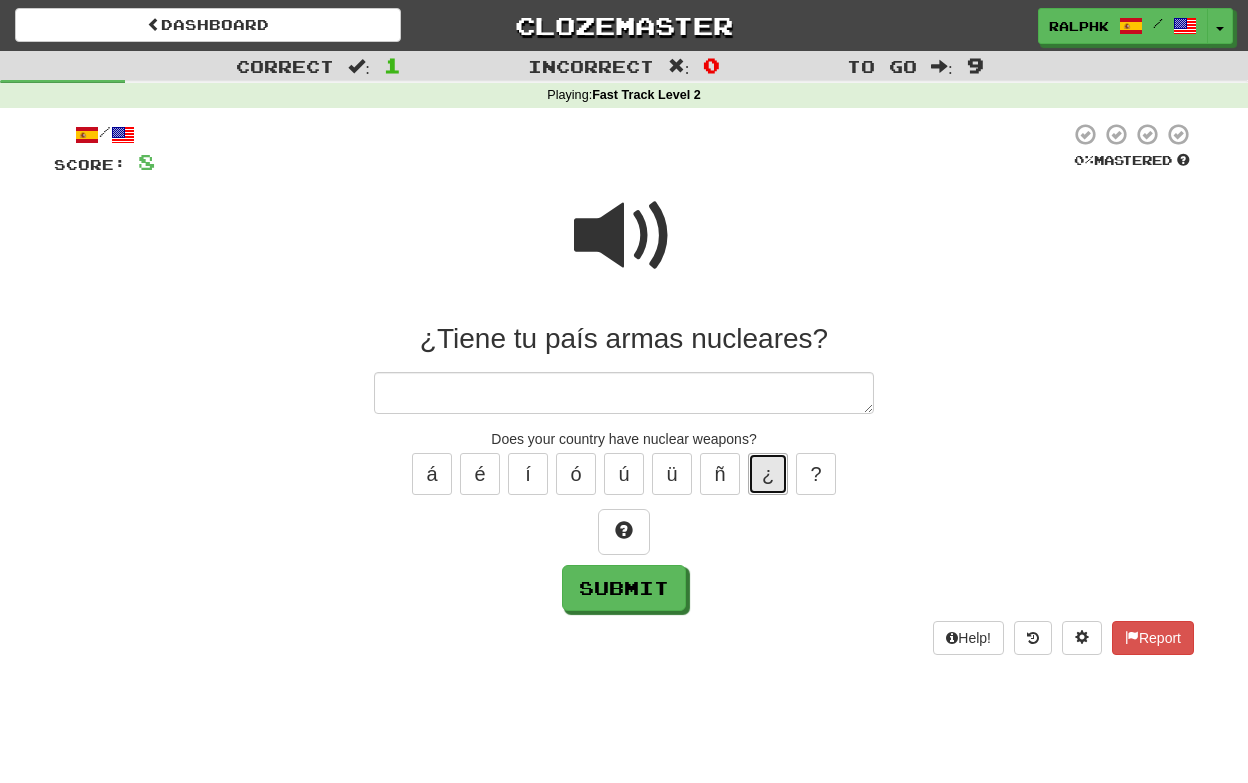 click on "¿" at bounding box center [768, 474] 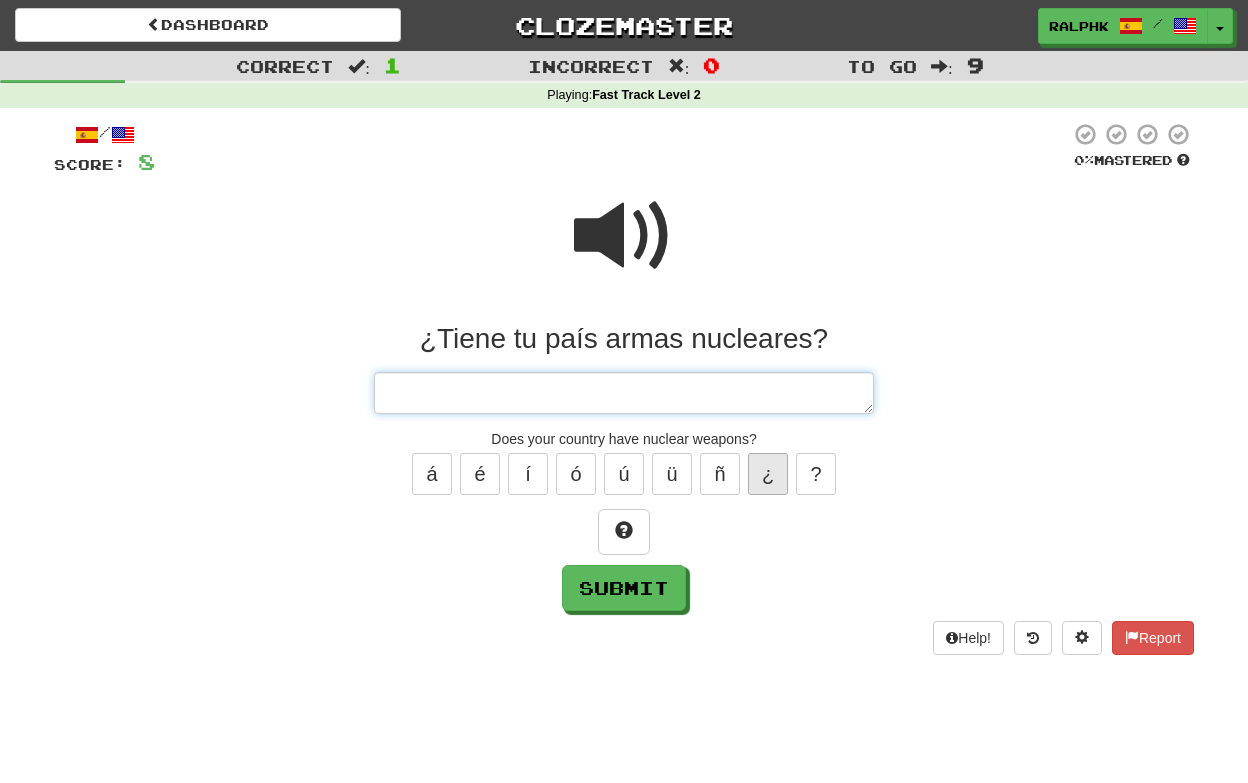 type on "*" 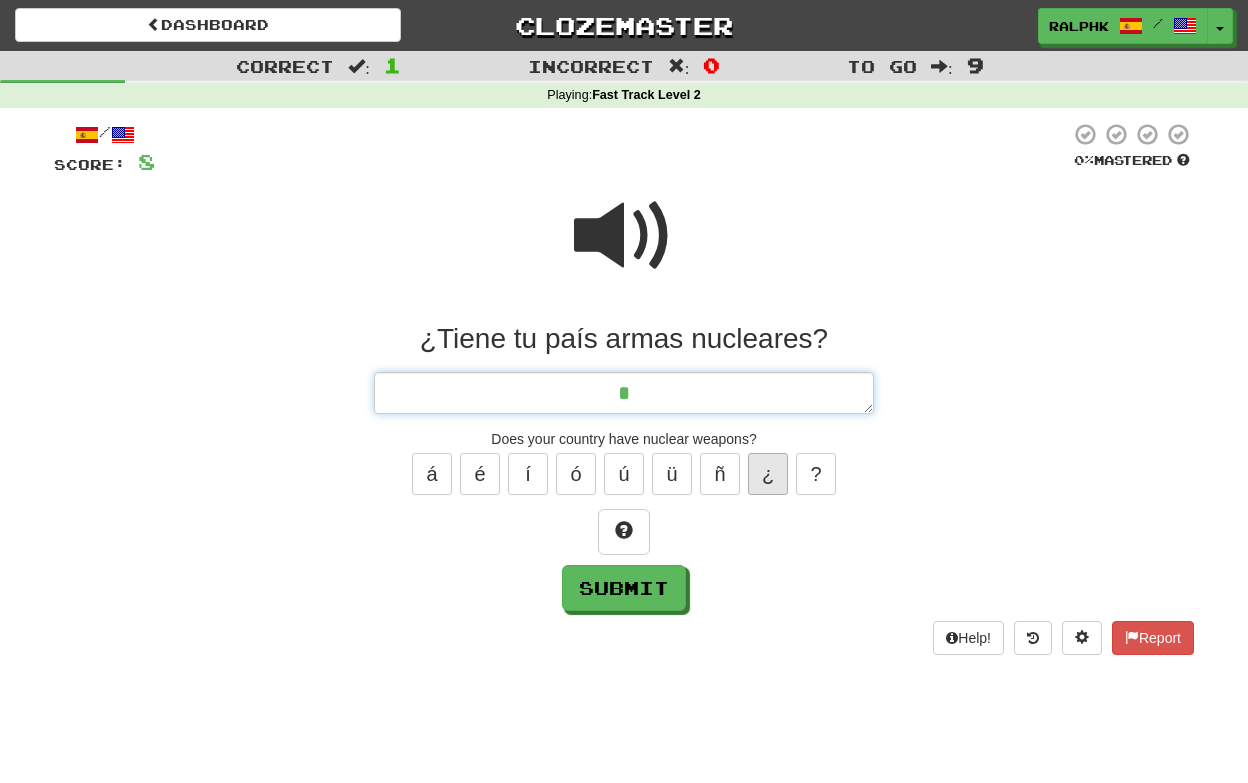 type on "*" 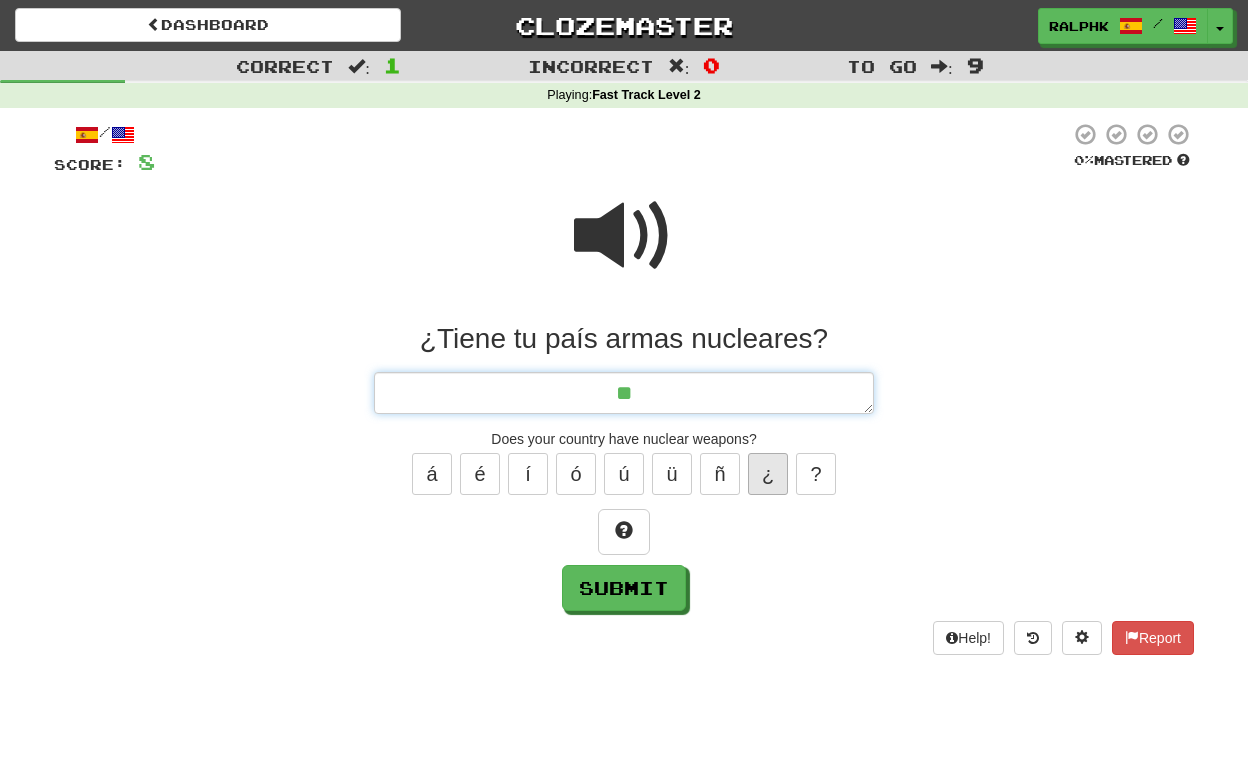 type on "*" 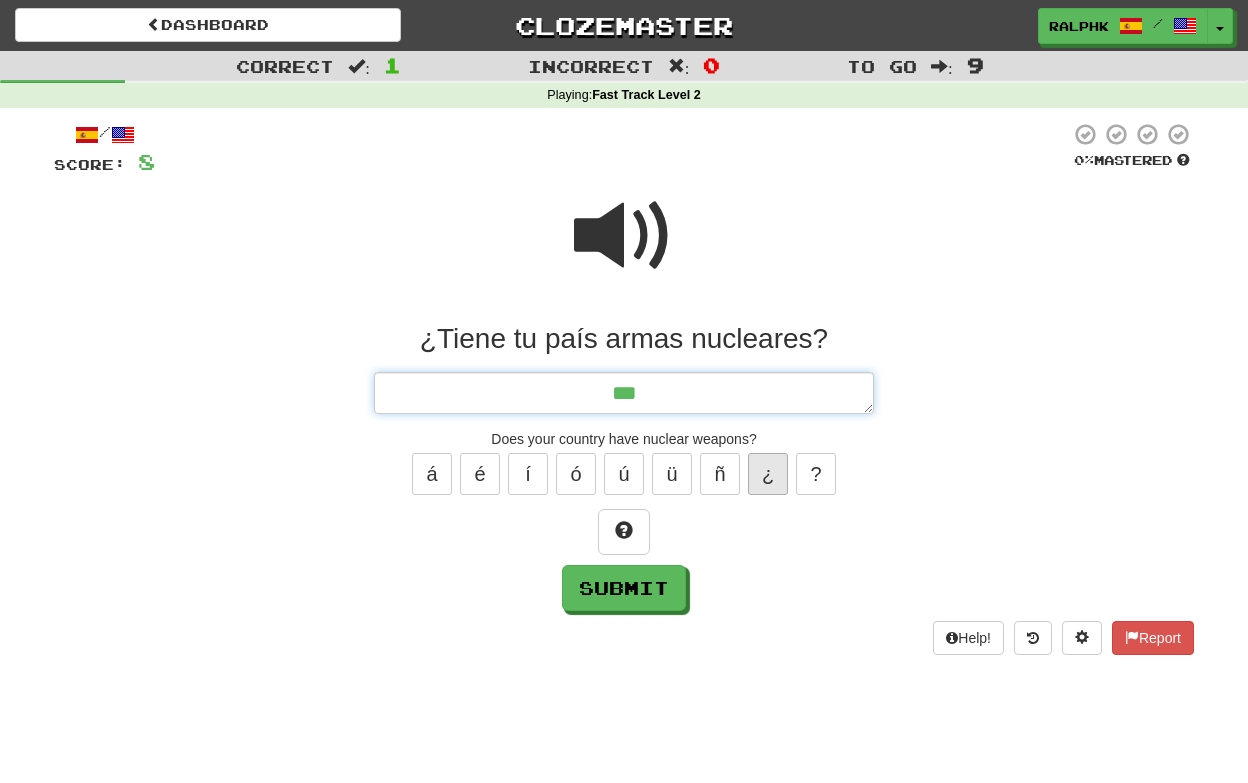 type on "*" 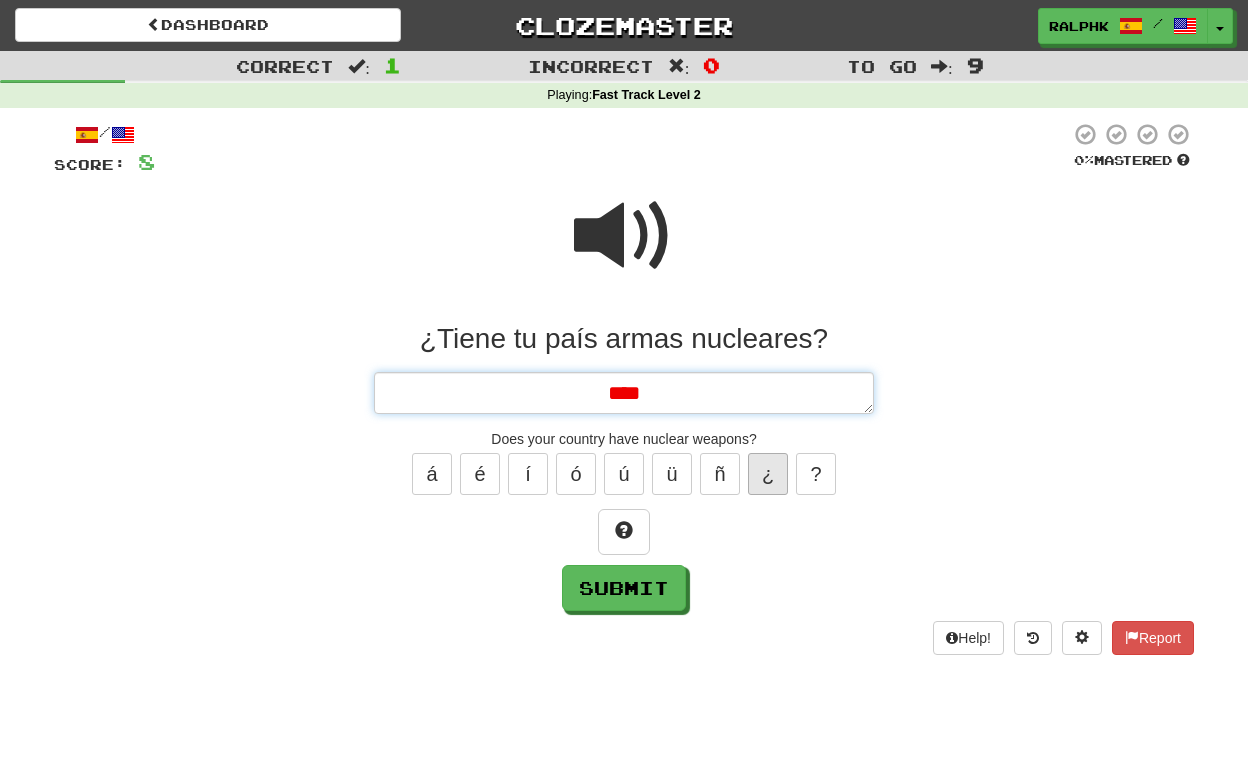 type on "*" 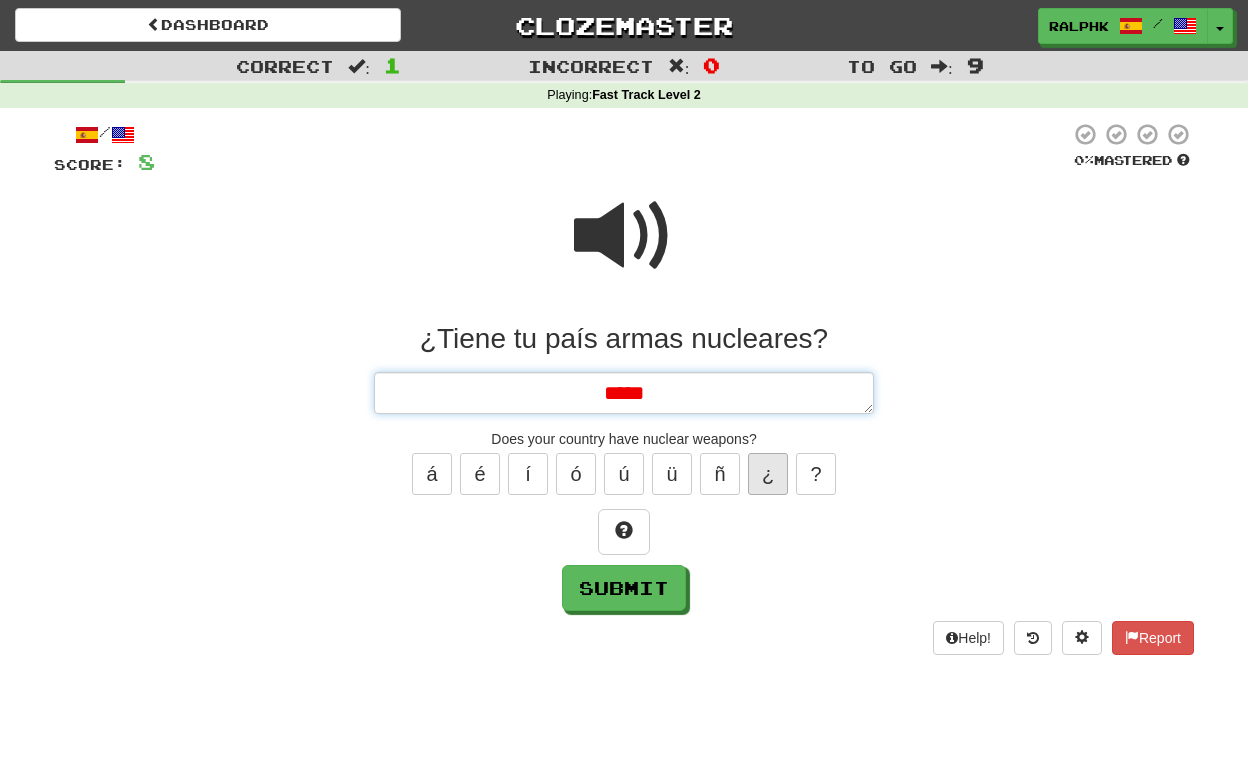 type on "*" 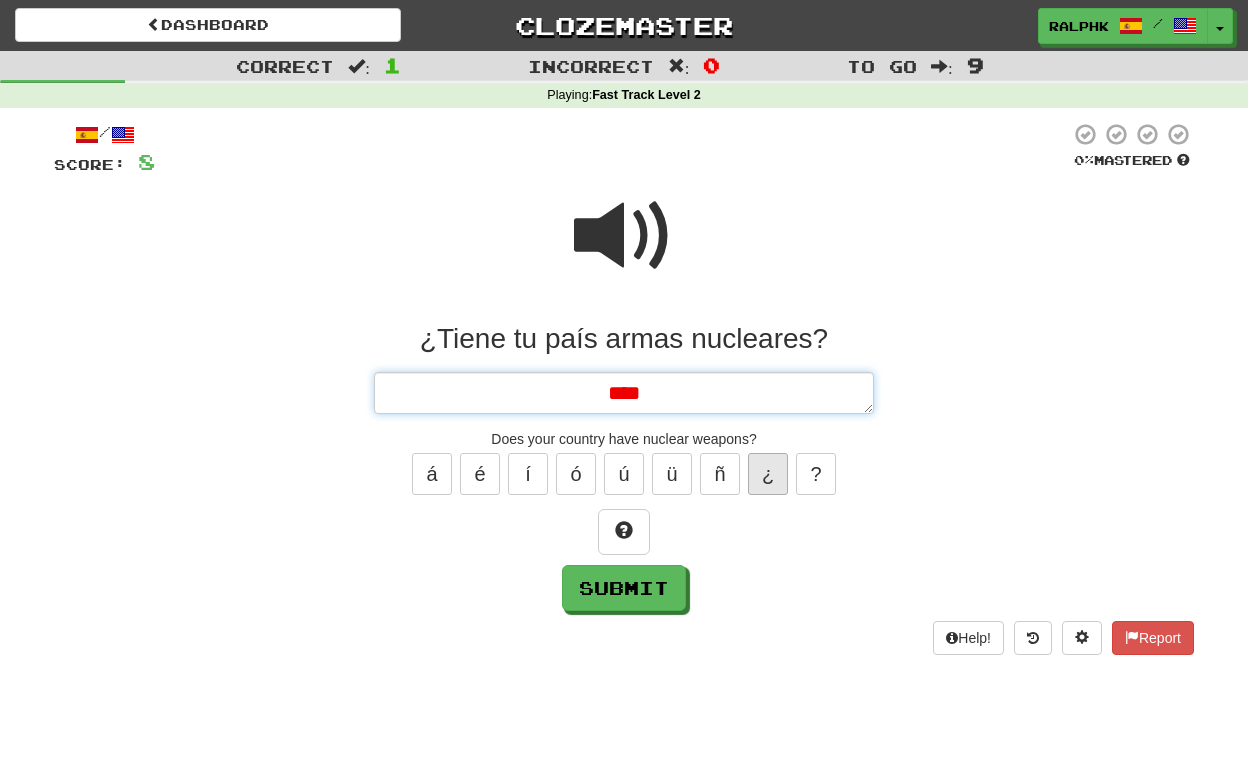 type on "*" 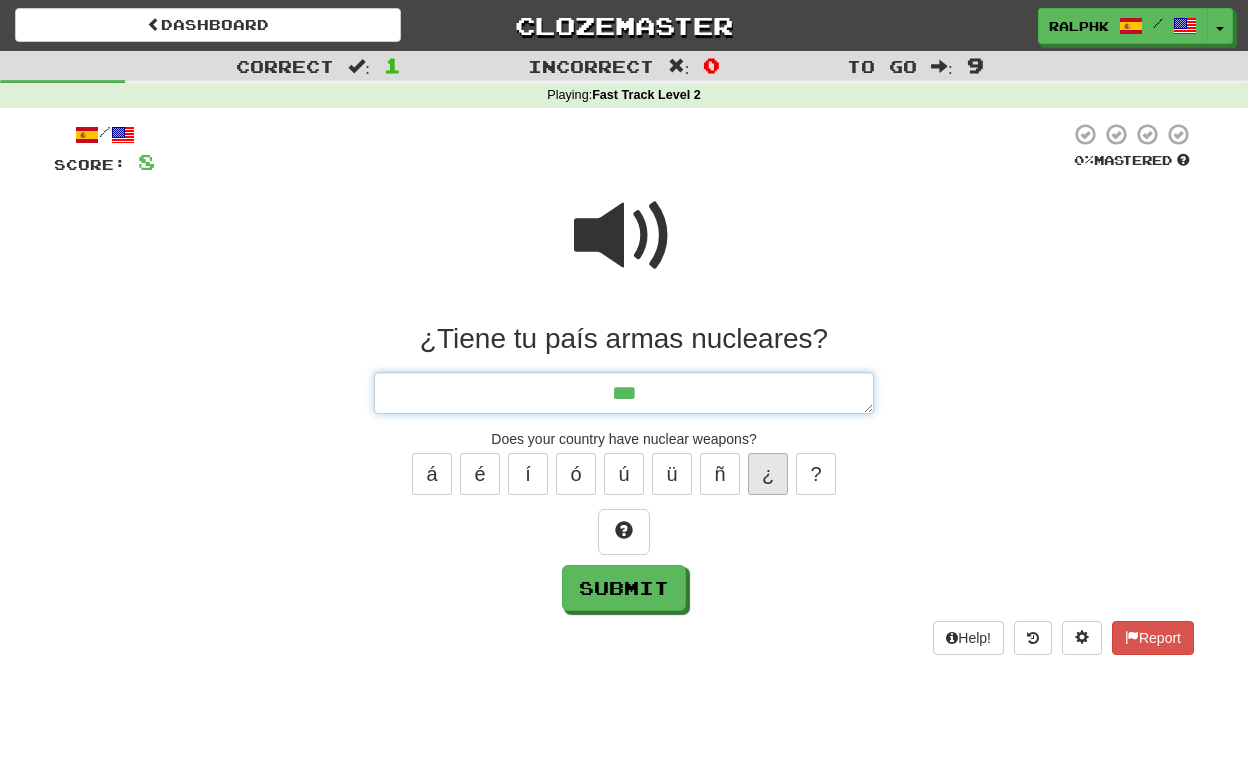 type on "*" 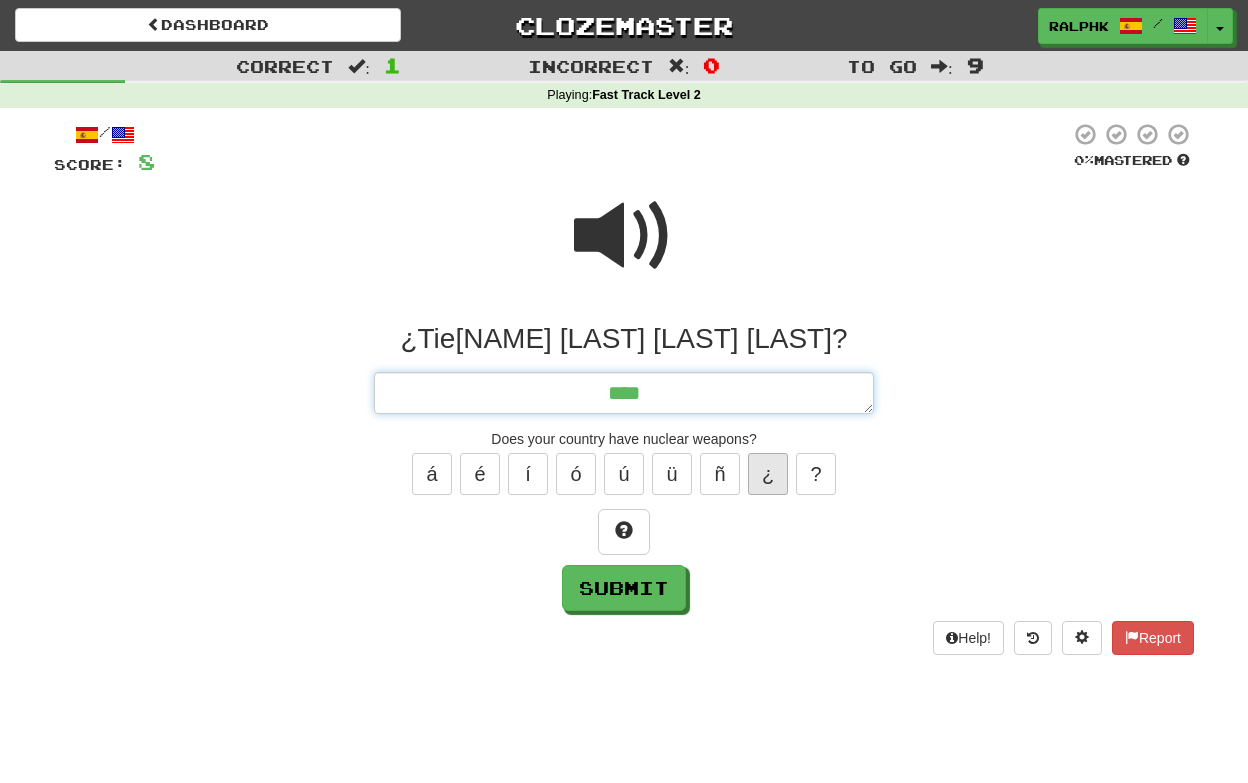 type on "*" 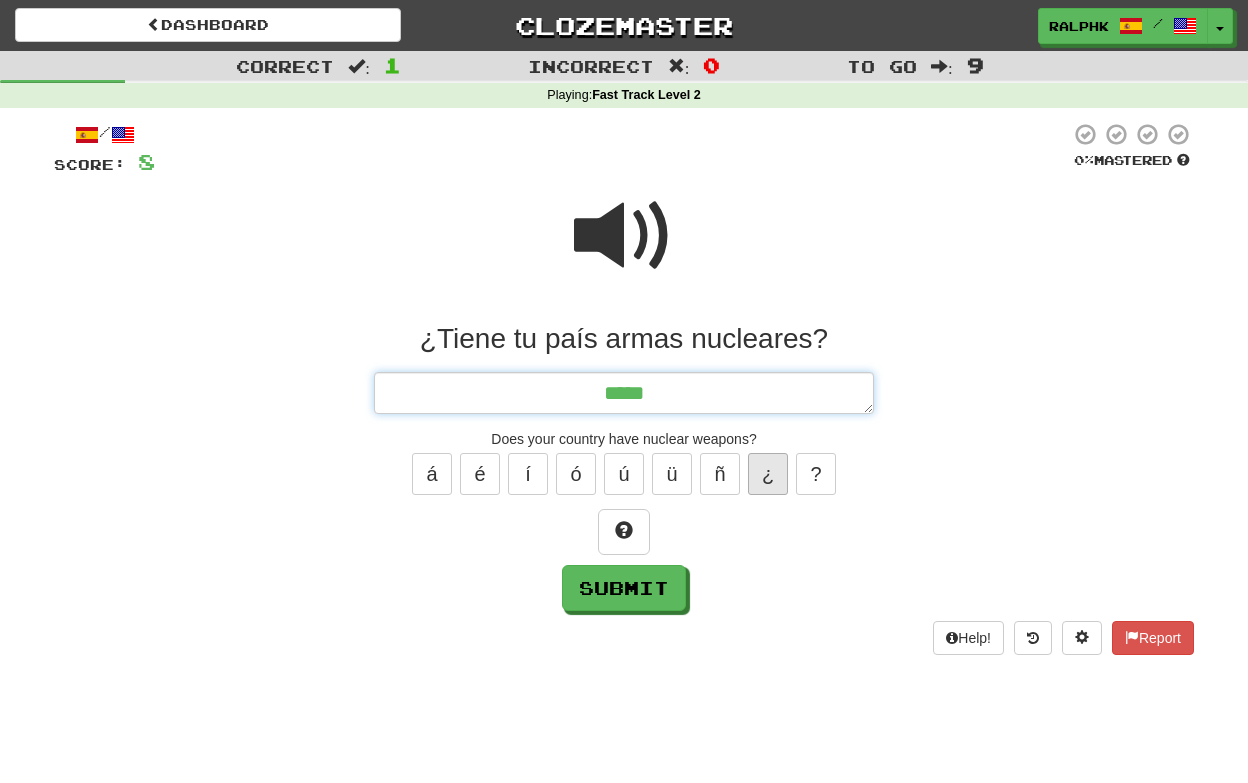 type on "*" 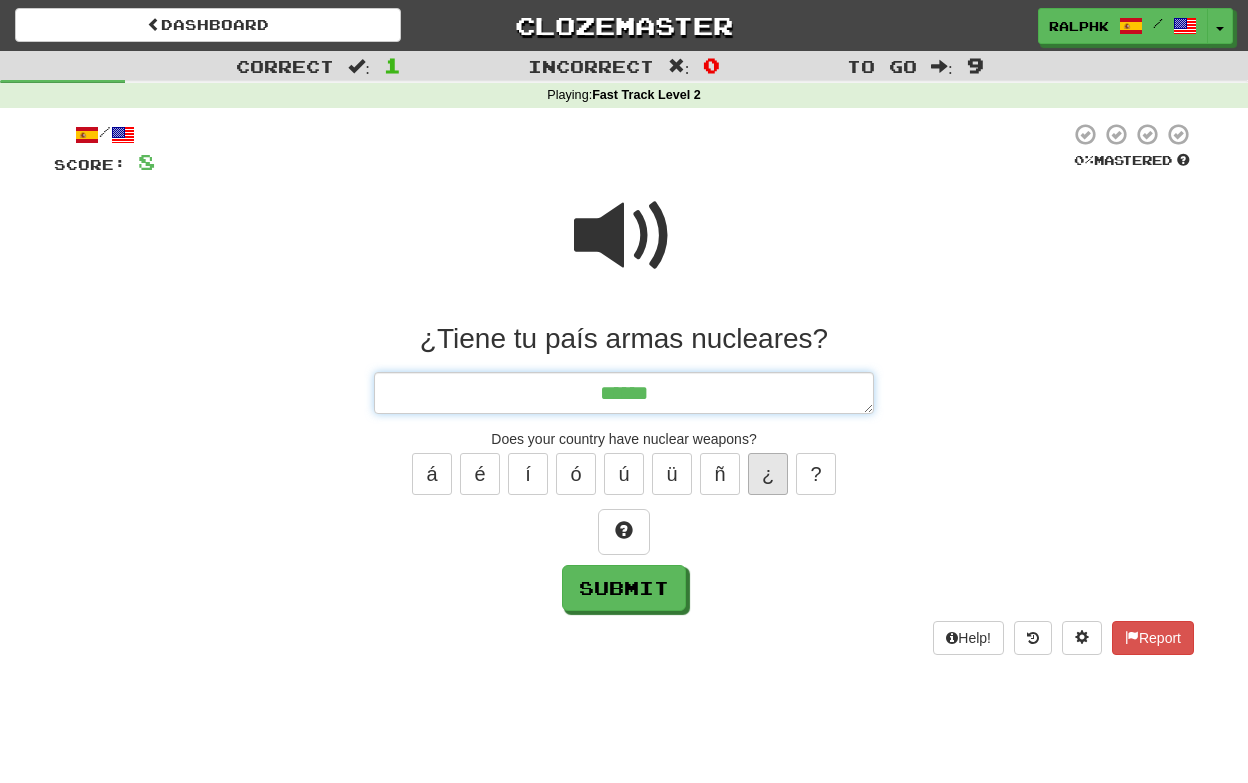 type on "*" 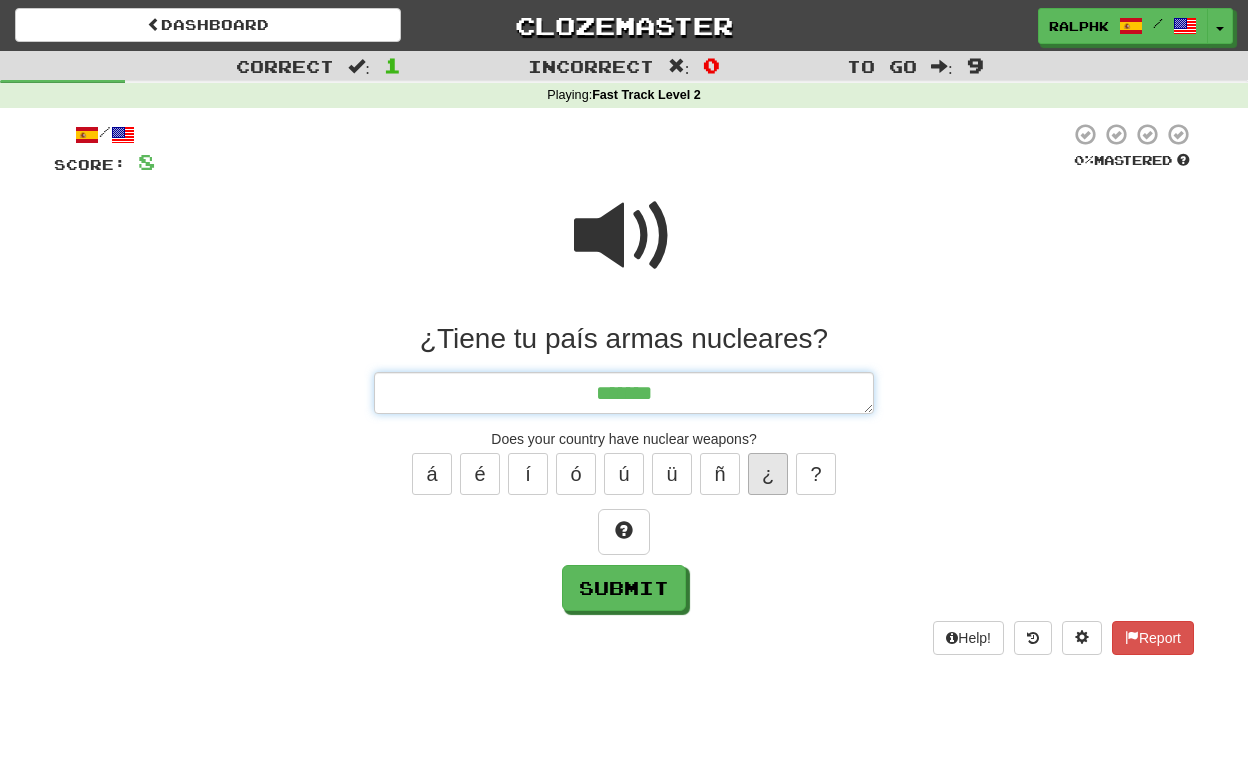 type on "*" 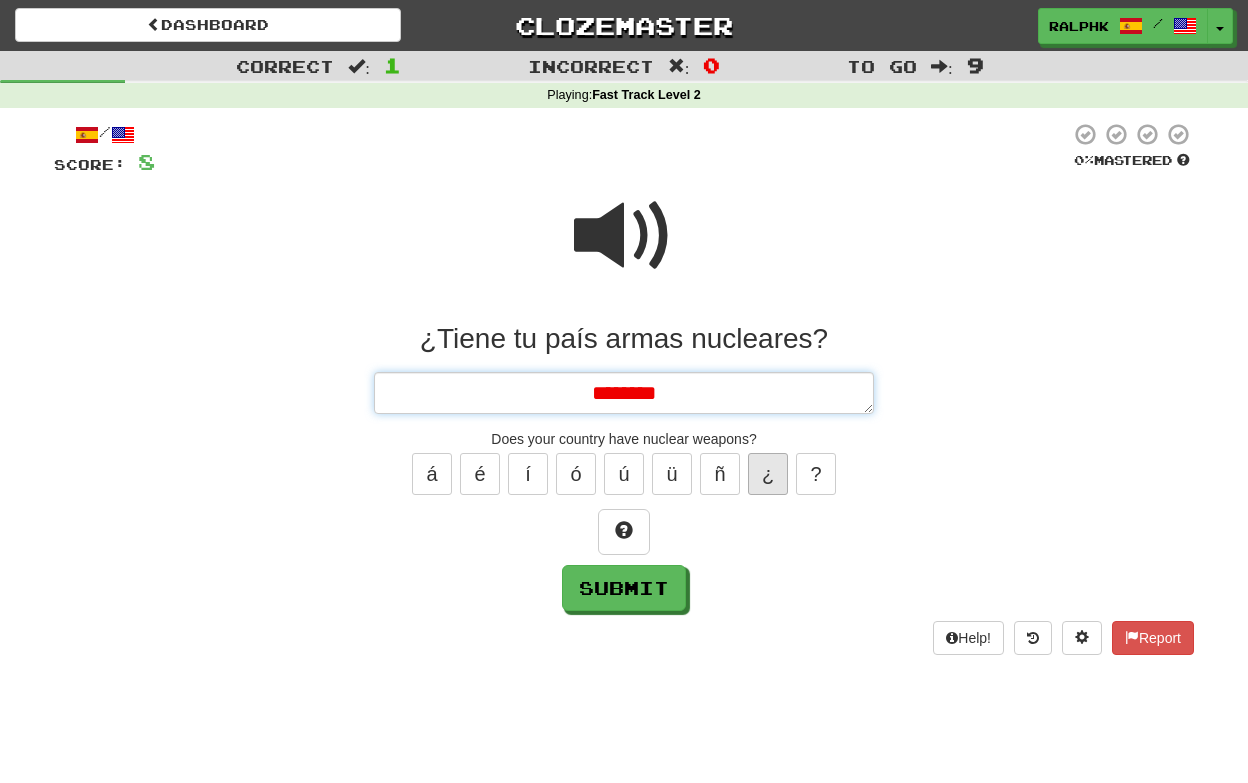 type on "*" 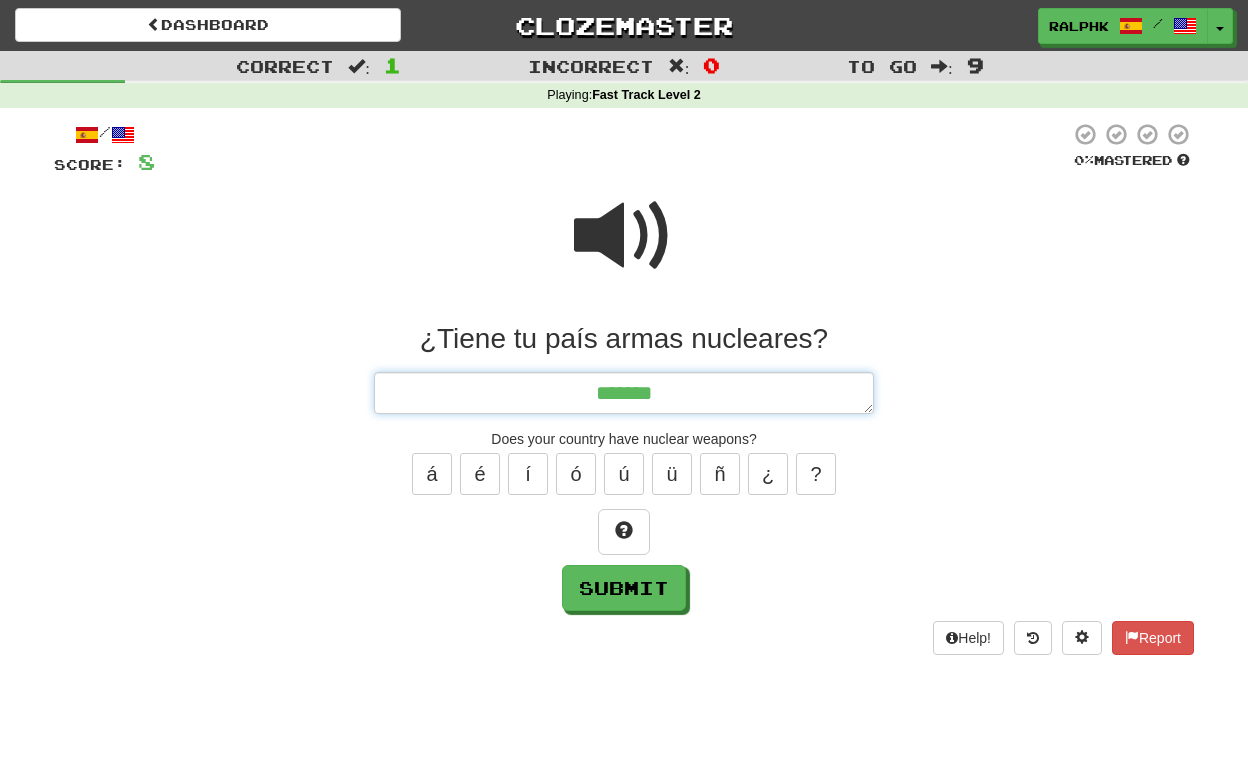 type on "******" 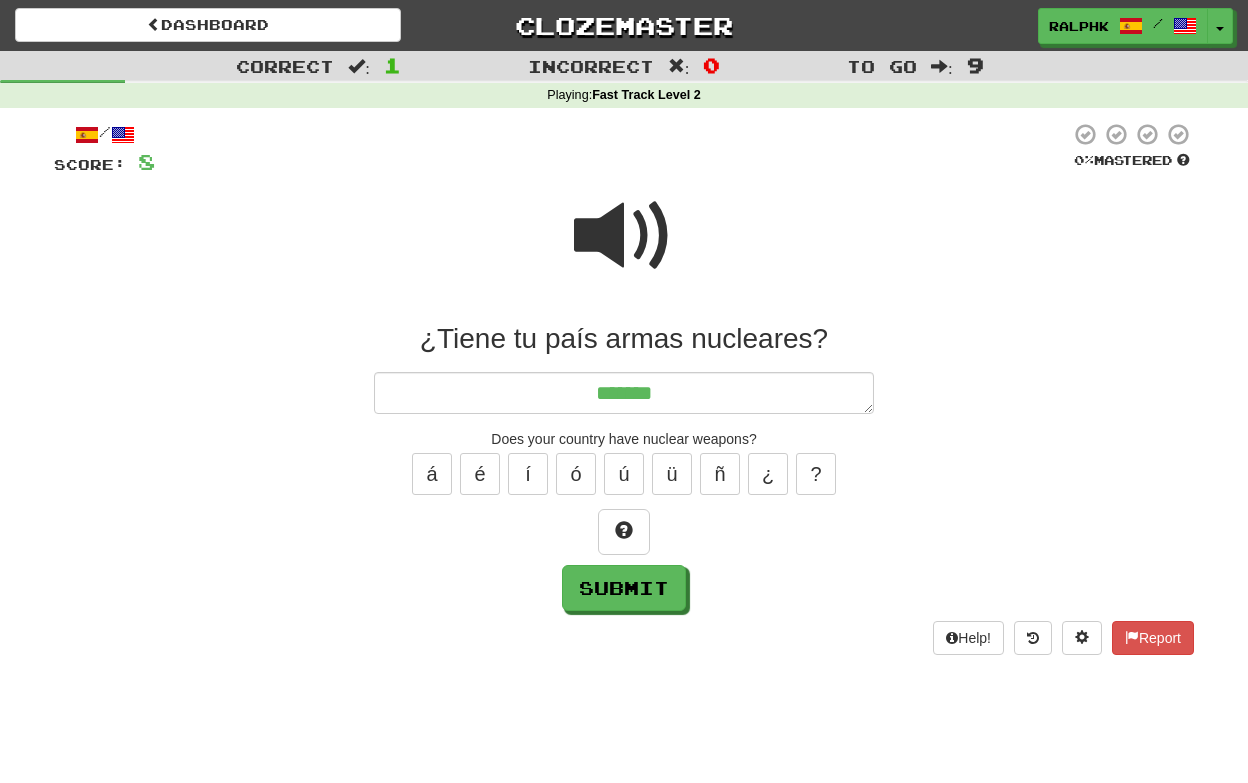click at bounding box center [624, 236] 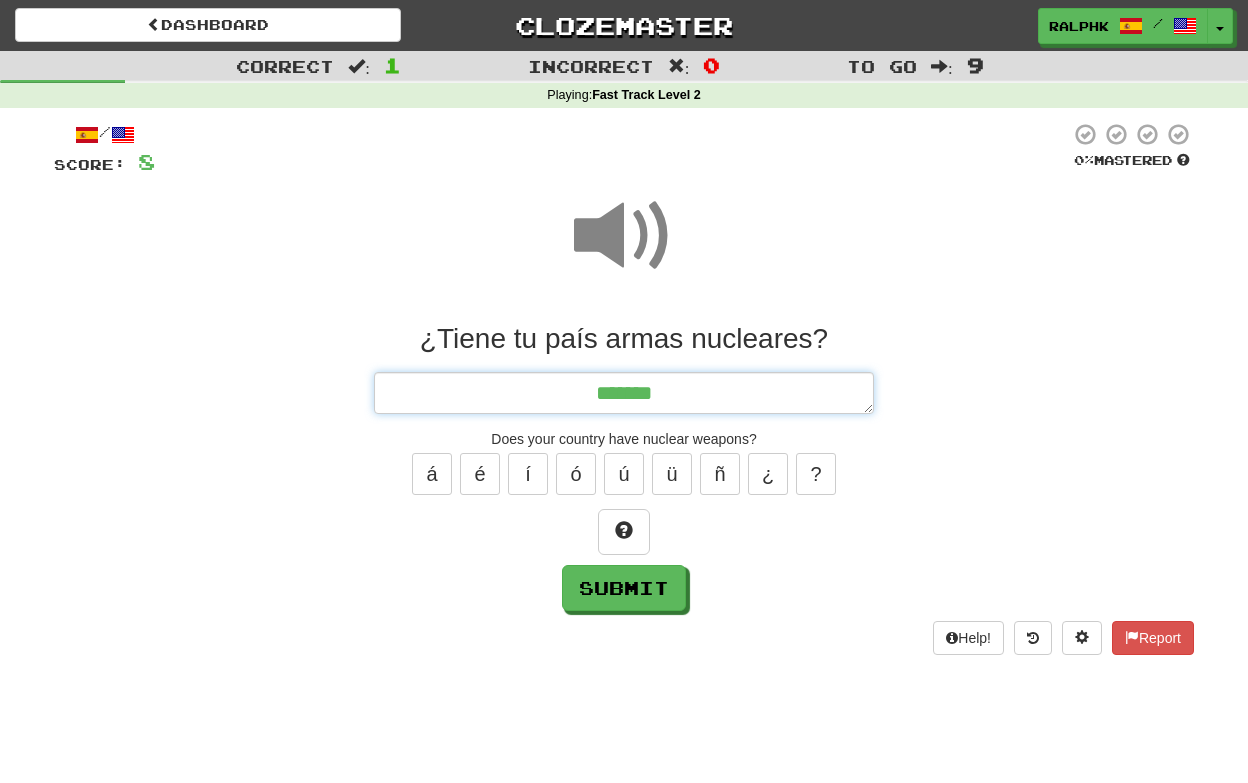click on "******" at bounding box center (624, 393) 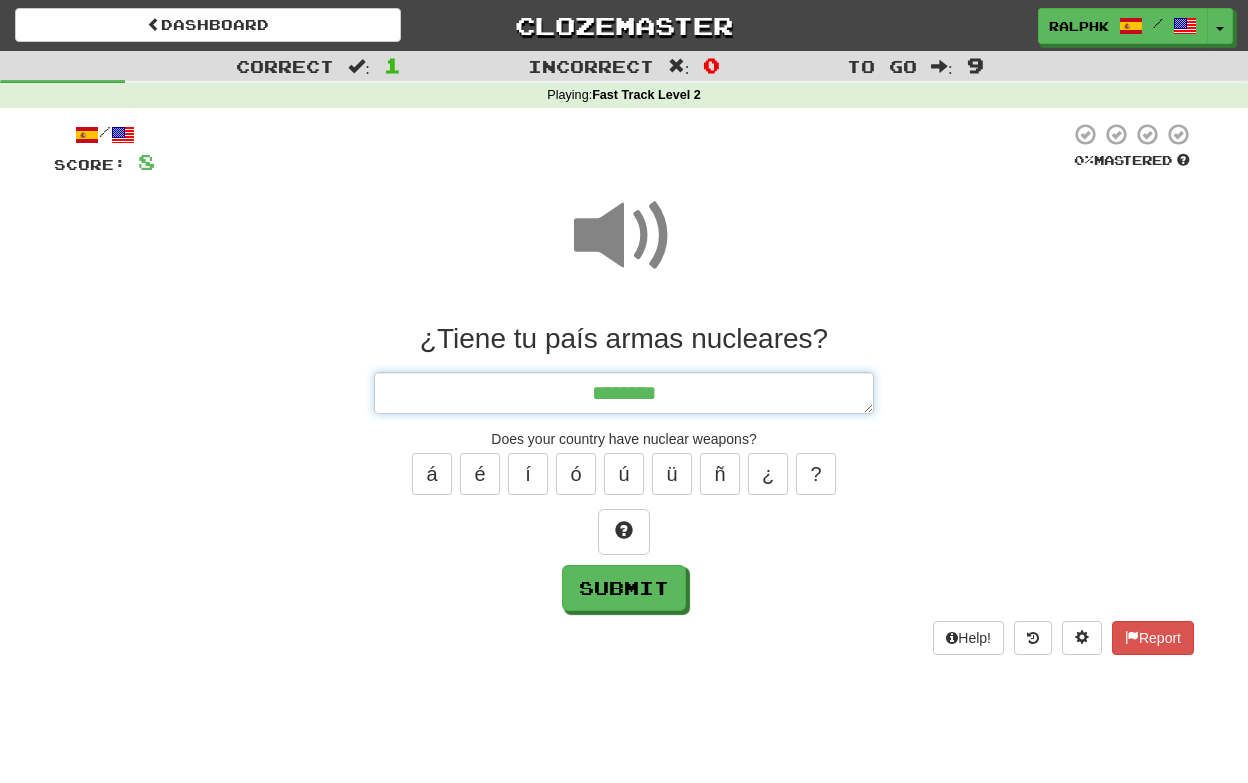type on "*" 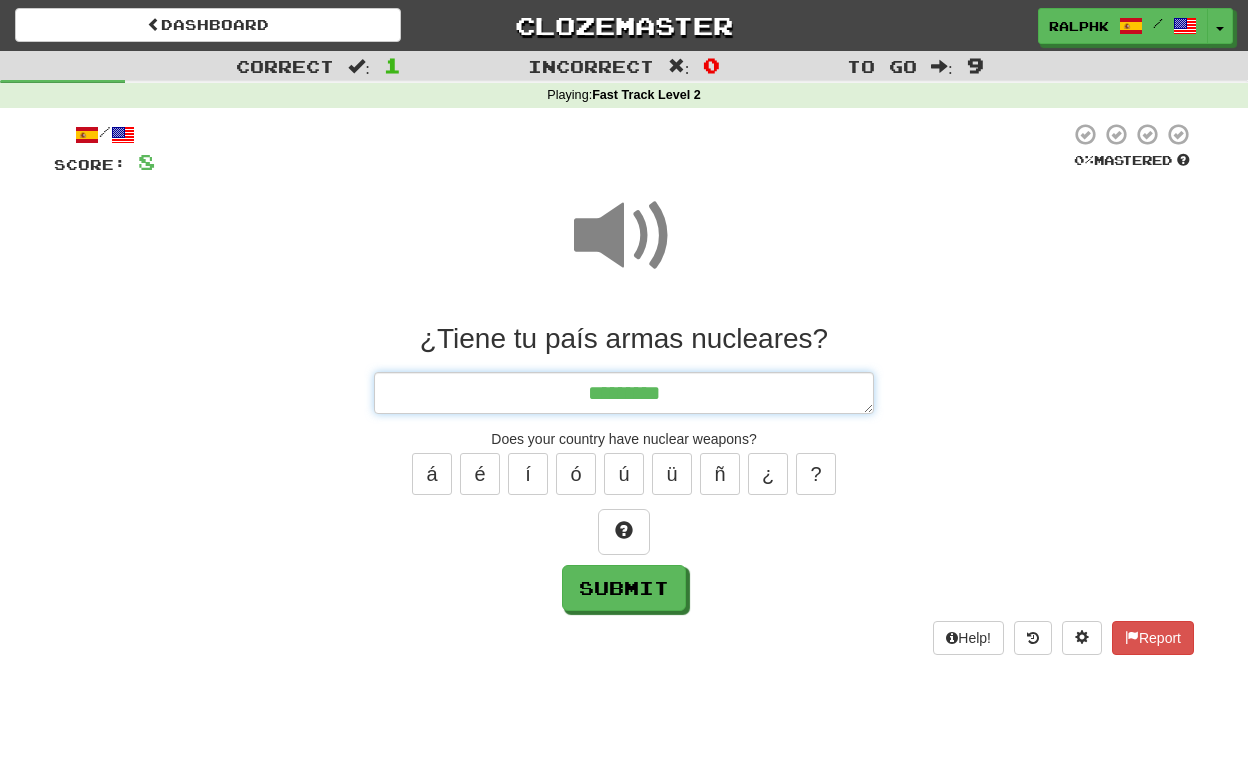 type on "*" 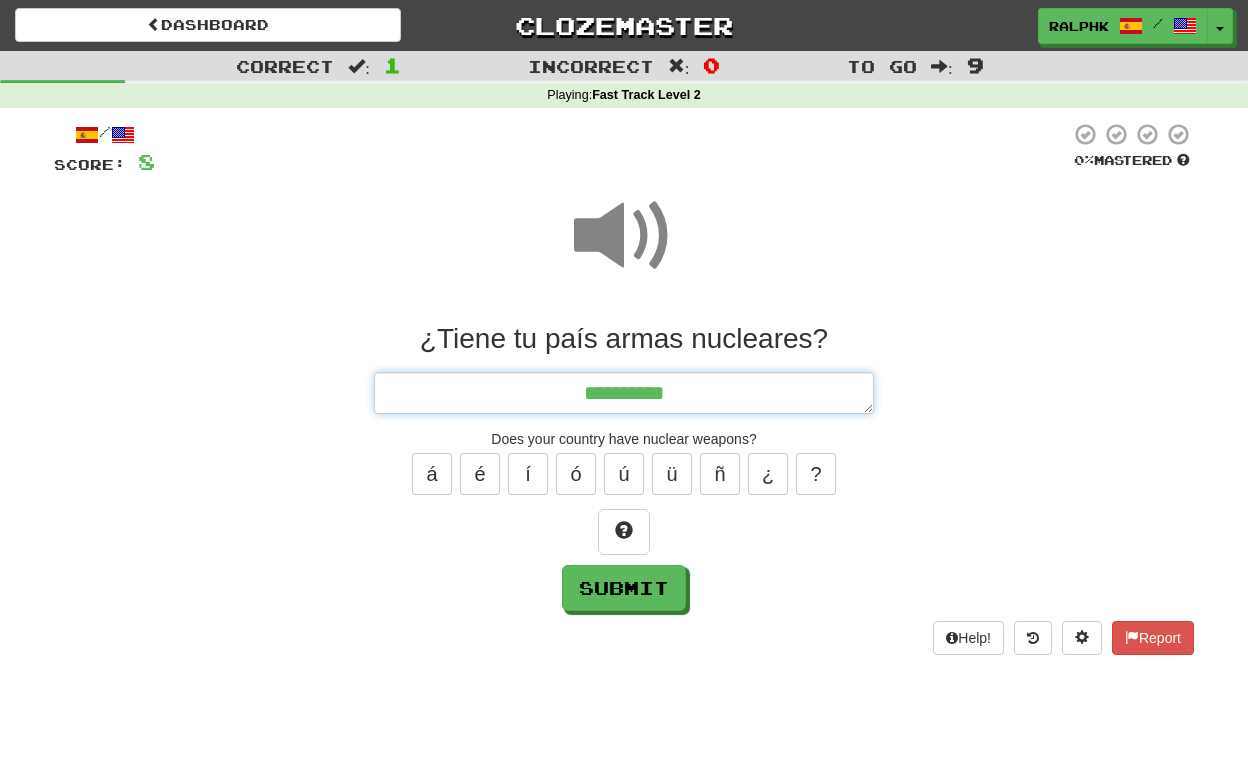 type on "*" 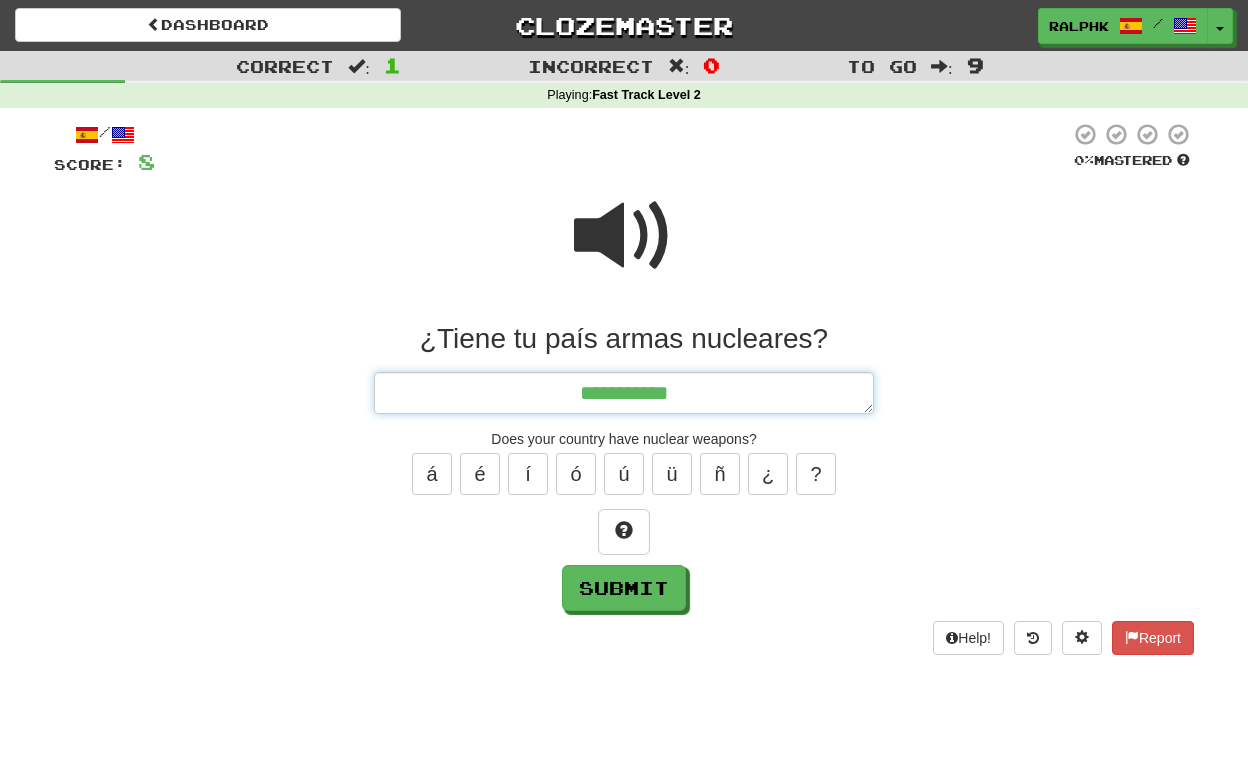 type on "*" 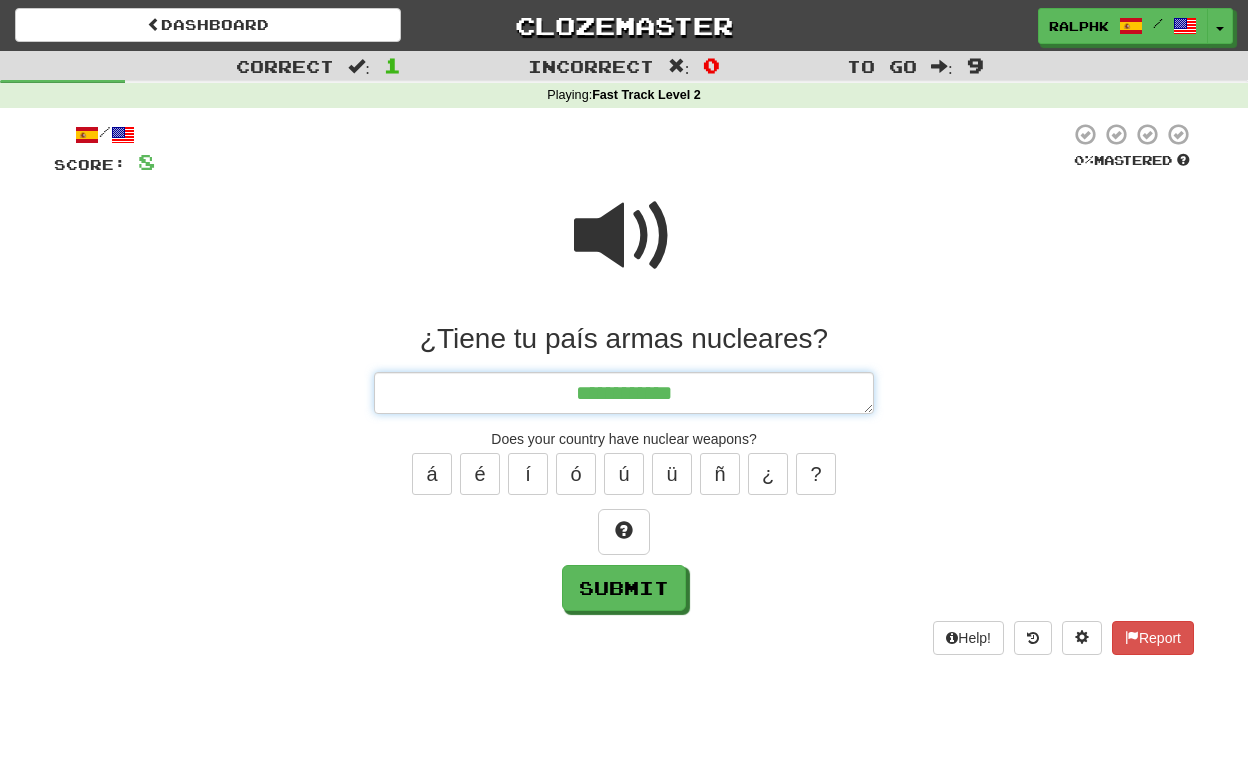 type on "*" 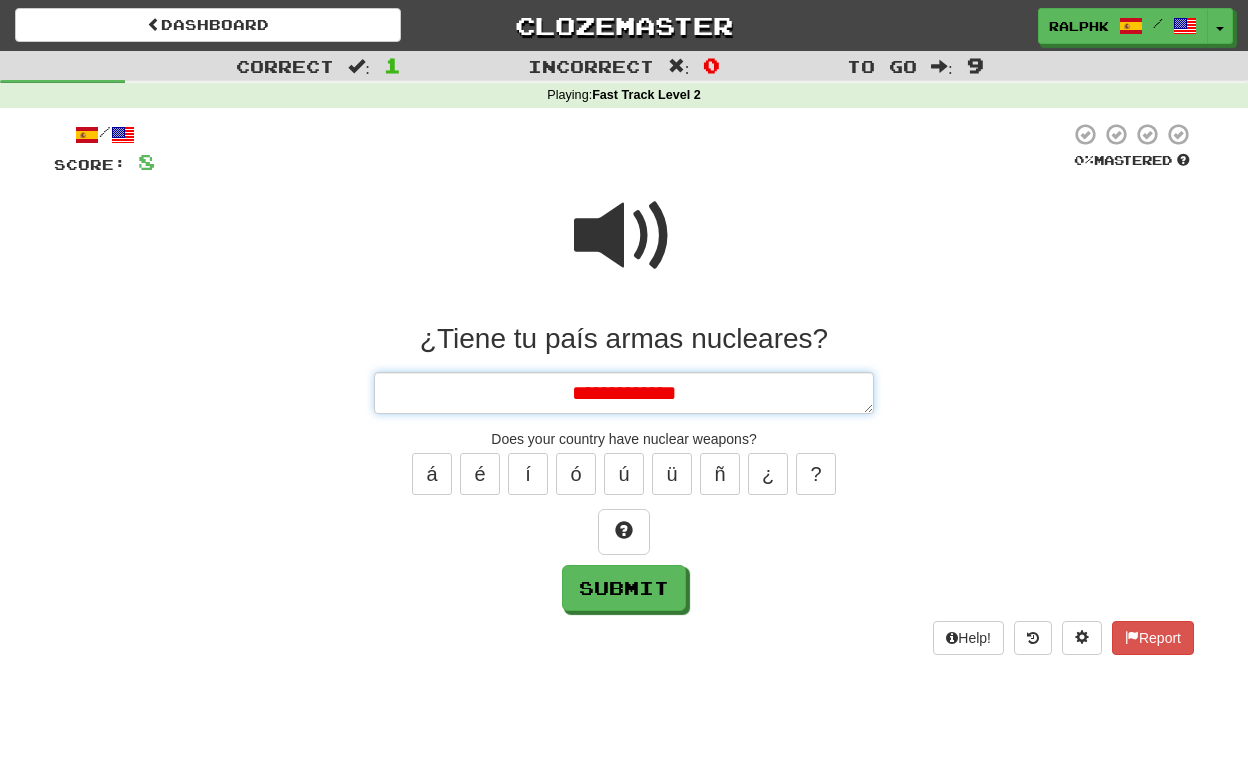 type on "*" 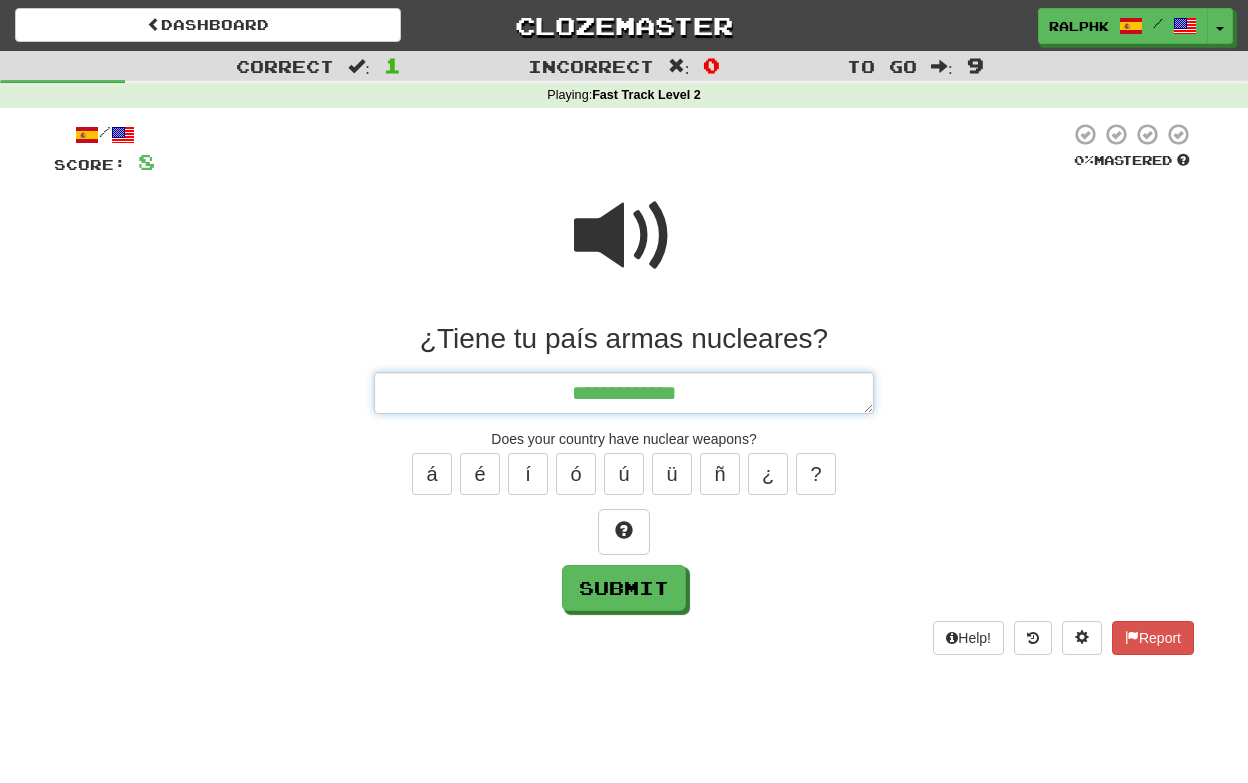 type on "*" 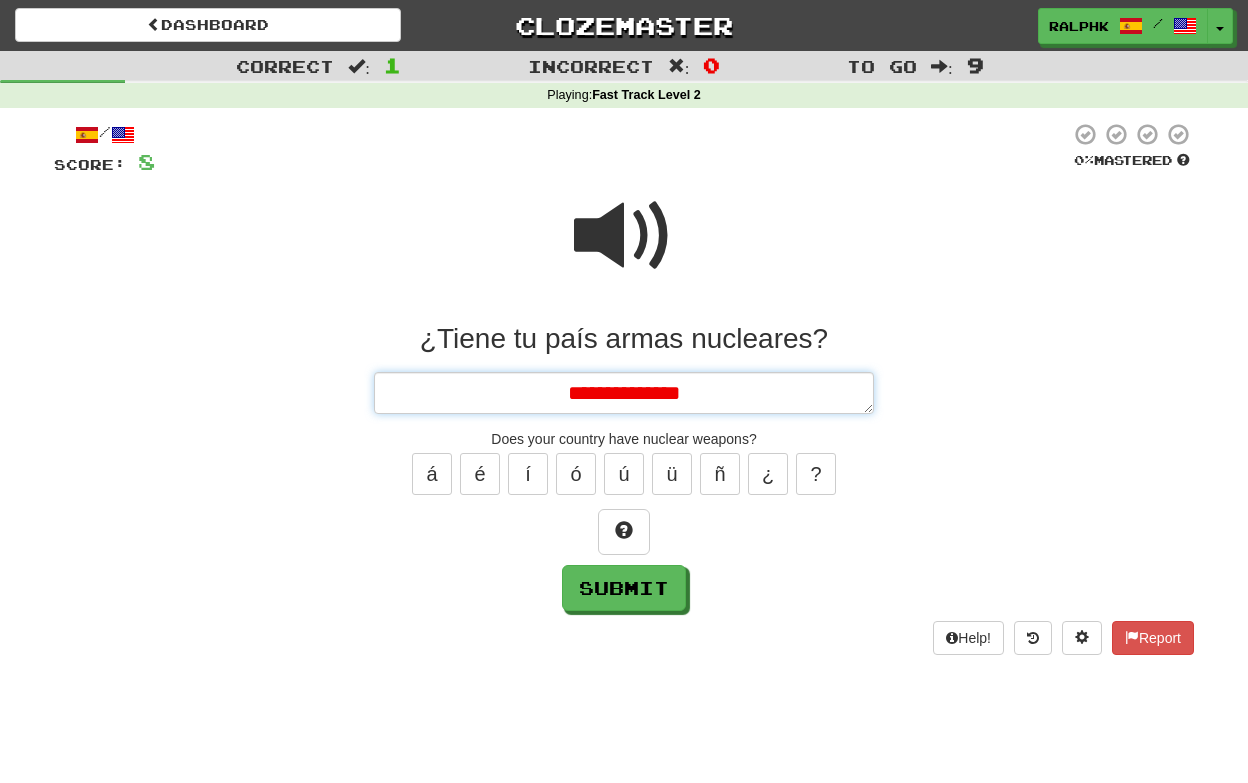 type on "*" 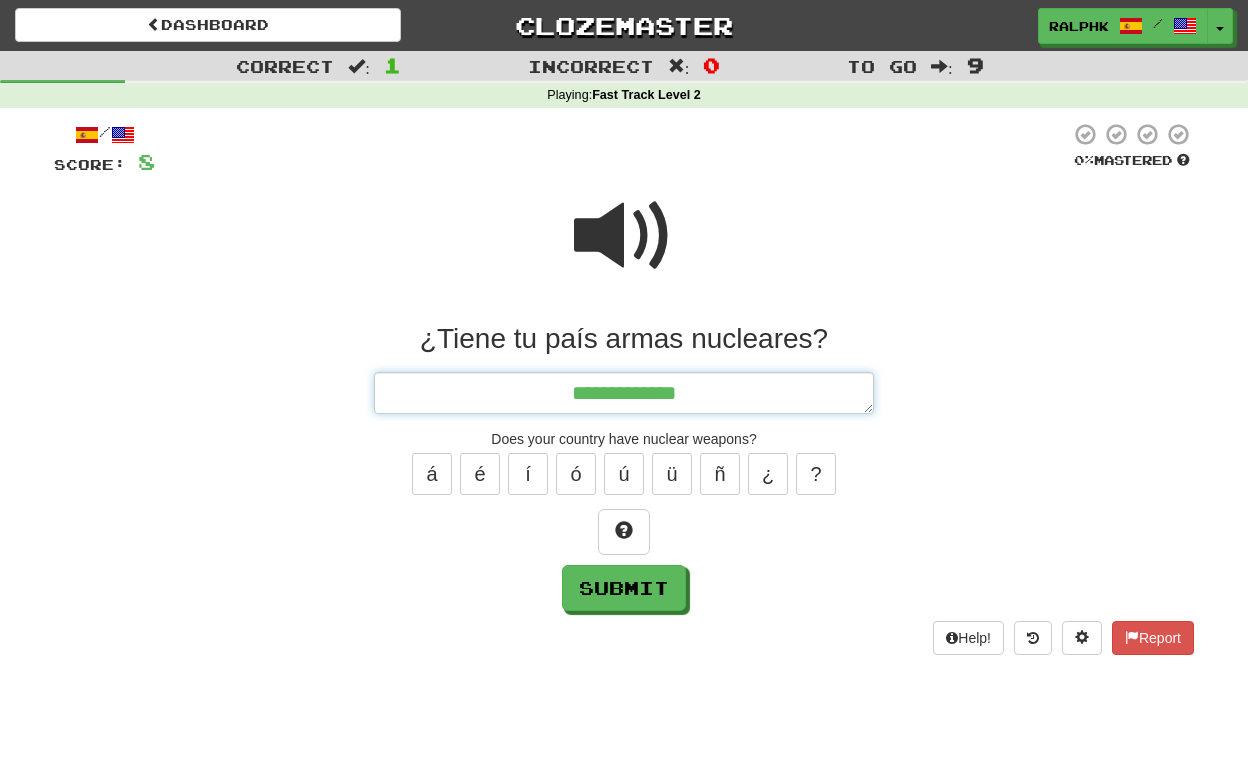 type on "*" 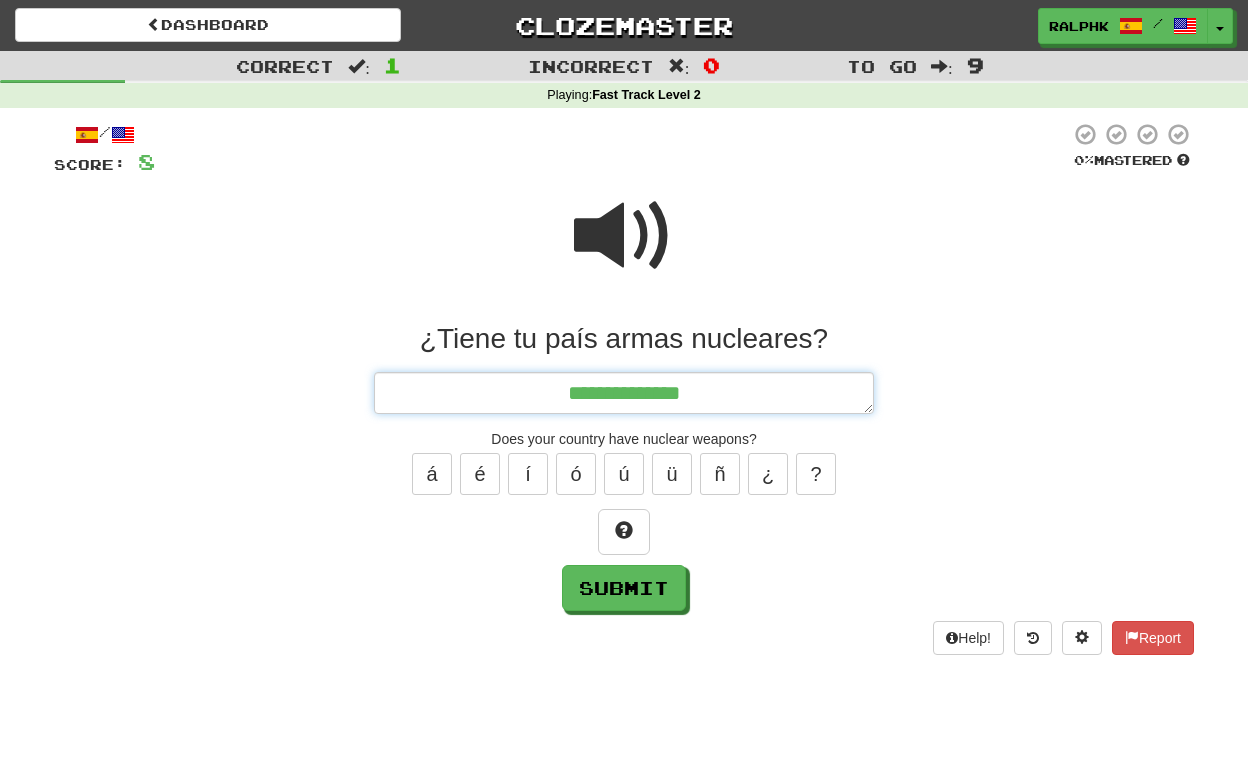 type on "*" 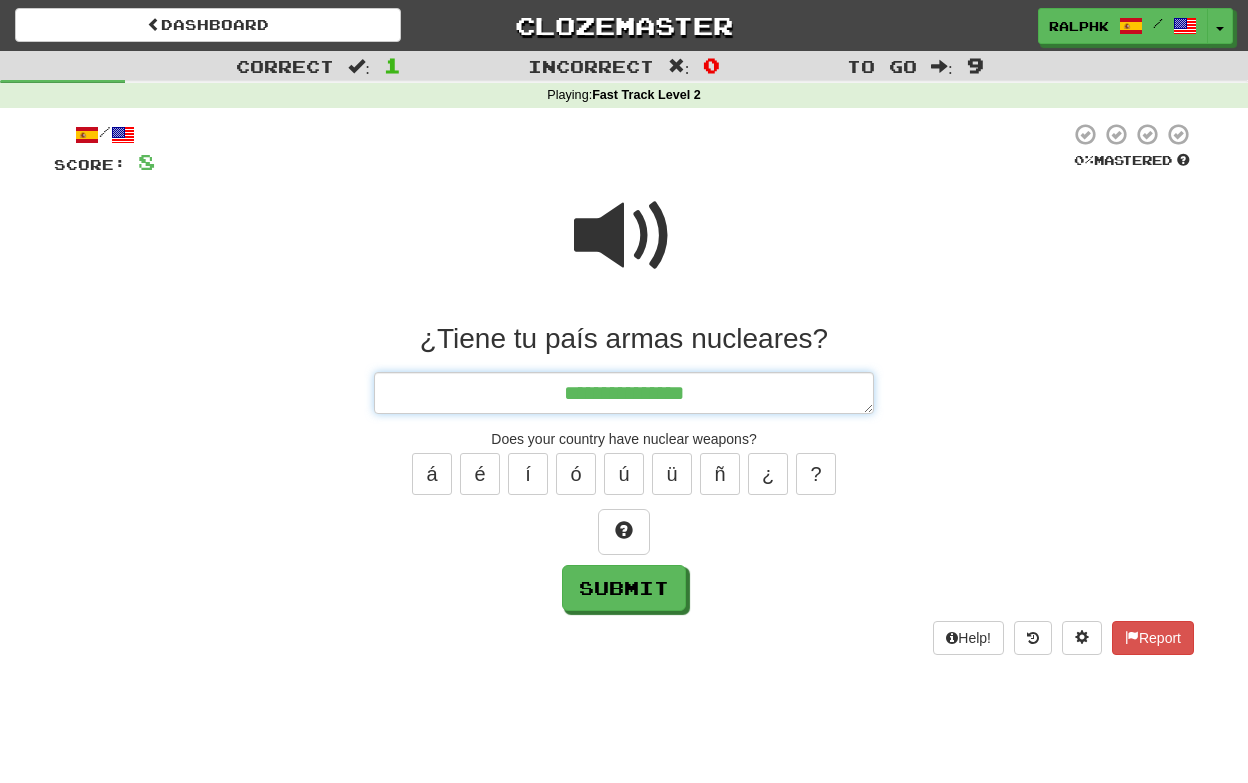 type on "*" 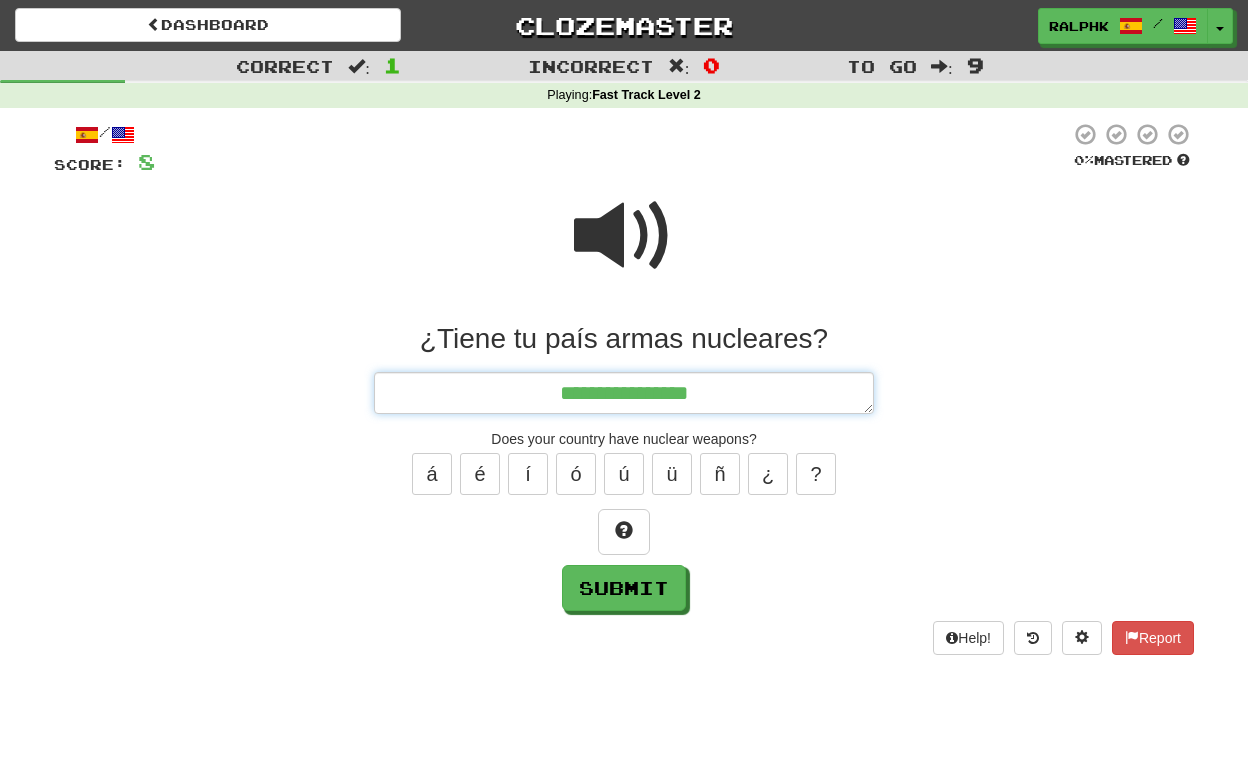 type on "*" 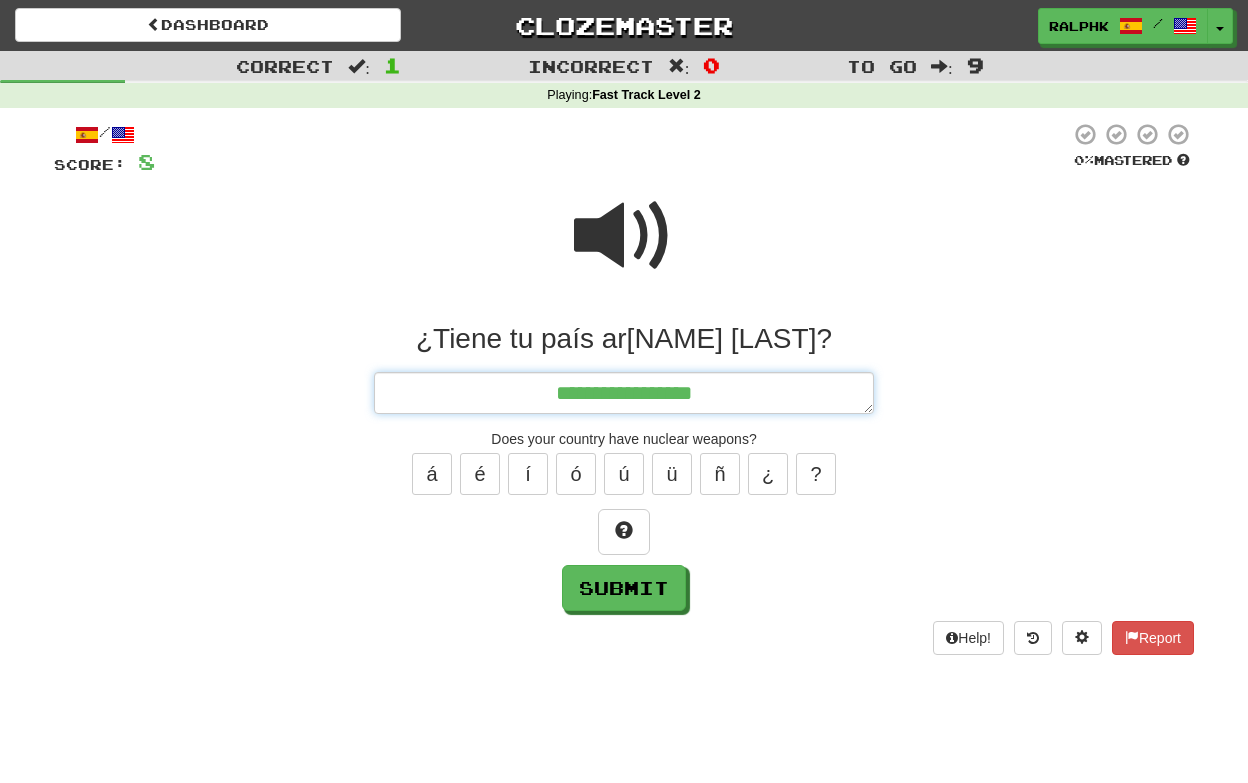 type on "*" 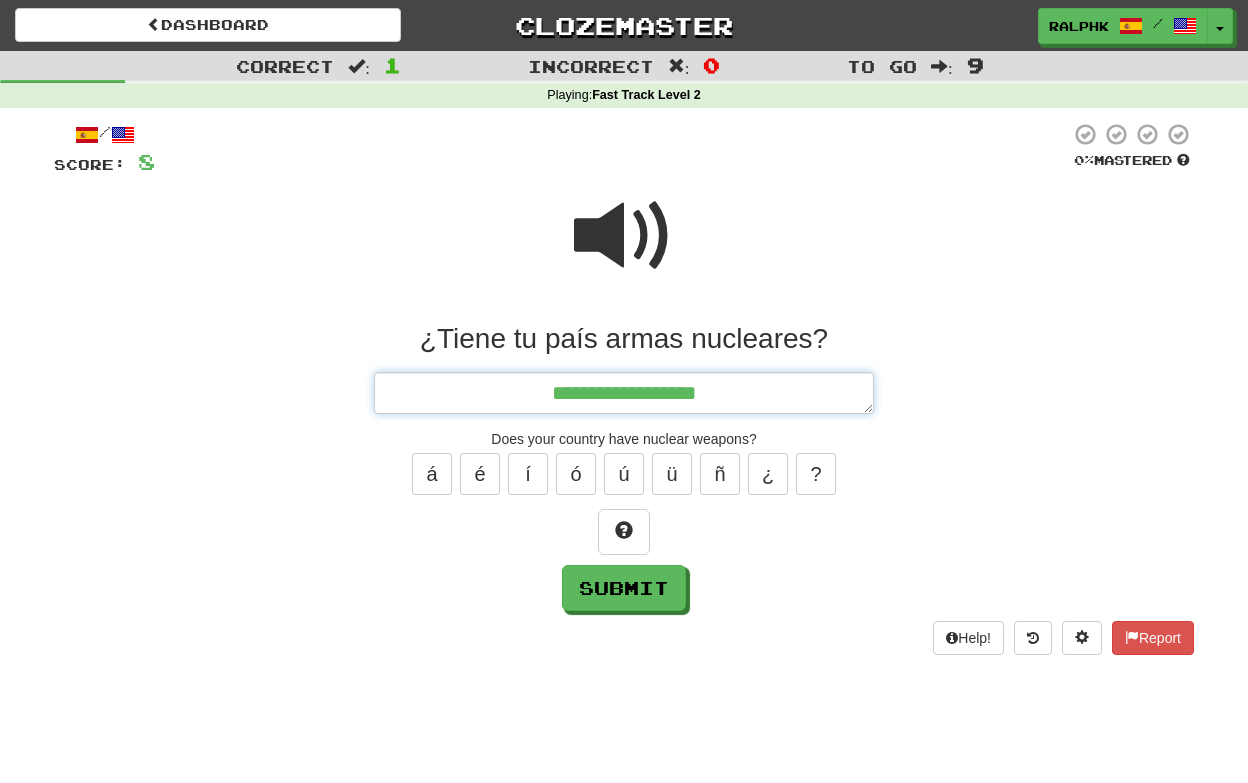 type on "*" 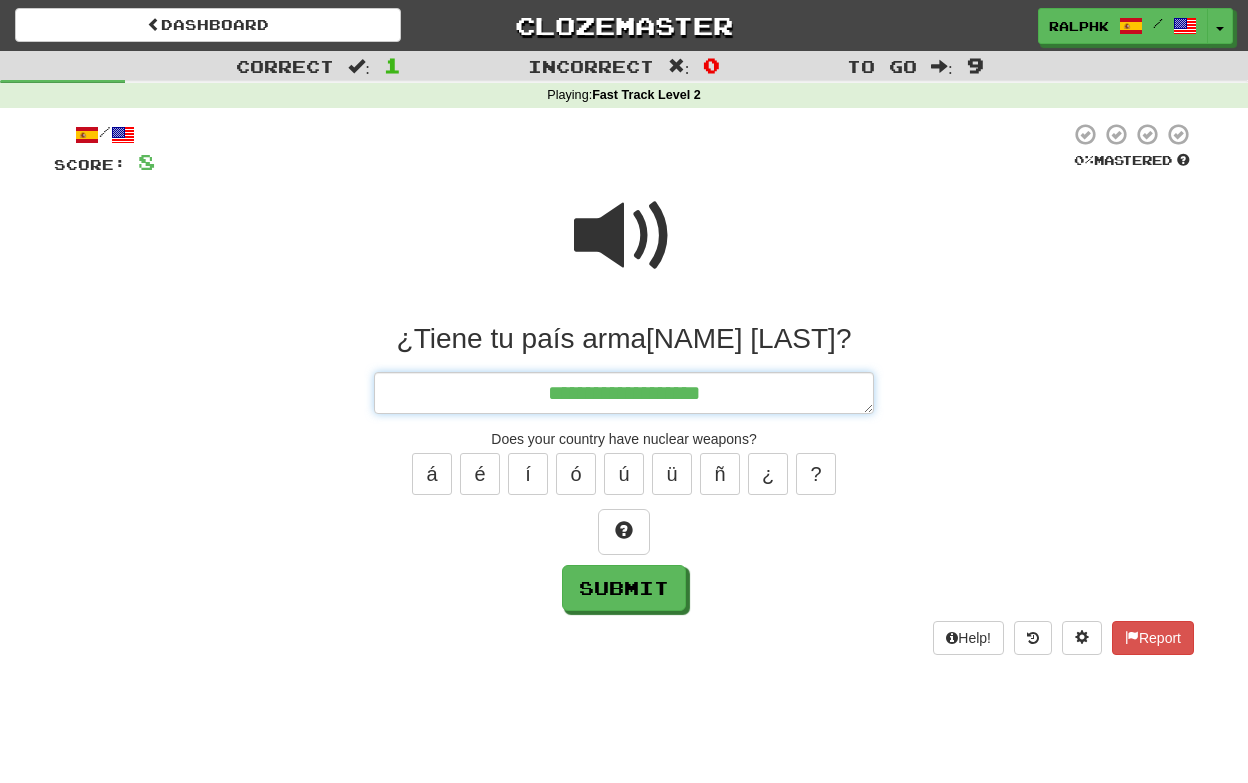type on "*" 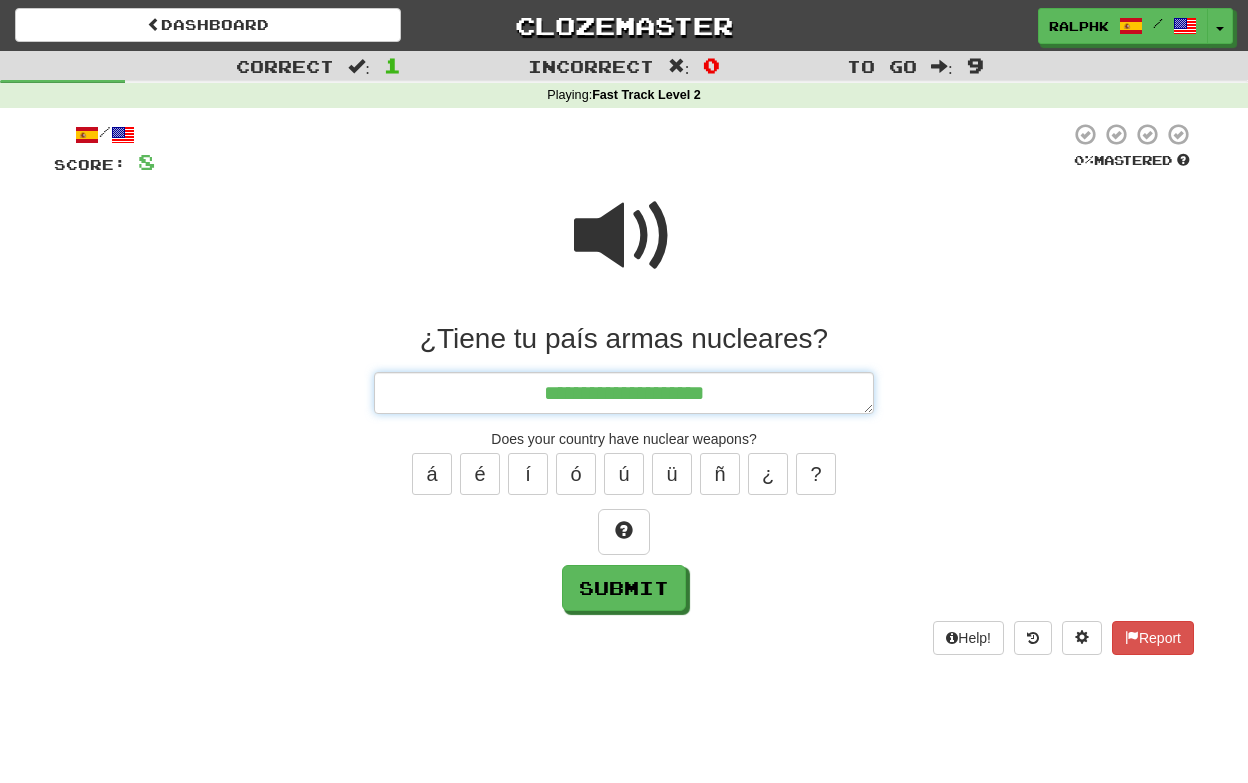 type on "*" 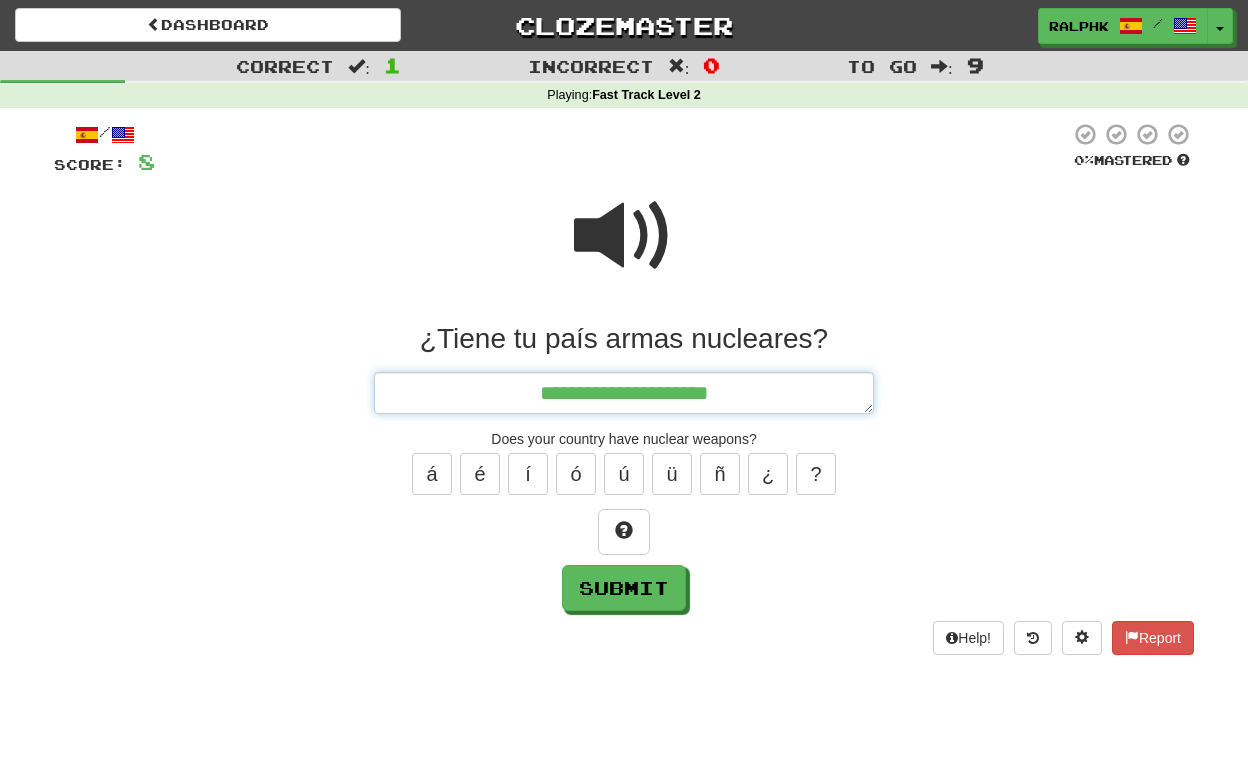 type on "*" 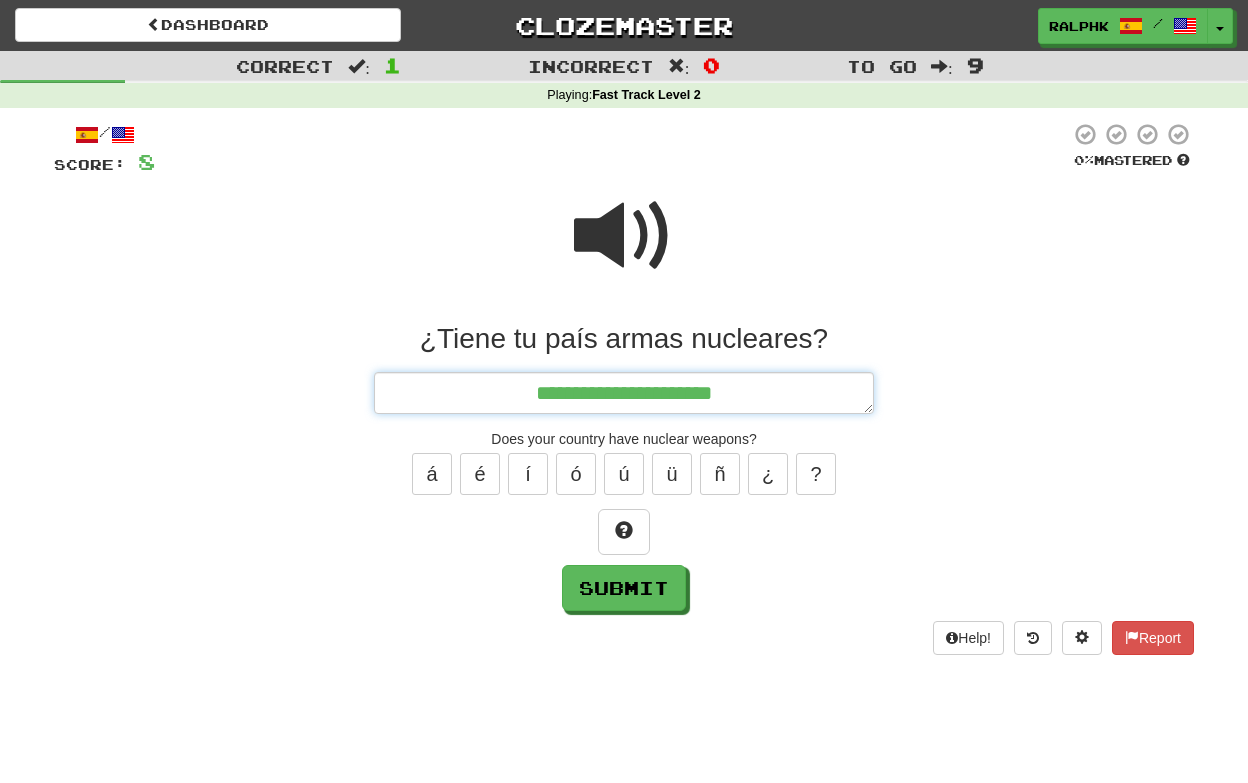 type on "*" 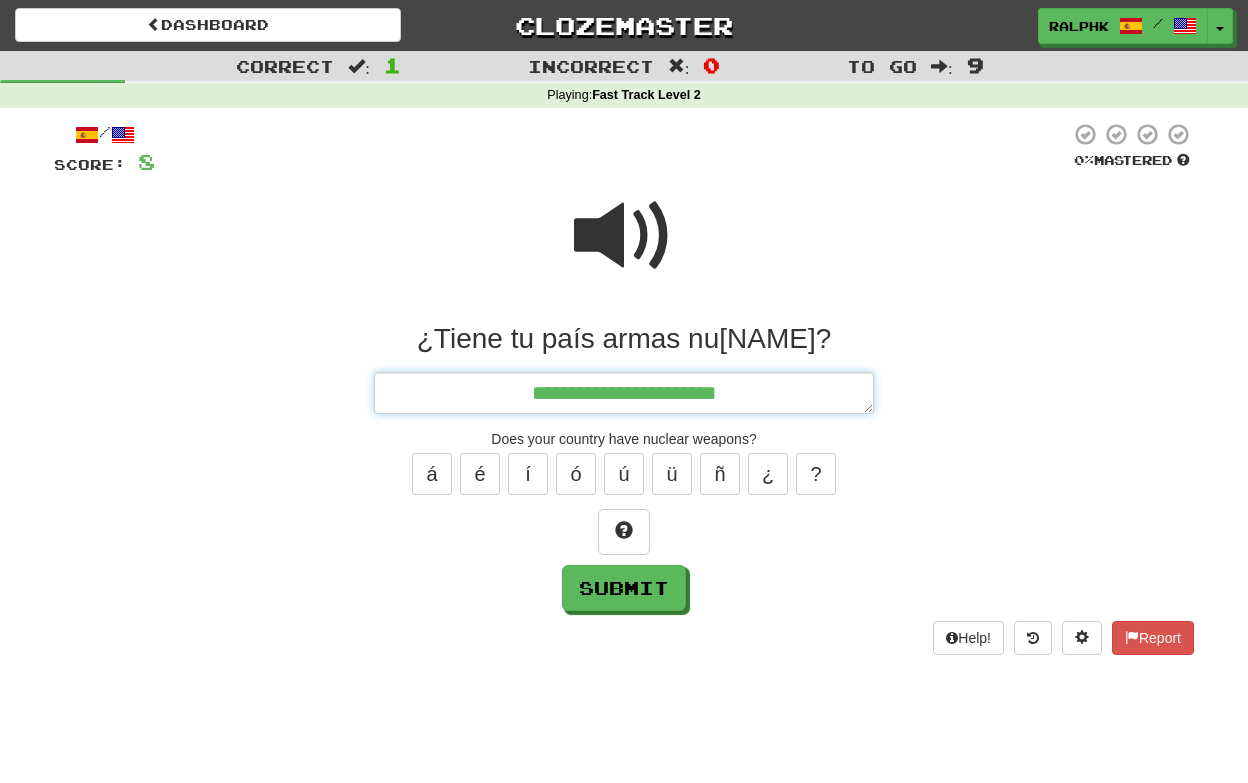 type on "*" 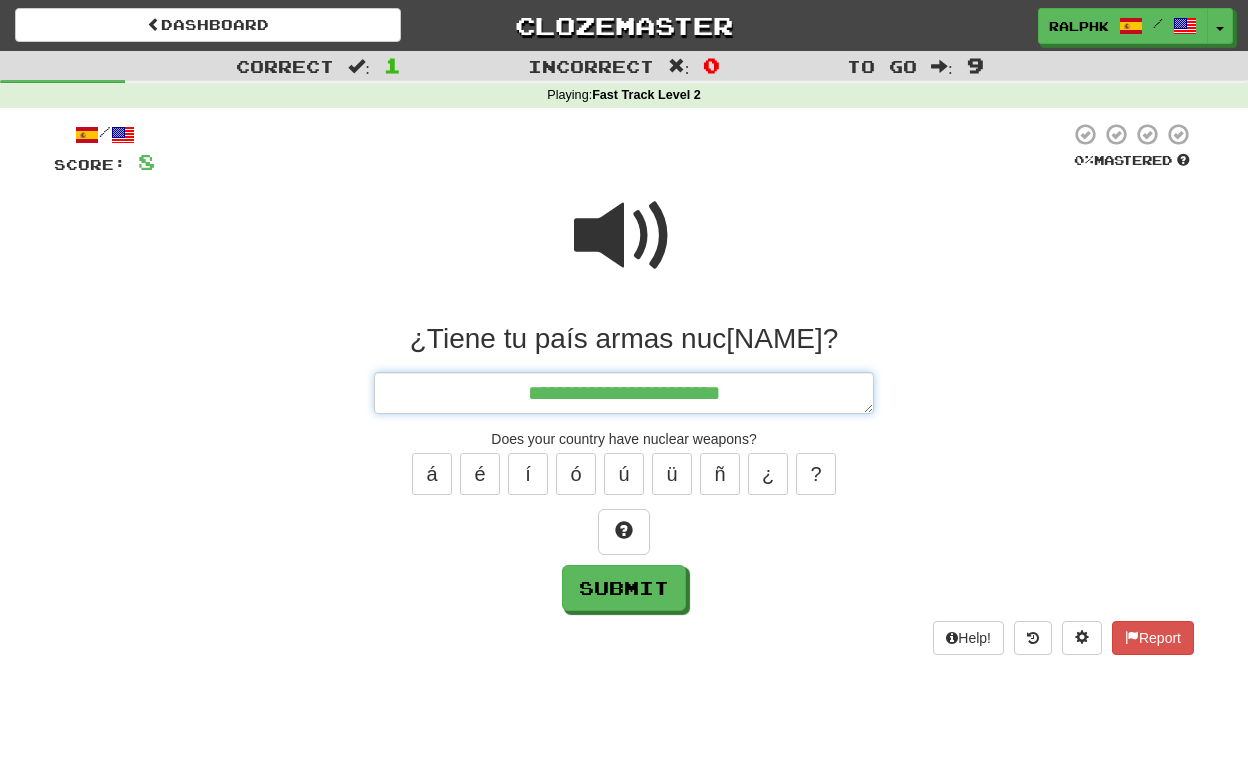 type on "*" 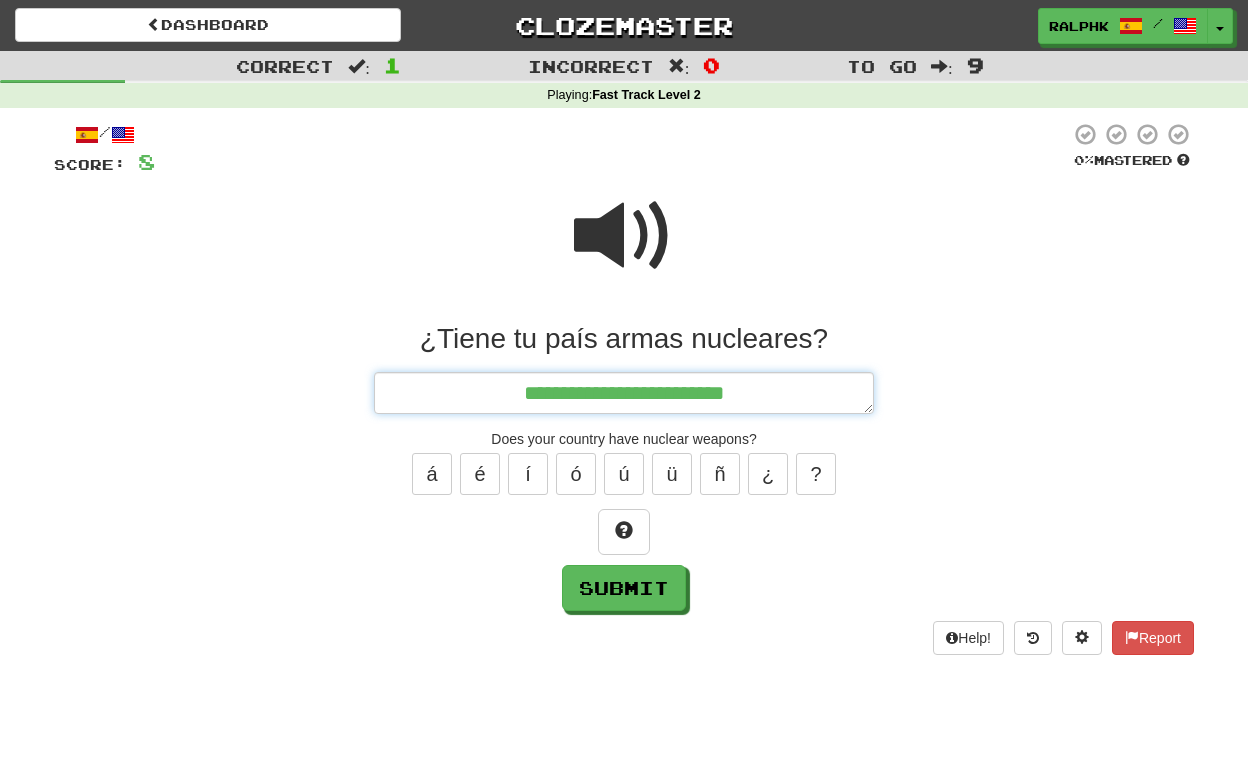 type on "*" 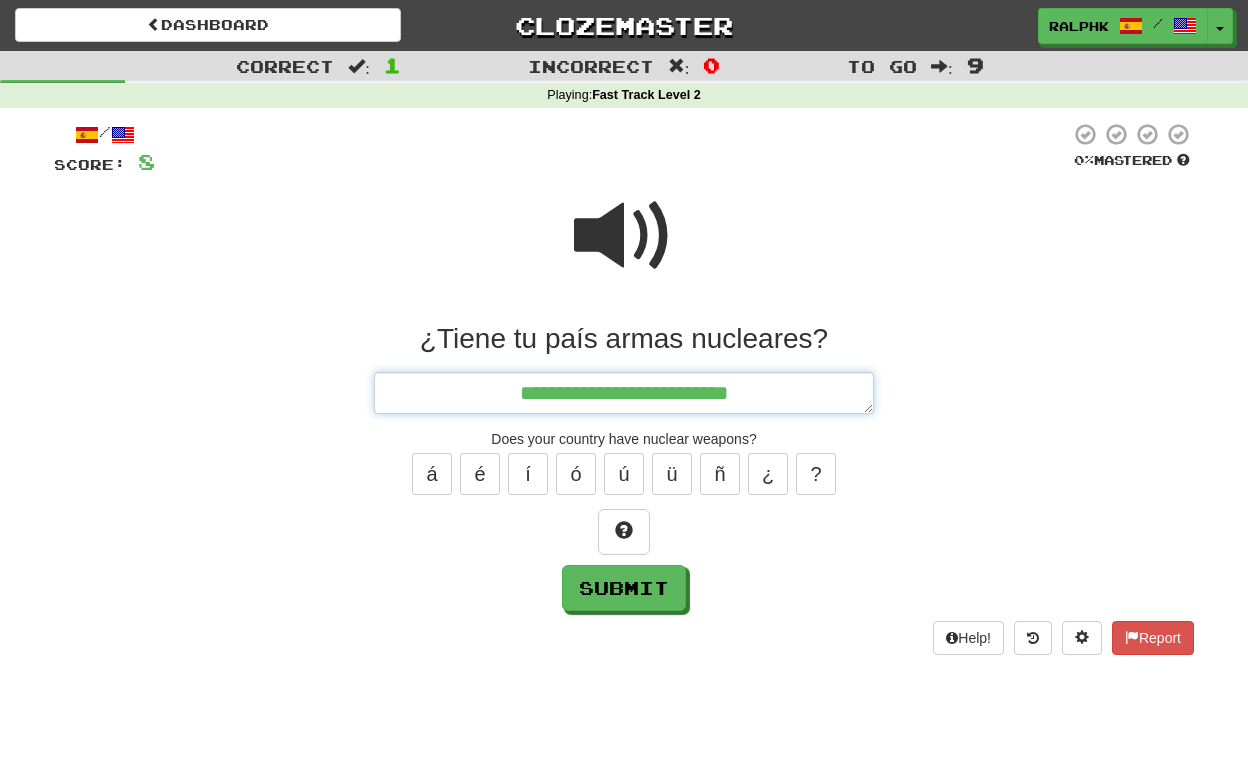 type on "*" 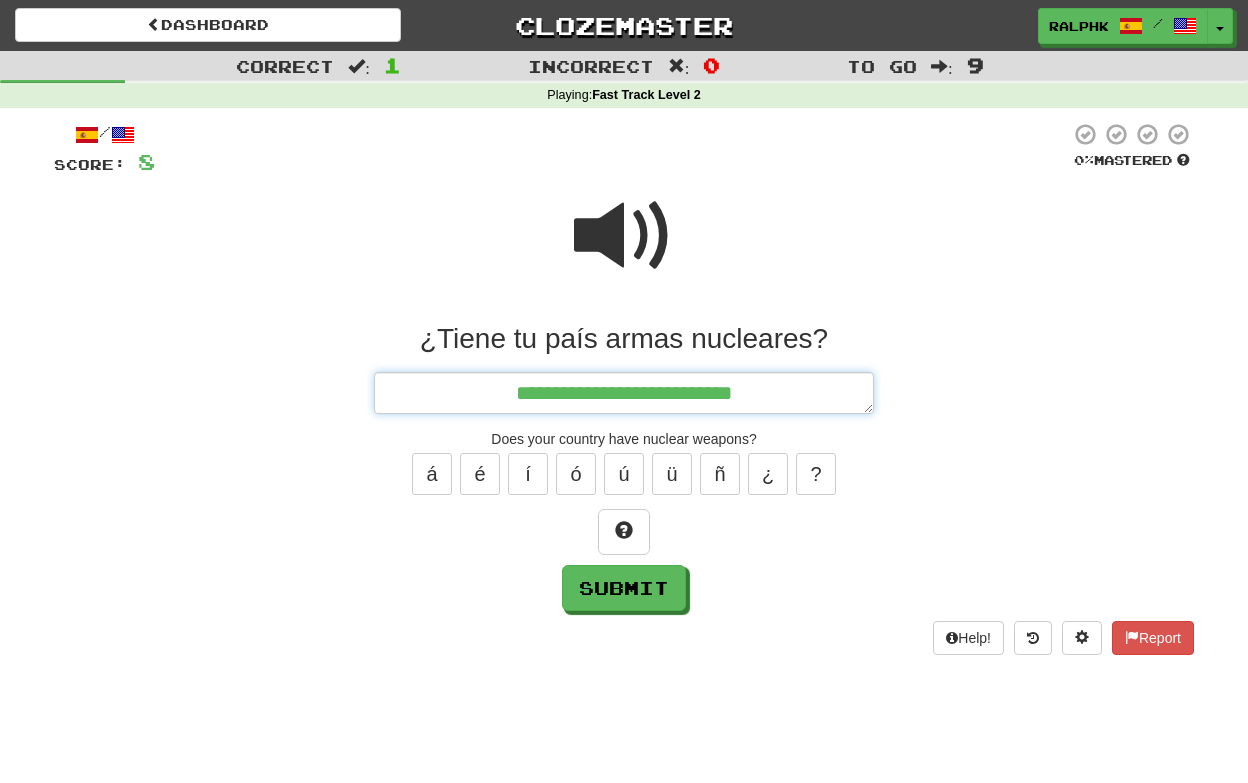 type on "*" 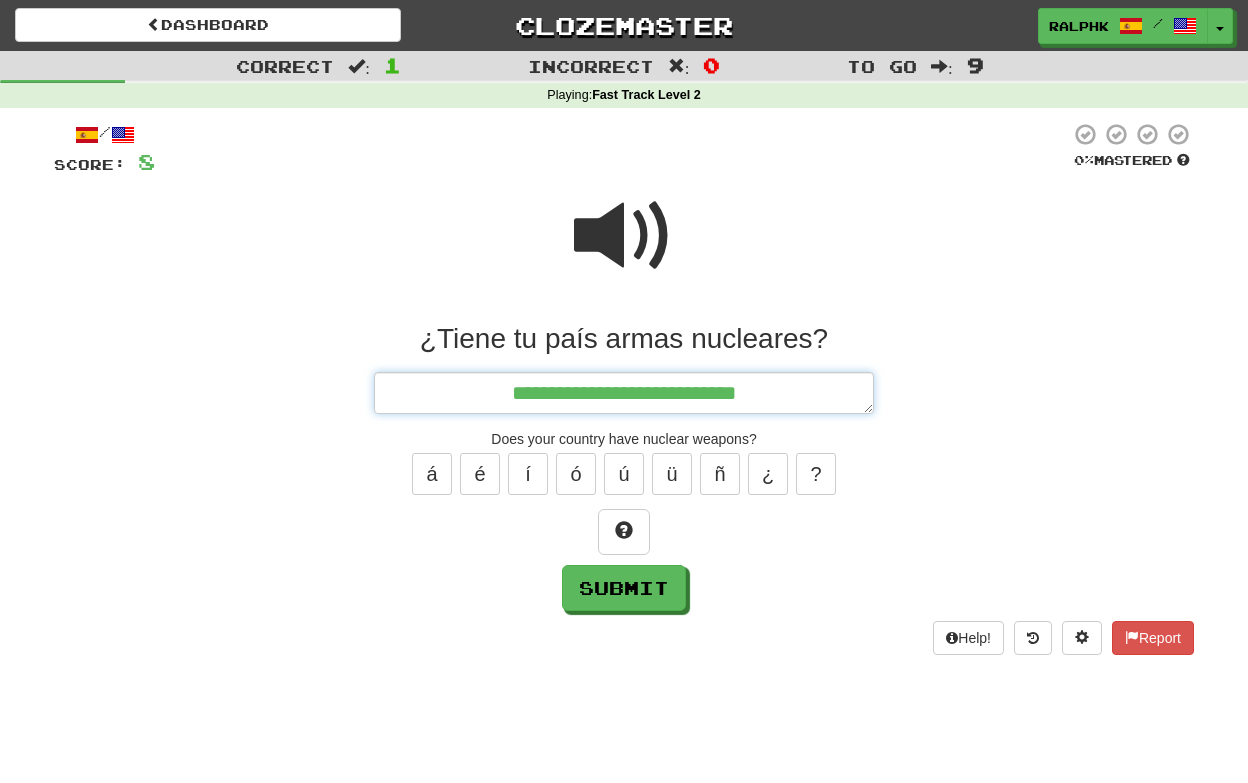 type on "*" 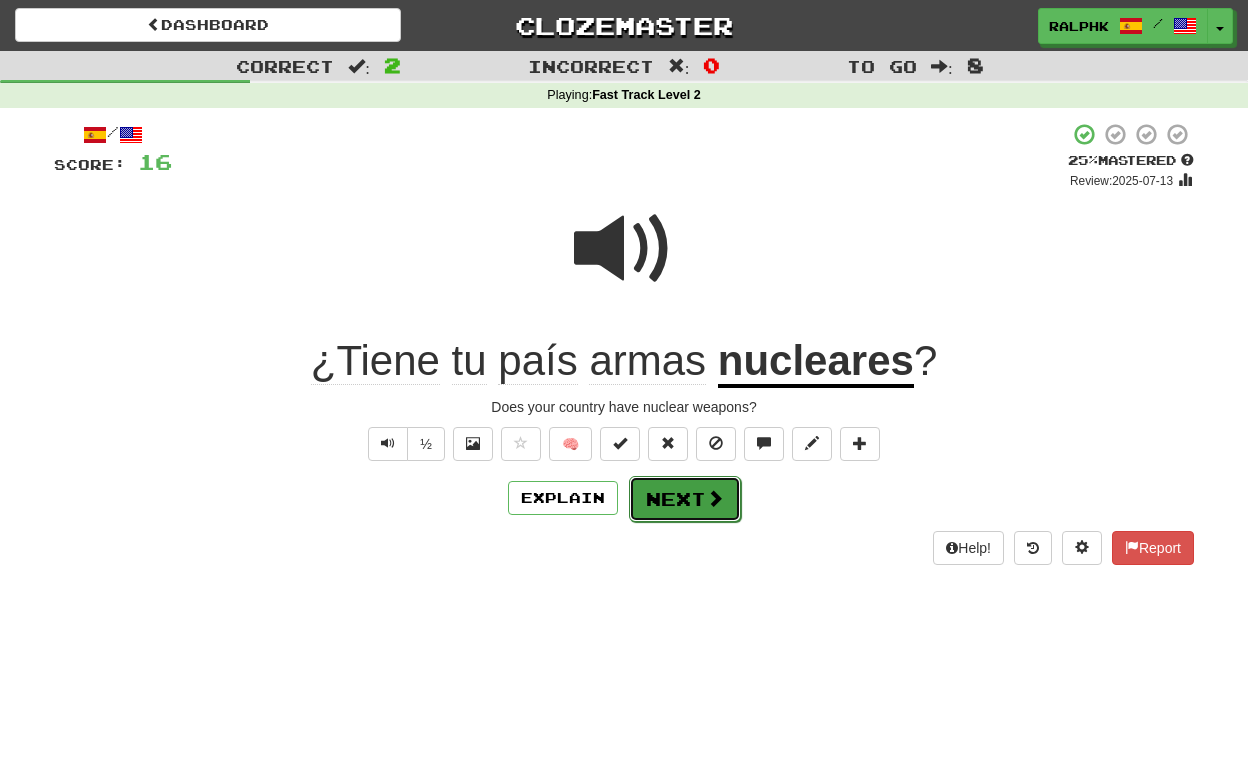 click on "Next" at bounding box center (685, 499) 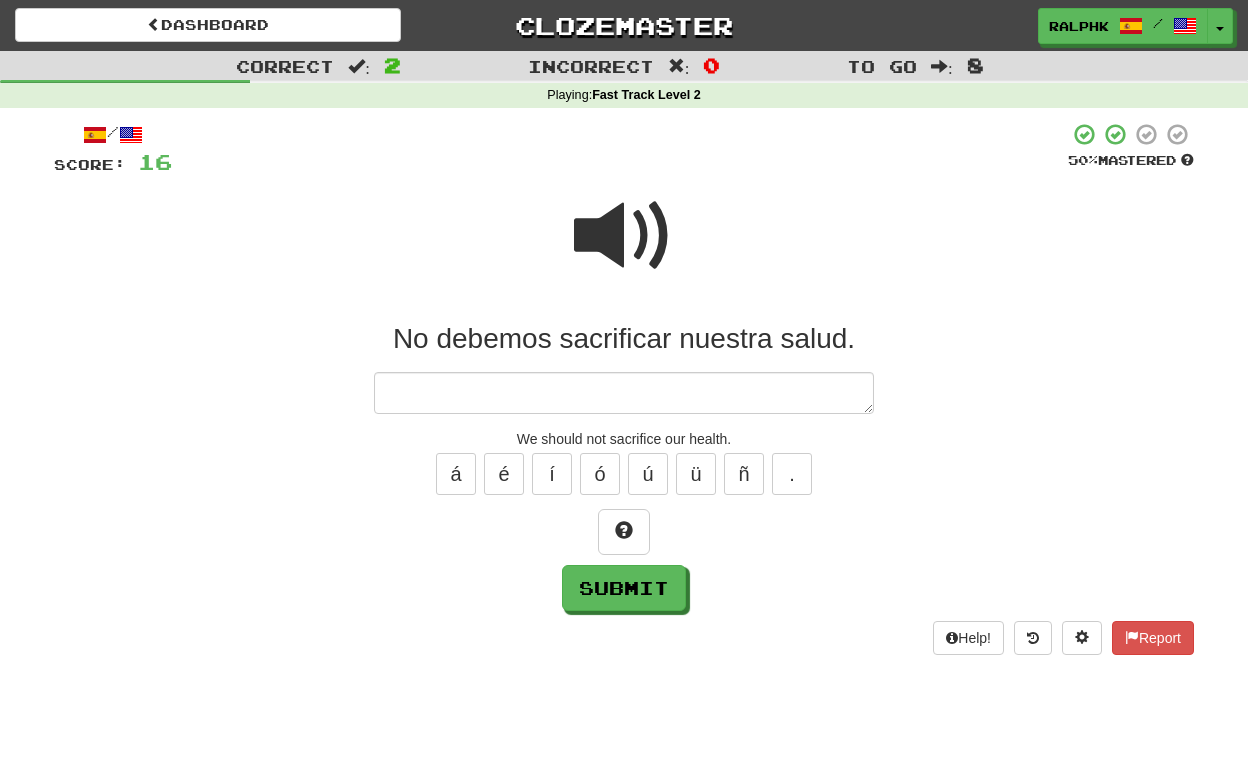 type on "*" 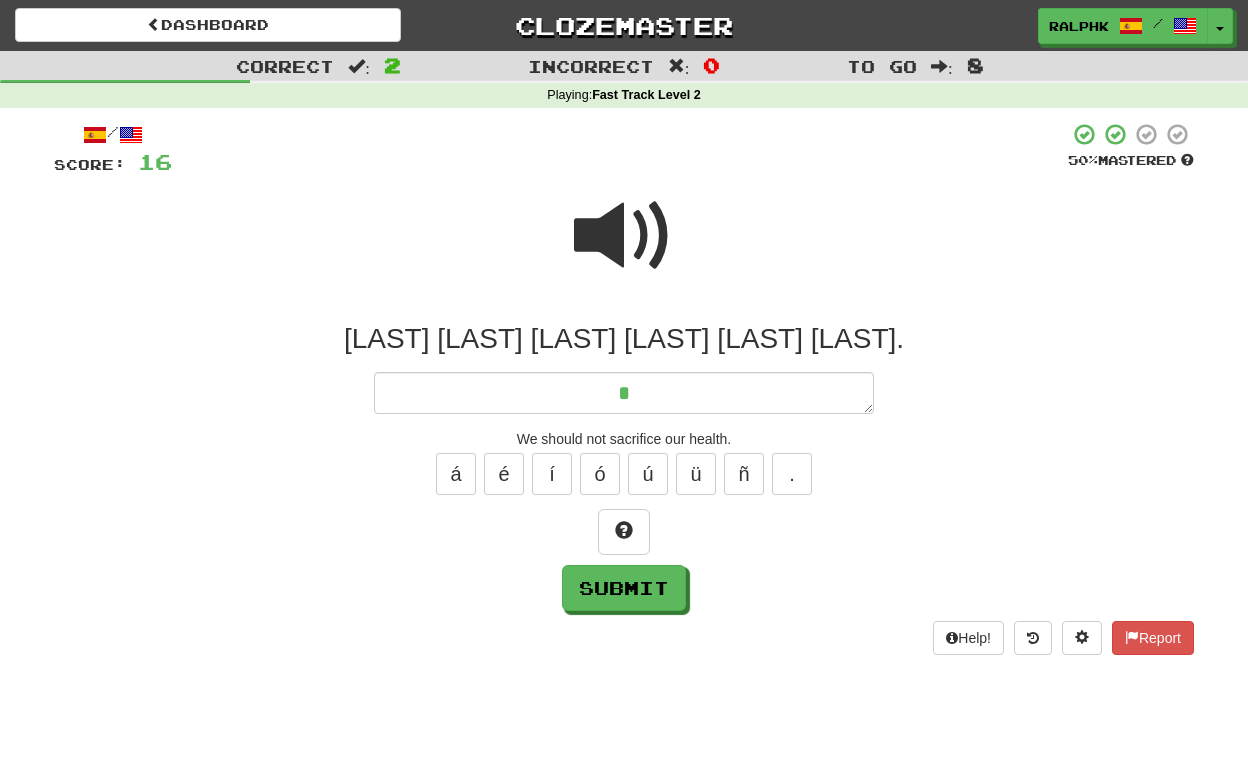 type 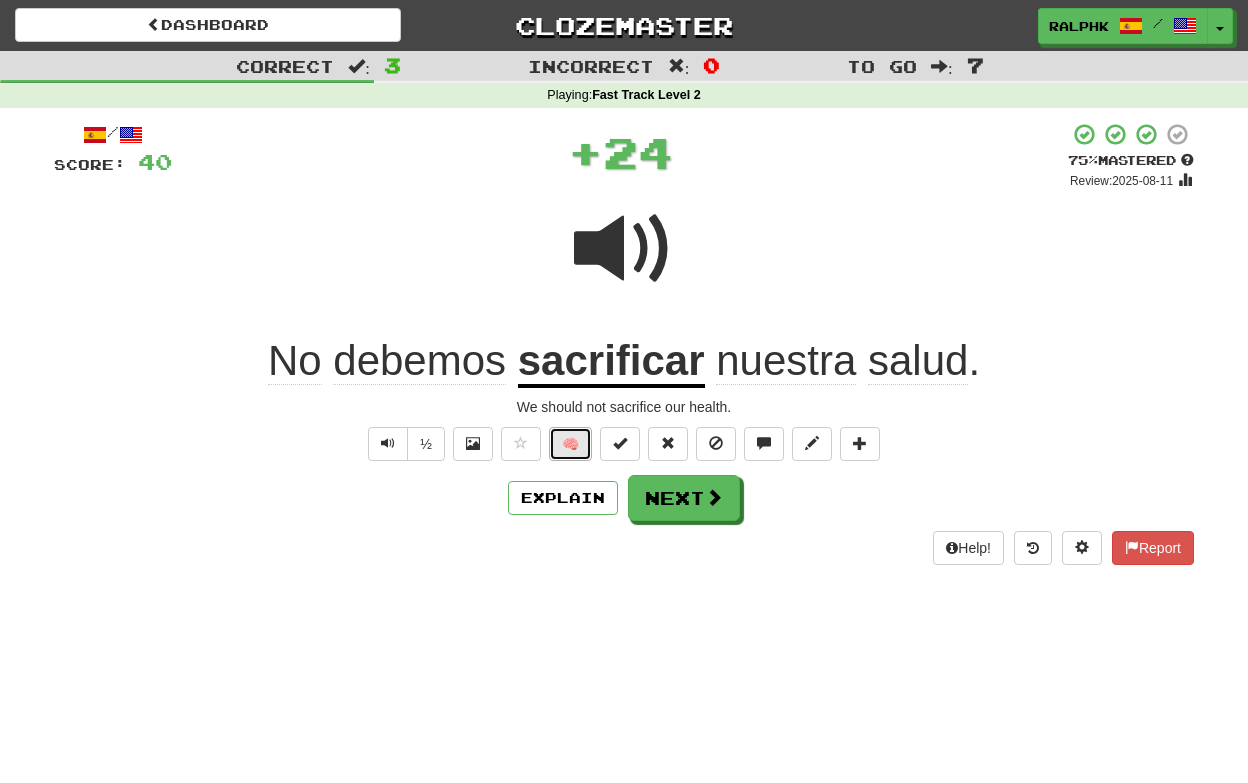 click on "🧠" at bounding box center [570, 444] 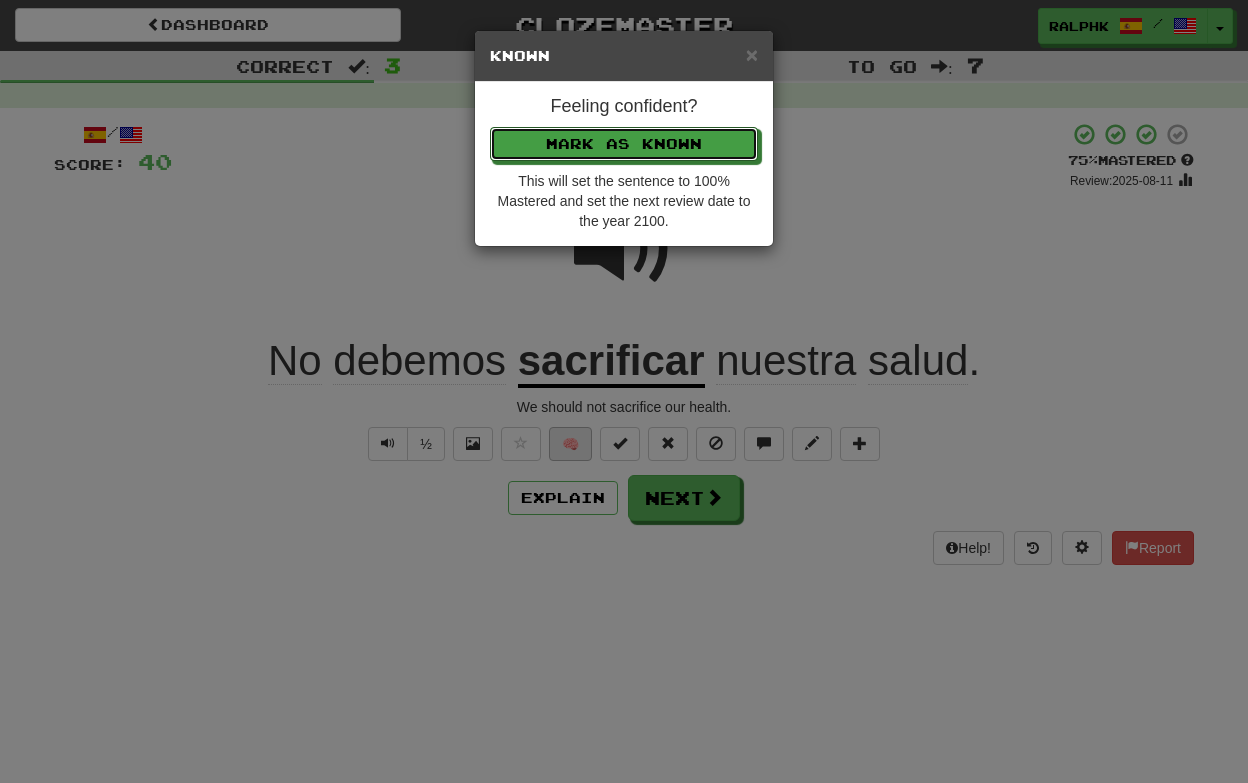 click on "Mark as Known" at bounding box center [624, 144] 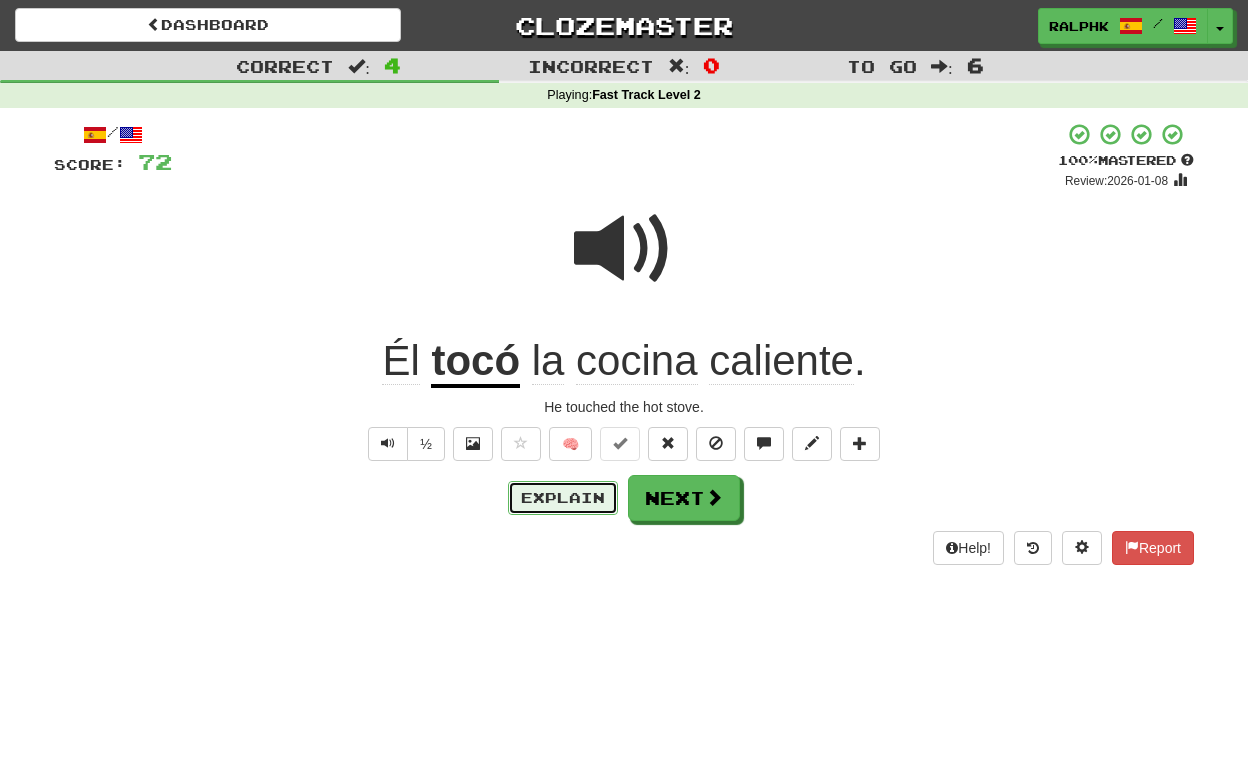 click on "Explain" at bounding box center [563, 498] 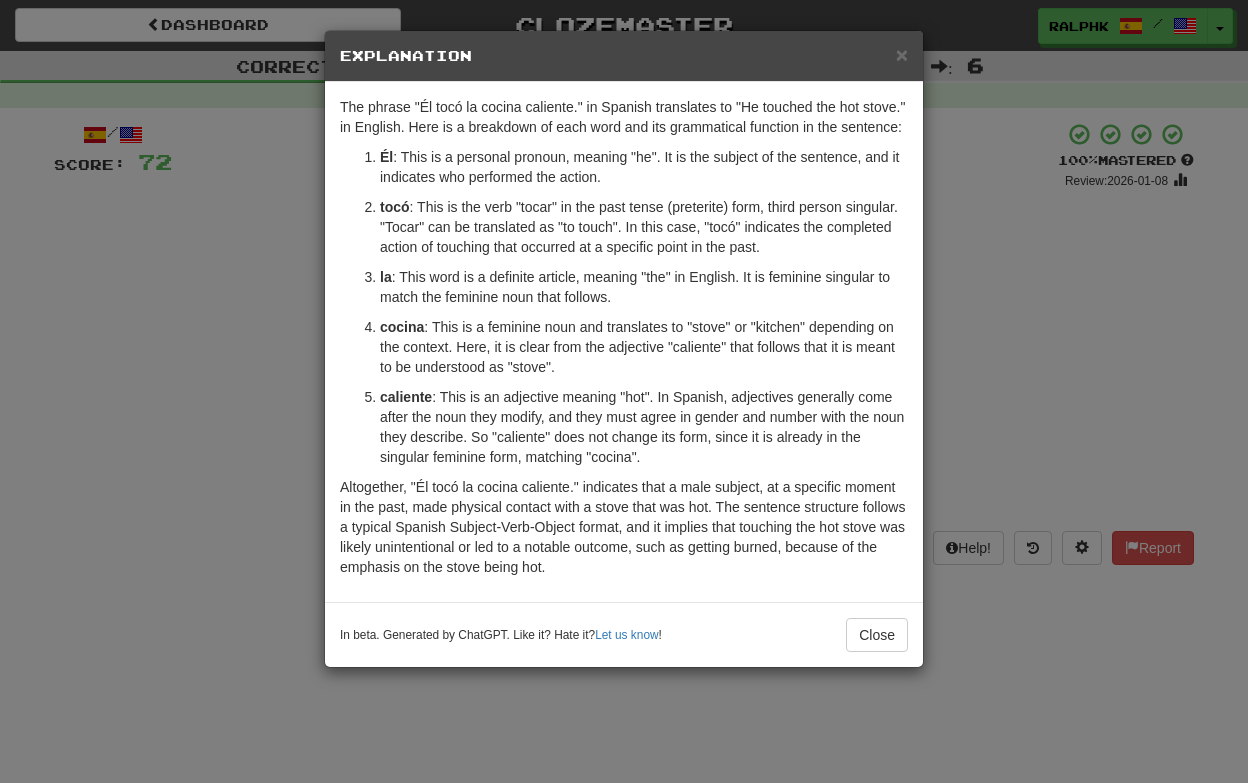 click on "× Explanation The phrase "Él tocó la cocina caliente." in Spanish translates to "He touched the hot stove." in English. Here is a breakdown of each word and its grammatical function in the sentence:
Él : This is a personal pronoun, meaning "he". It is the subject of the sentence, and it indicates who performed the action.
tocó : This is the verb "tocar" in the past tense (preterite) form, third person singular. "Tocar" can be translated as "to touch". In this case, "tocó" indicates the completed action of touching that occurred at a specific point in the past.
la : This word is a definite article, meaning "the" in English. It is feminine singular to match the feminine noun that follows.
cocina : This is a feminine noun and translates to "stove" or "kitchen" depending on the context. Here, it is clear from the adjective "caliente" that follows that it is meant to be understood as "stove".
caliente
In beta. Generated by ChatGPT. Like it? Hate it?  Let us know ! Close" at bounding box center (624, 391) 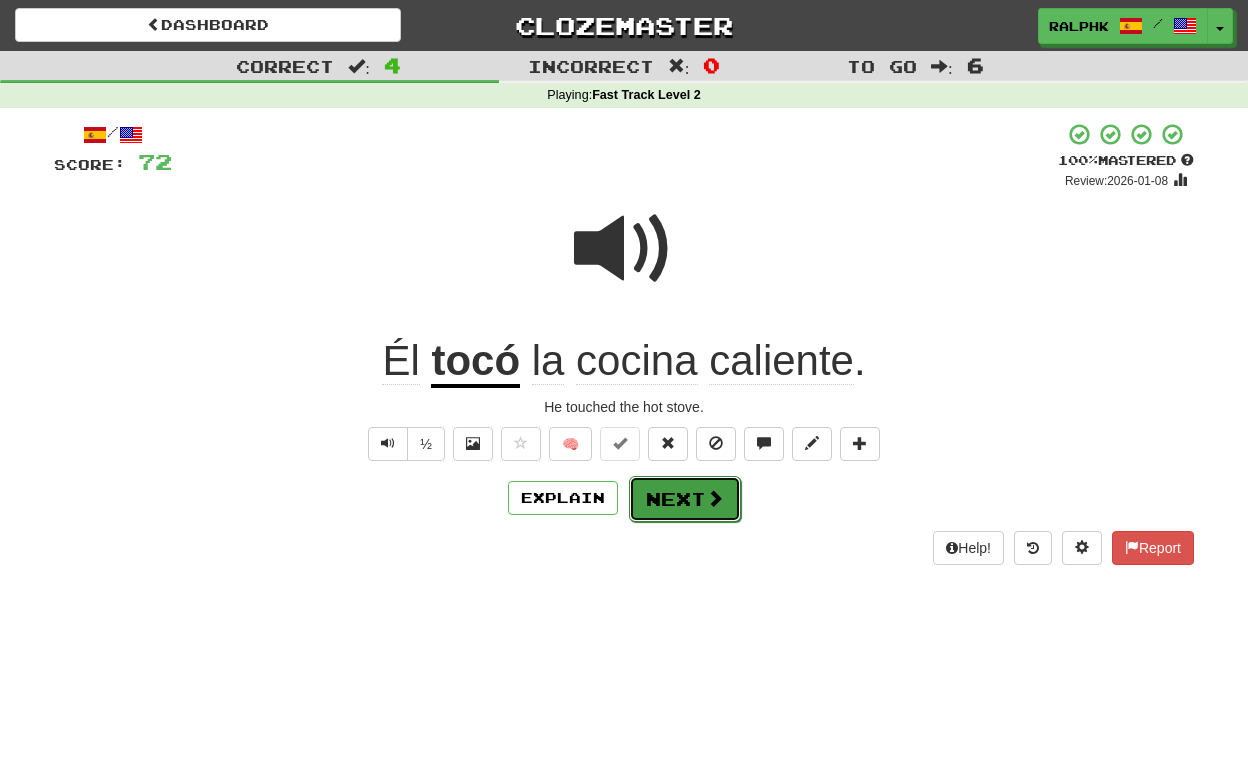 click on "Next" at bounding box center (685, 499) 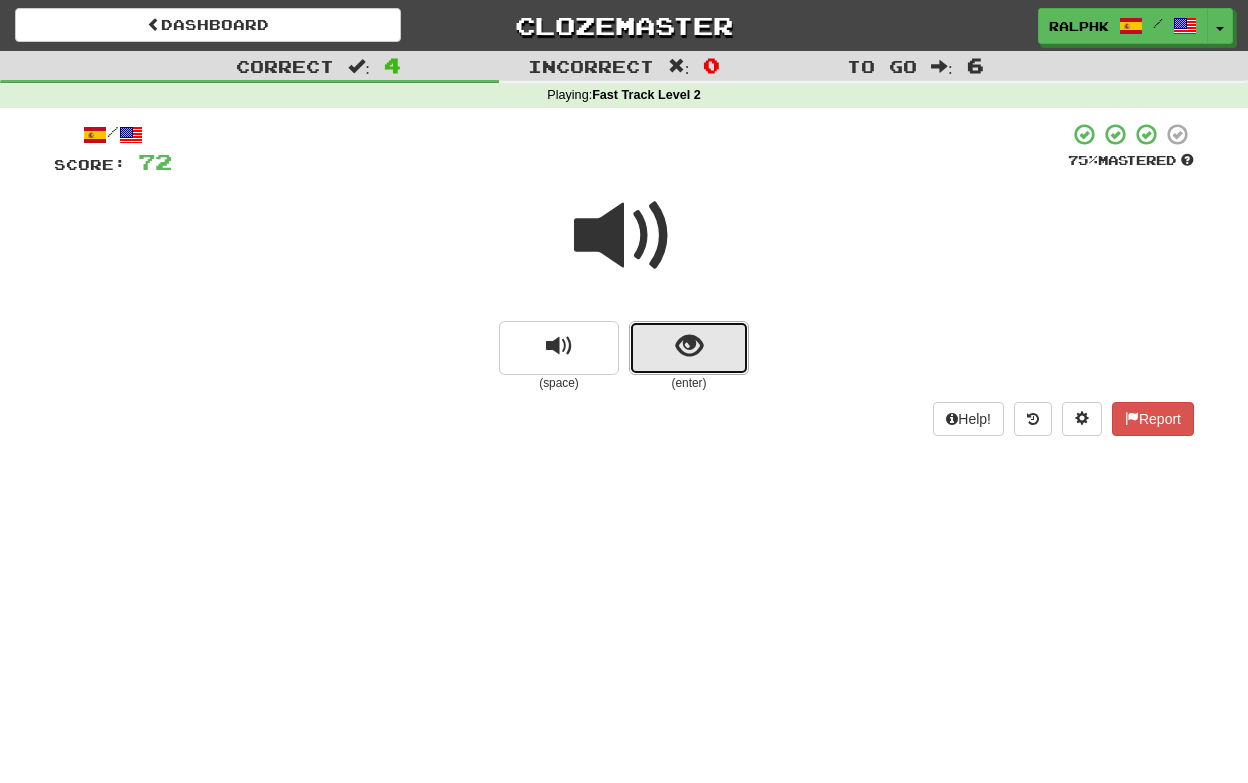 click at bounding box center [689, 346] 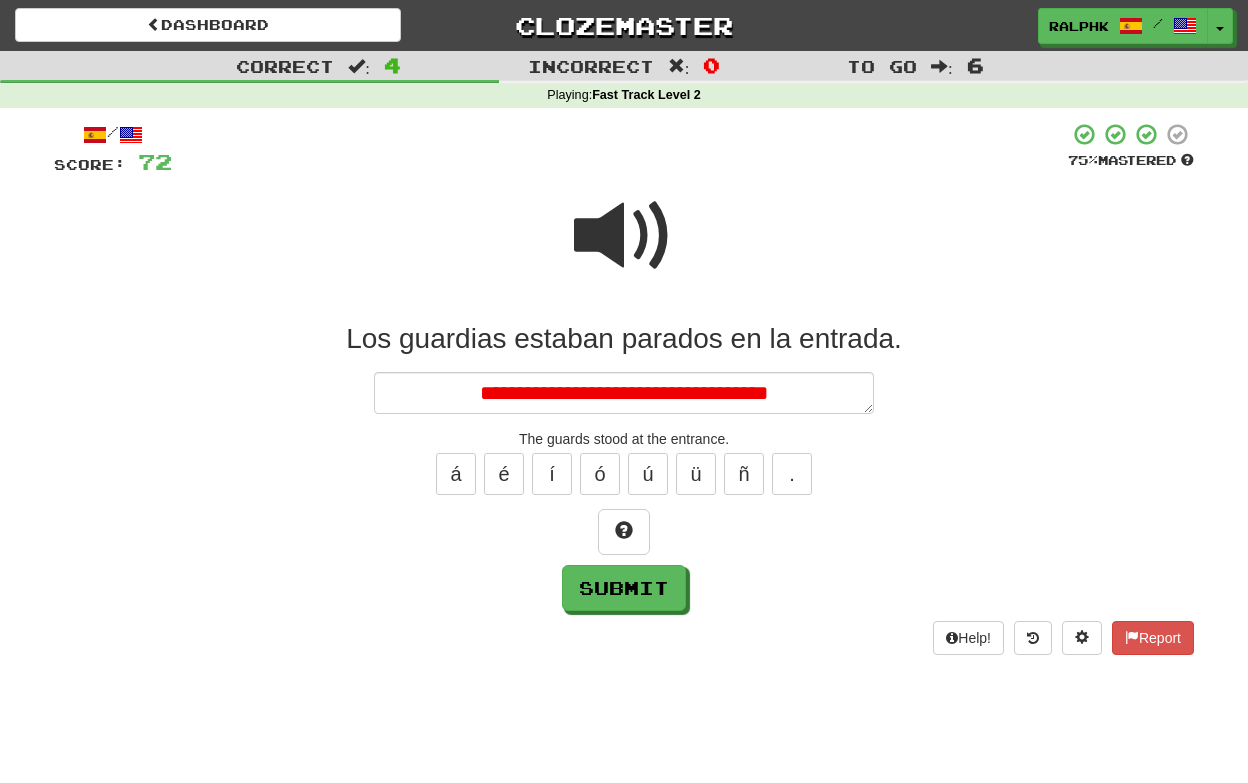 click at bounding box center (624, 236) 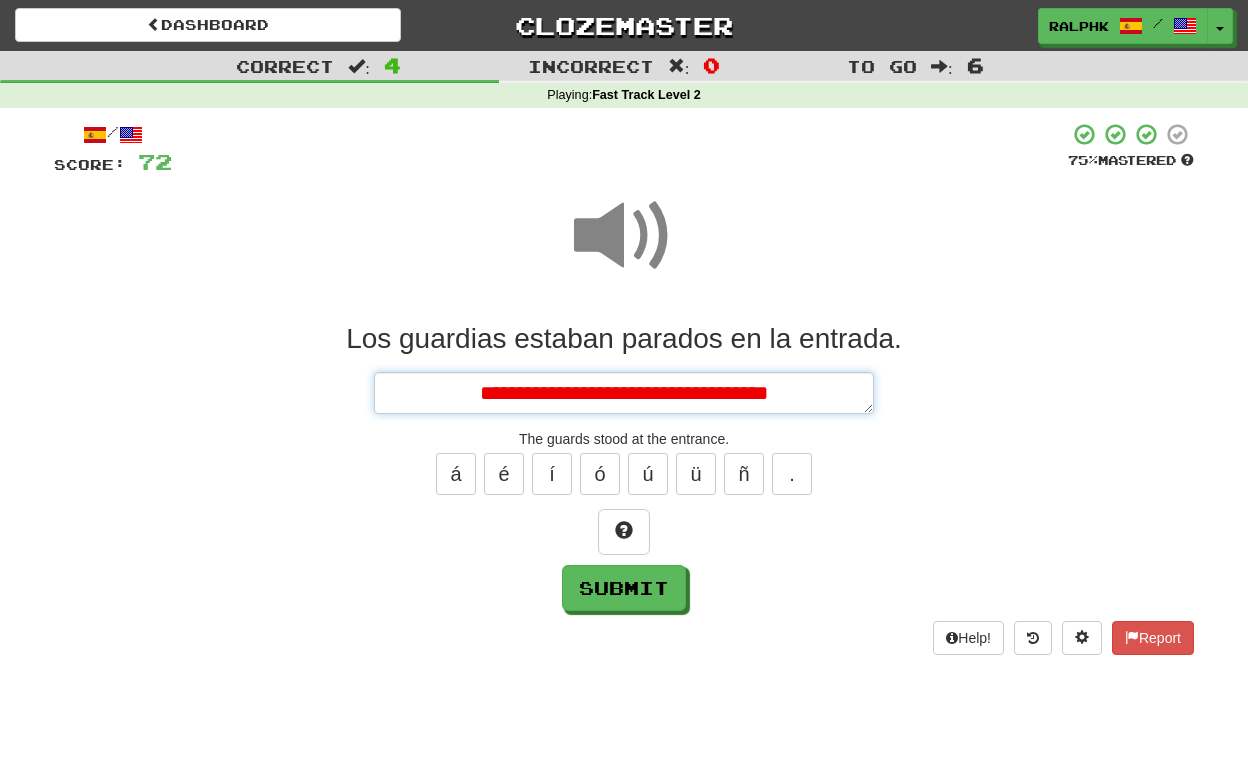 click on "**********" at bounding box center [624, 393] 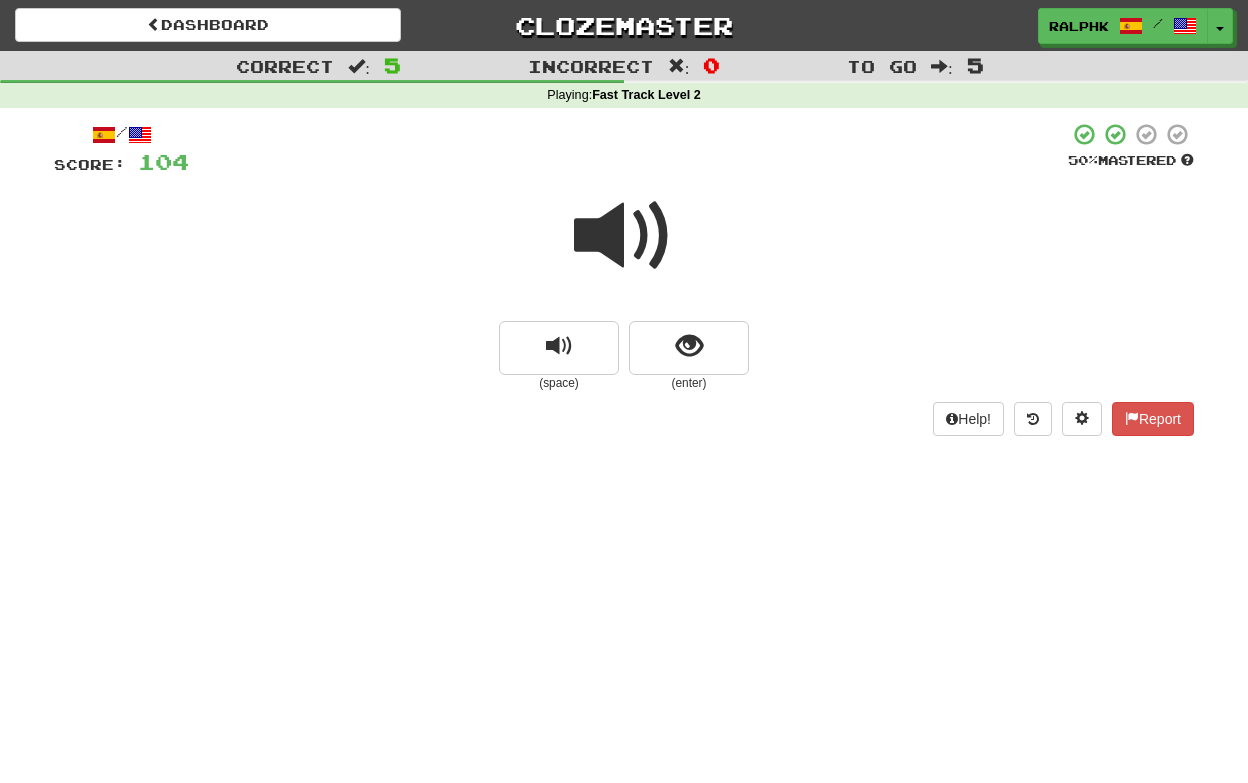 click at bounding box center (624, 236) 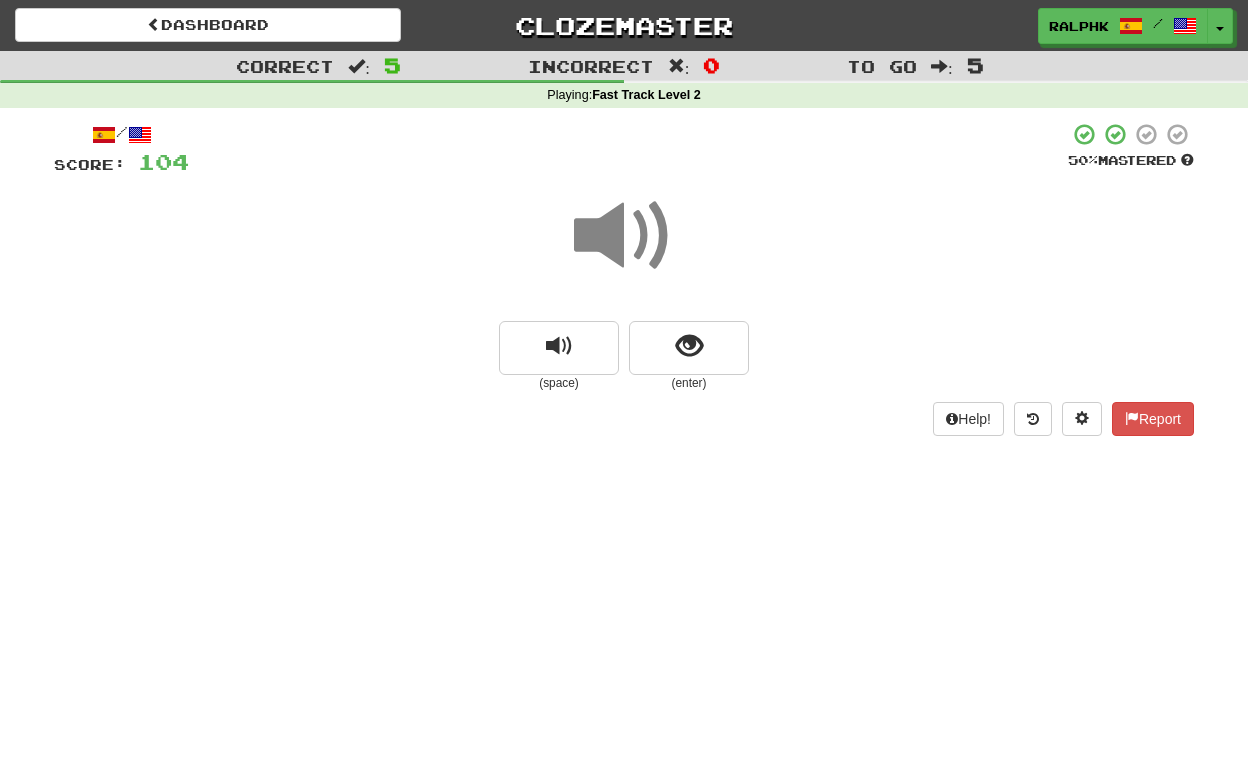 click at bounding box center (624, 236) 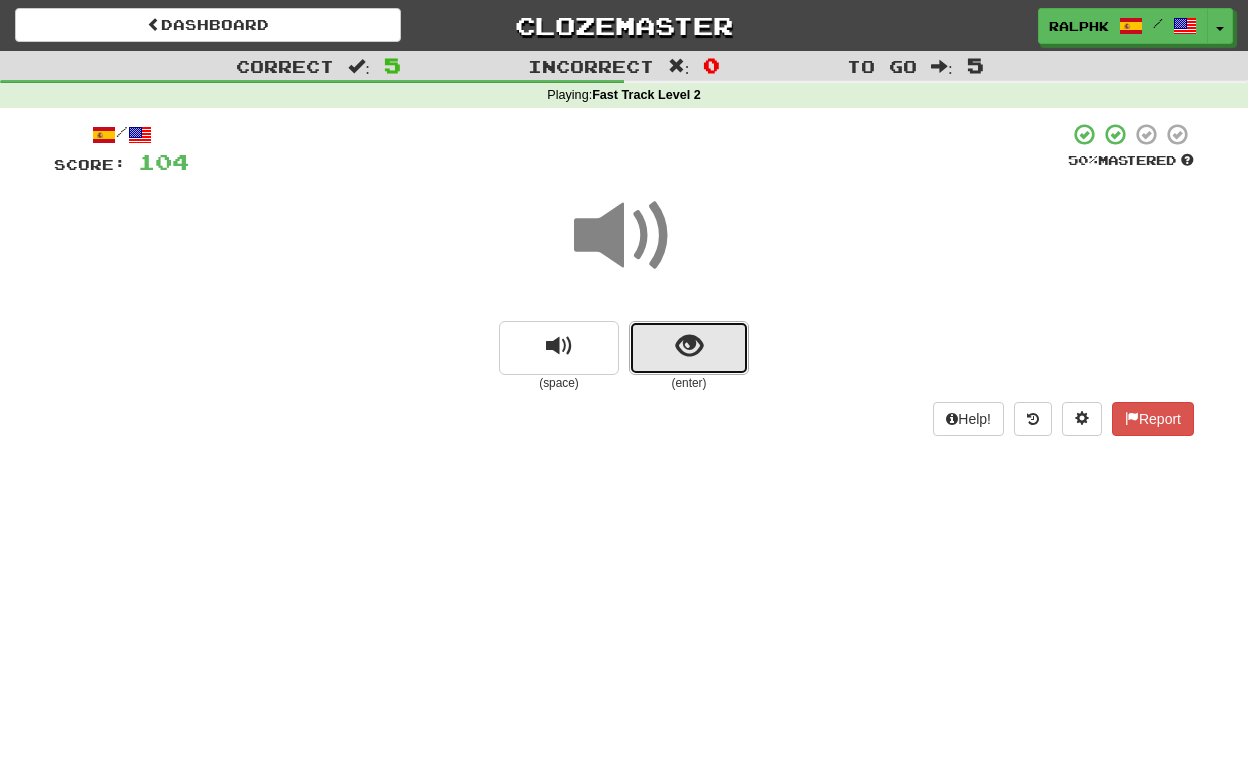 click at bounding box center [689, 346] 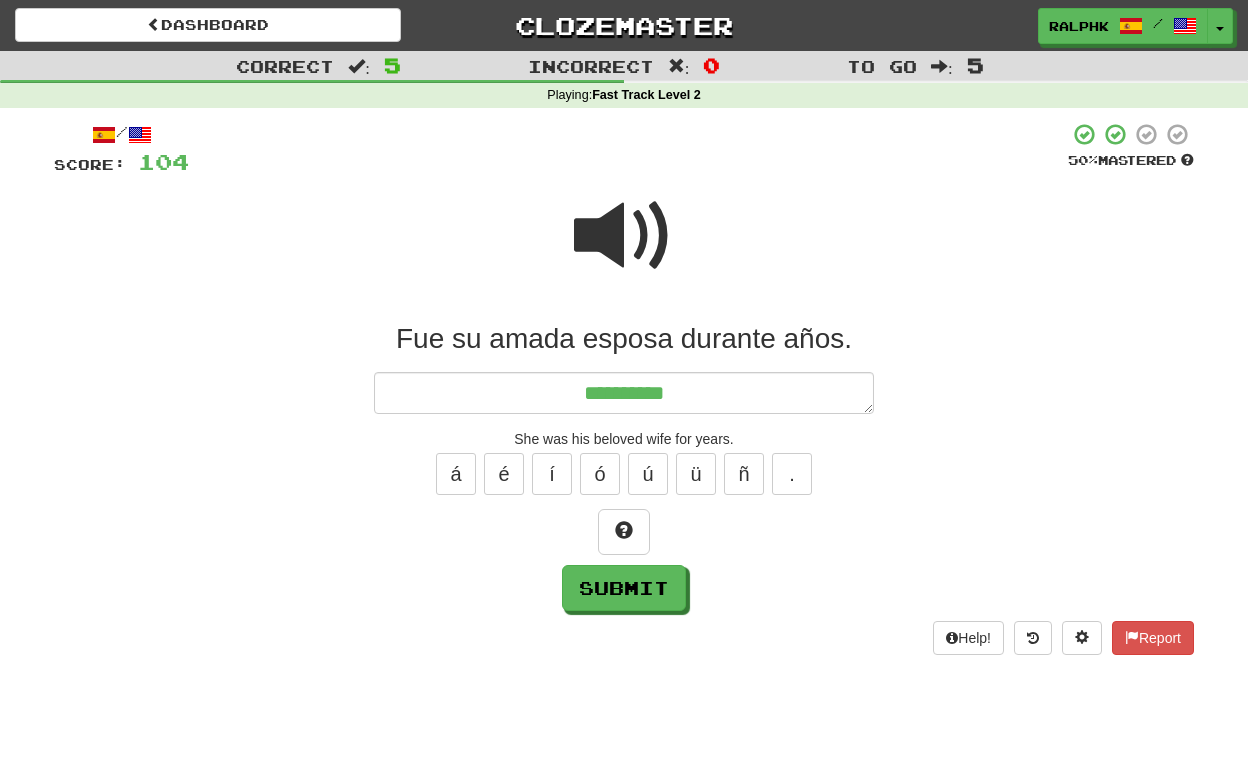 click at bounding box center (624, 236) 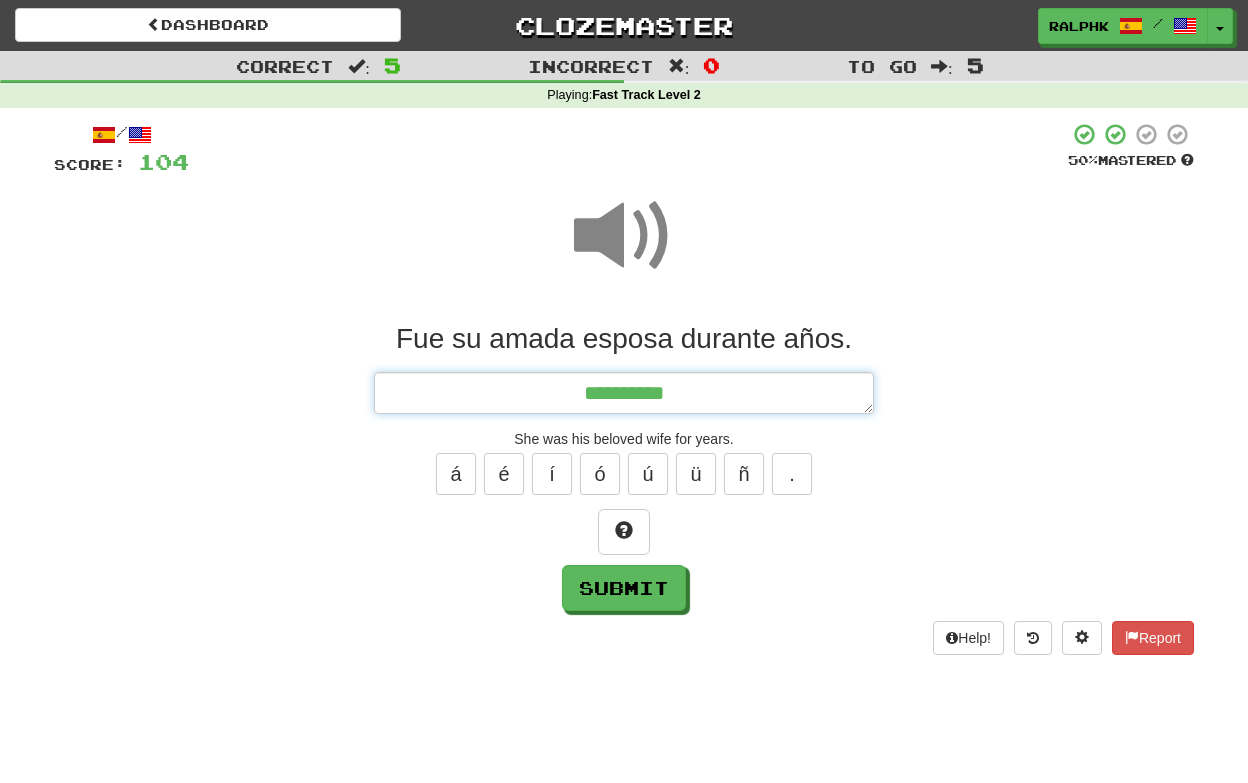 click on "**********" at bounding box center [624, 393] 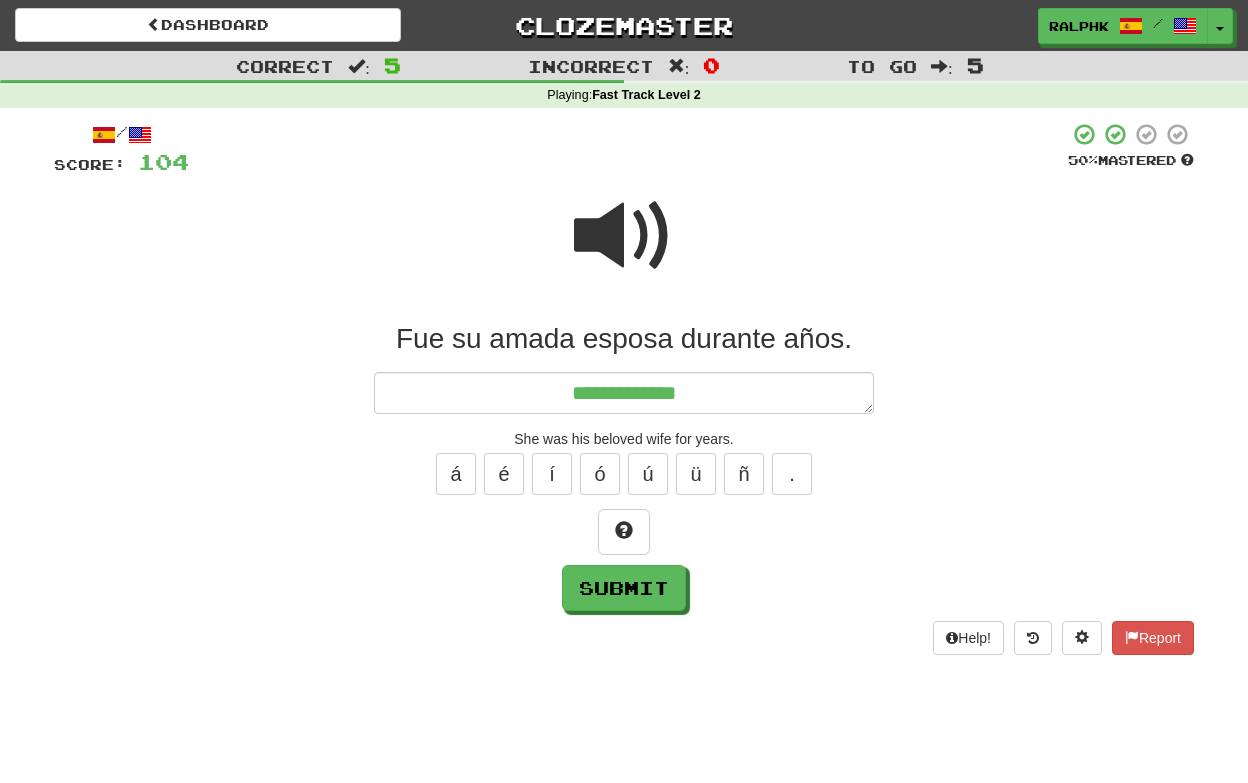 click at bounding box center (624, 236) 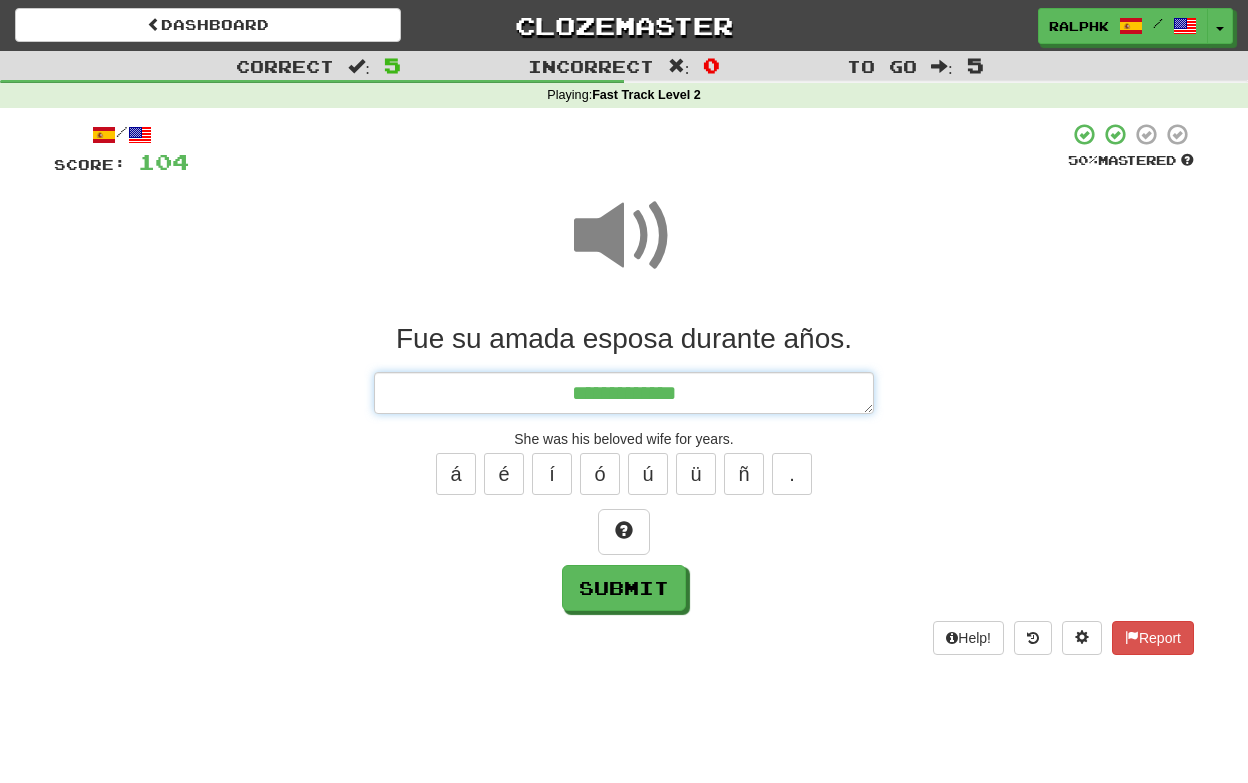 click on "**********" at bounding box center [624, 393] 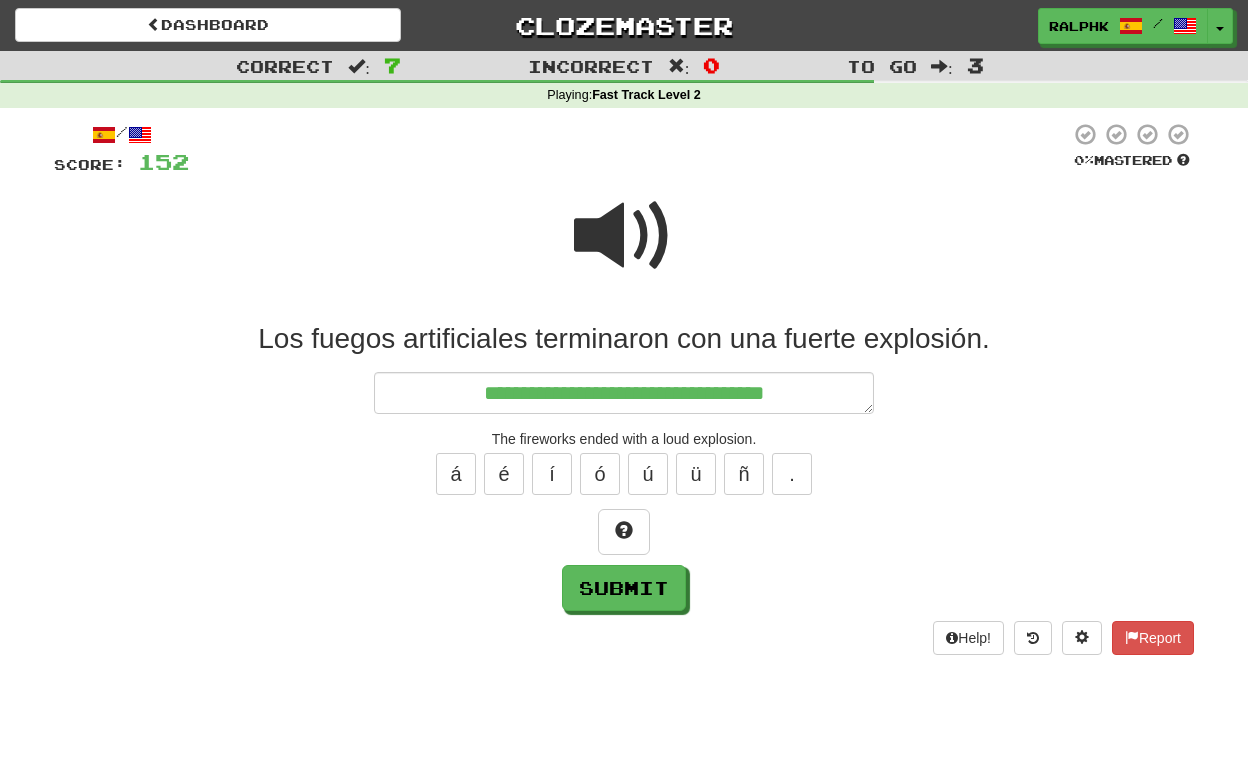 click at bounding box center (624, 236) 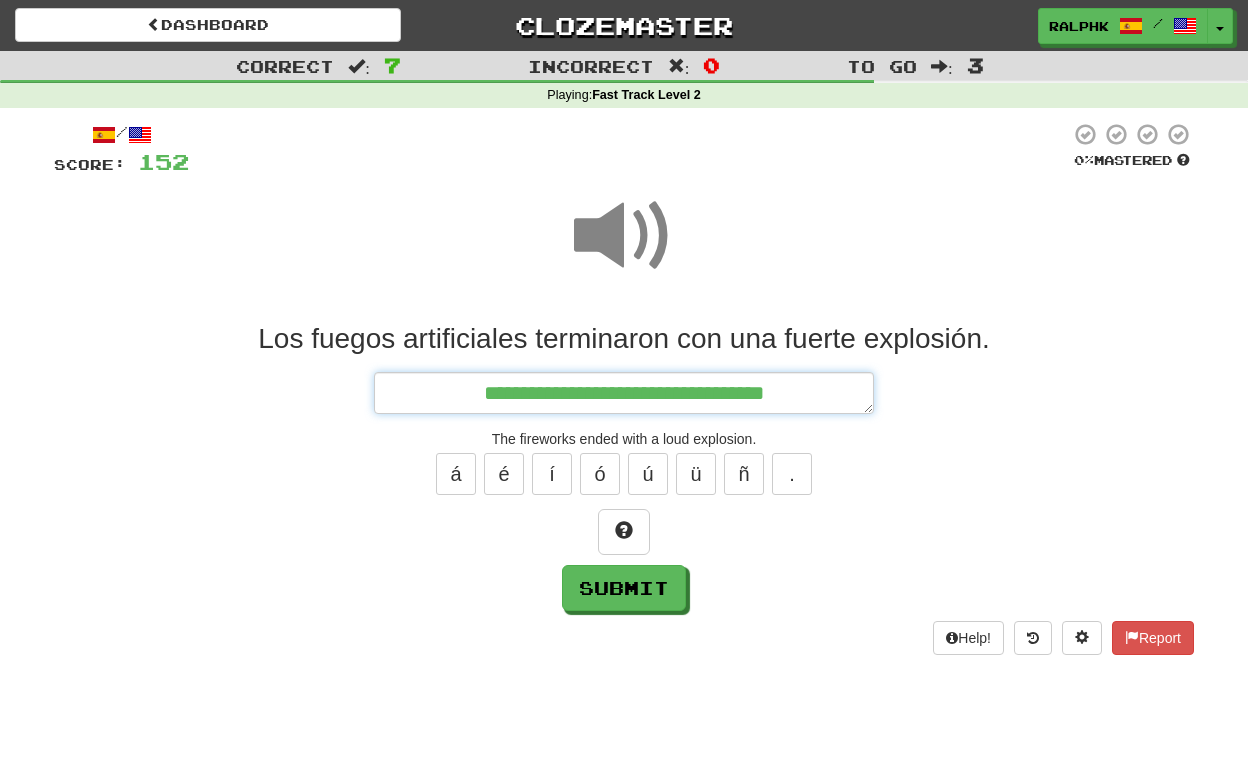 click on "**********" at bounding box center (624, 393) 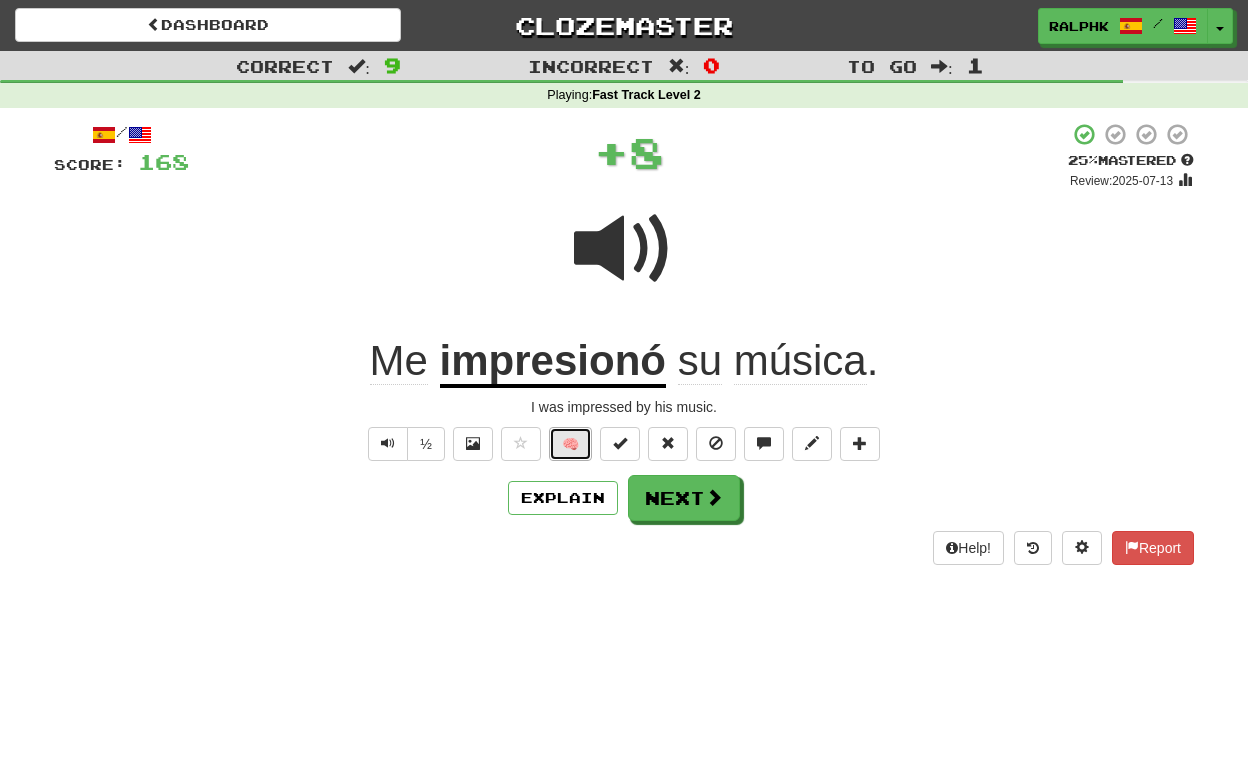 click on "🧠" at bounding box center [570, 444] 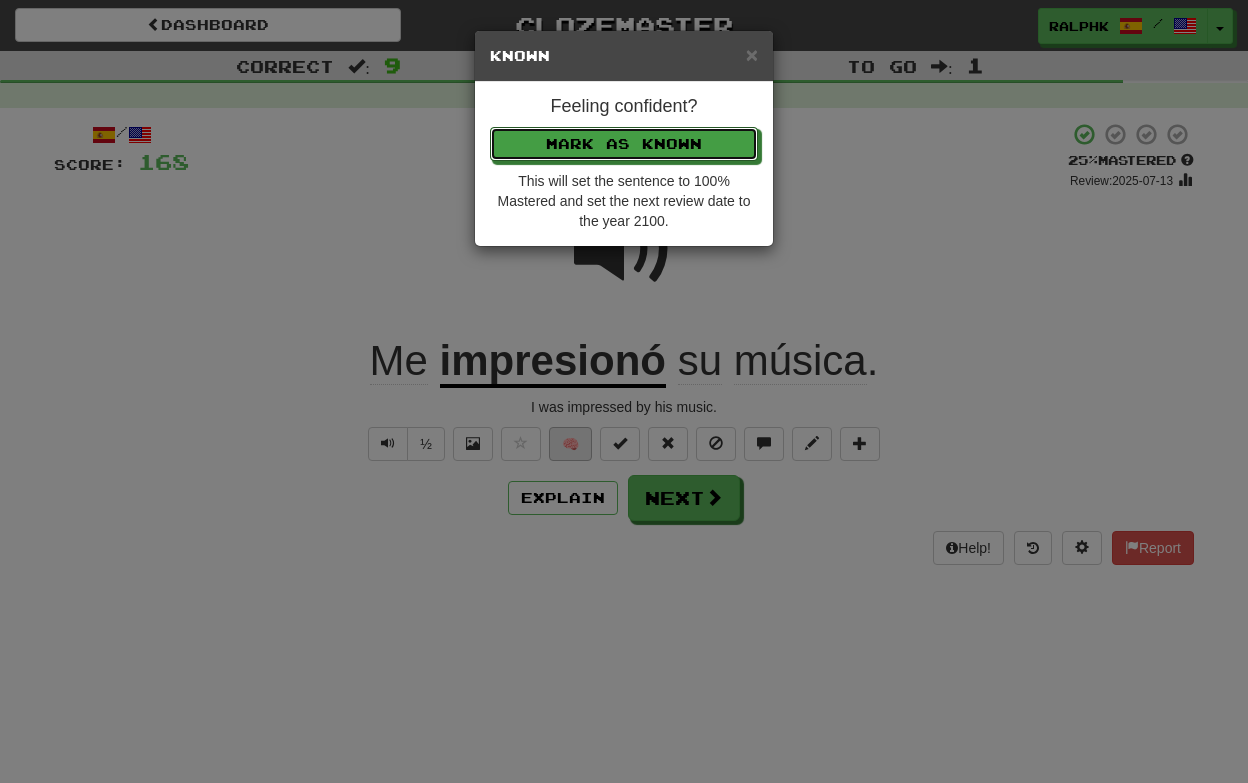 click on "Mark as Known" at bounding box center (624, 144) 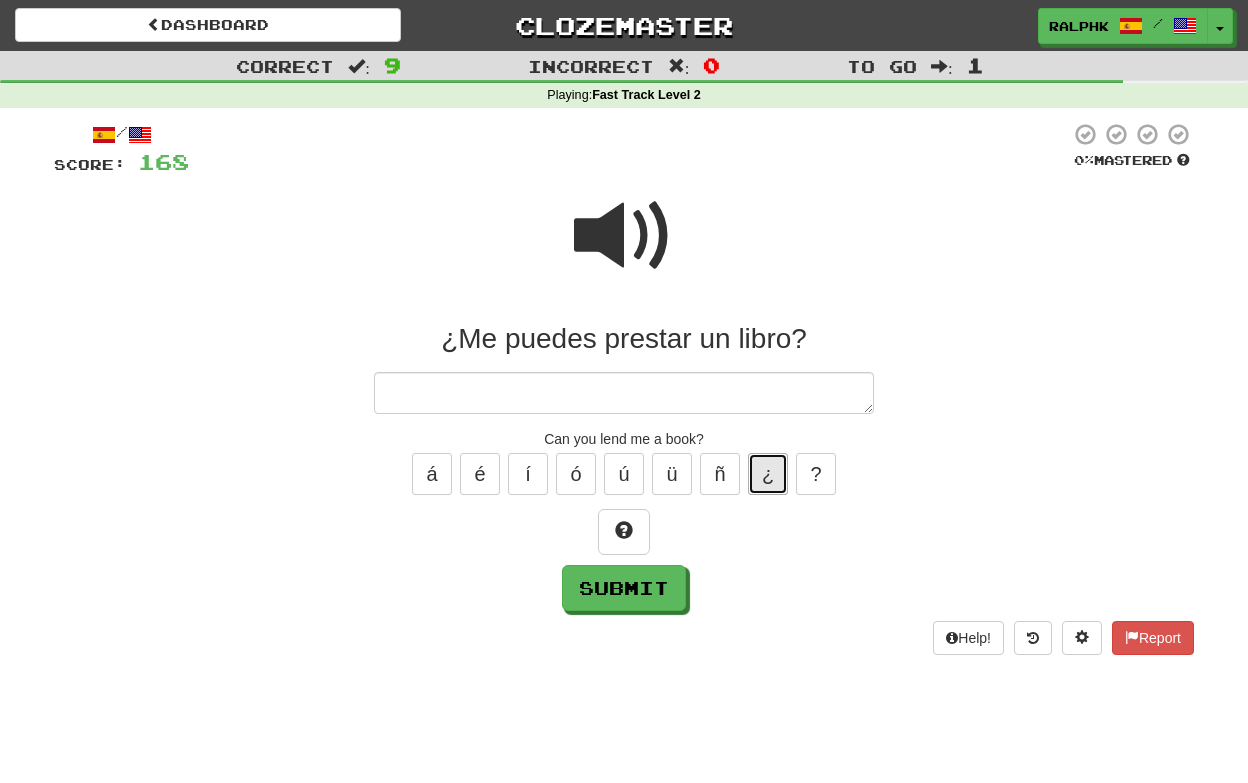 click on "¿" at bounding box center (768, 474) 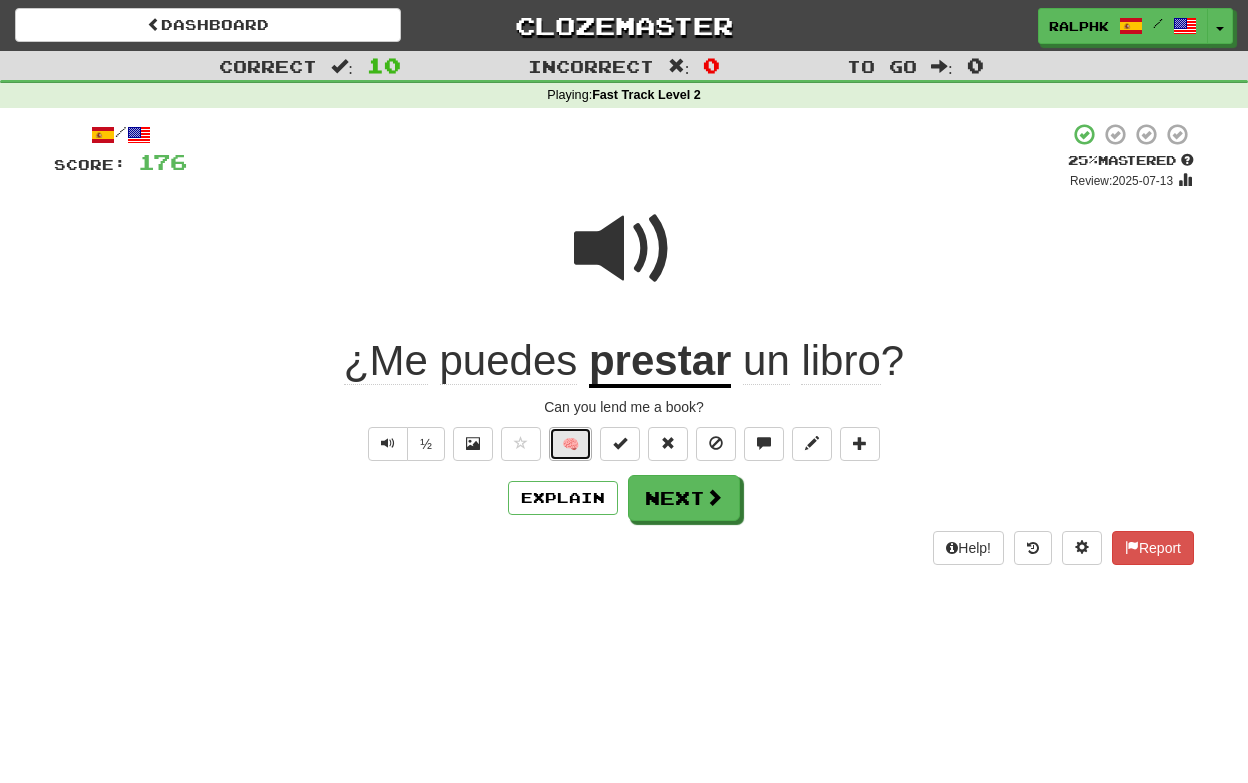 click on "🧠" at bounding box center [570, 444] 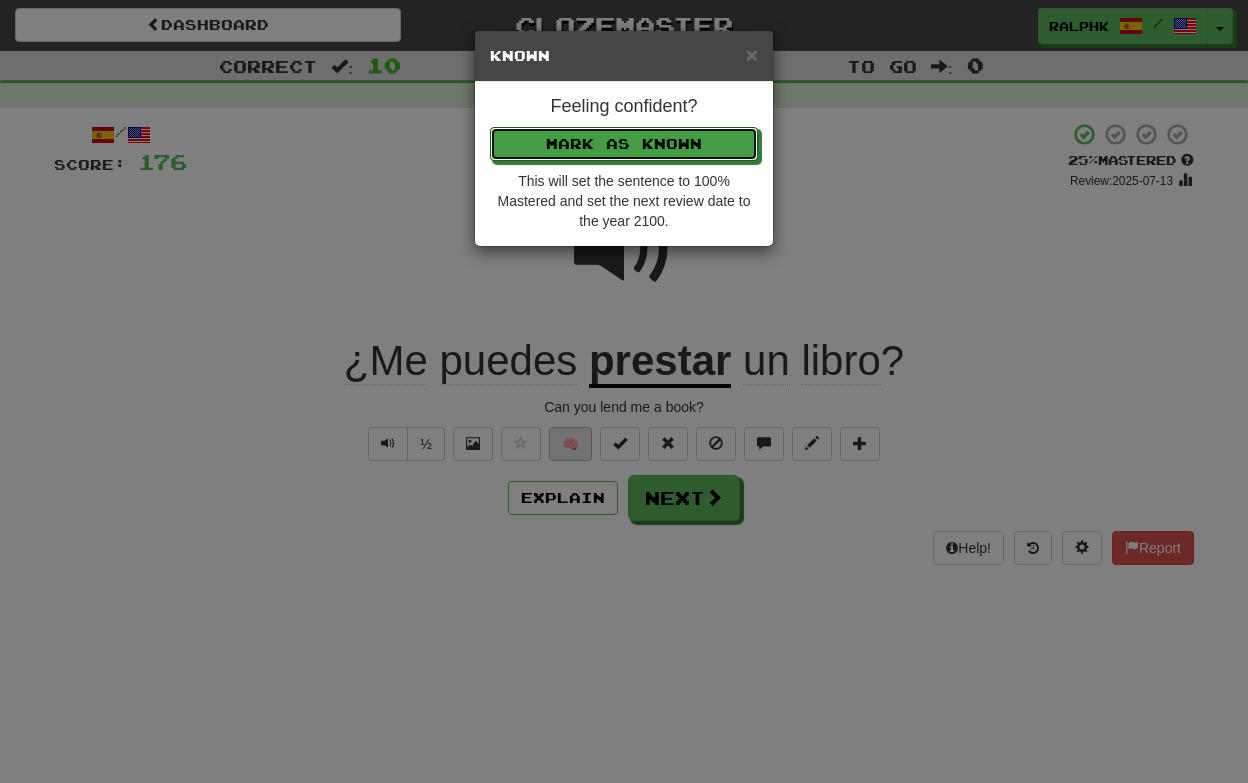 click on "Mark as Known" at bounding box center (624, 144) 